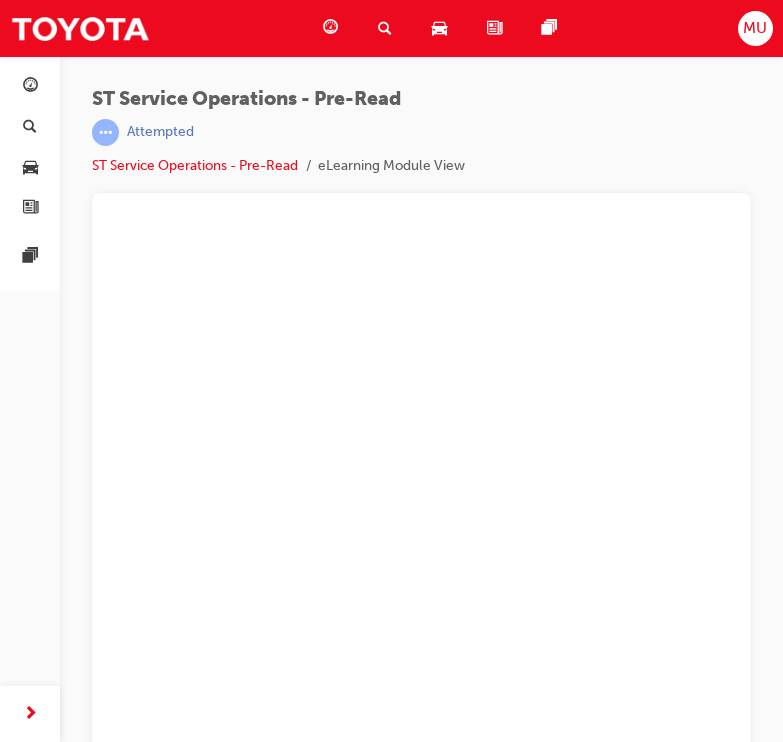 scroll, scrollTop: 0, scrollLeft: 0, axis: both 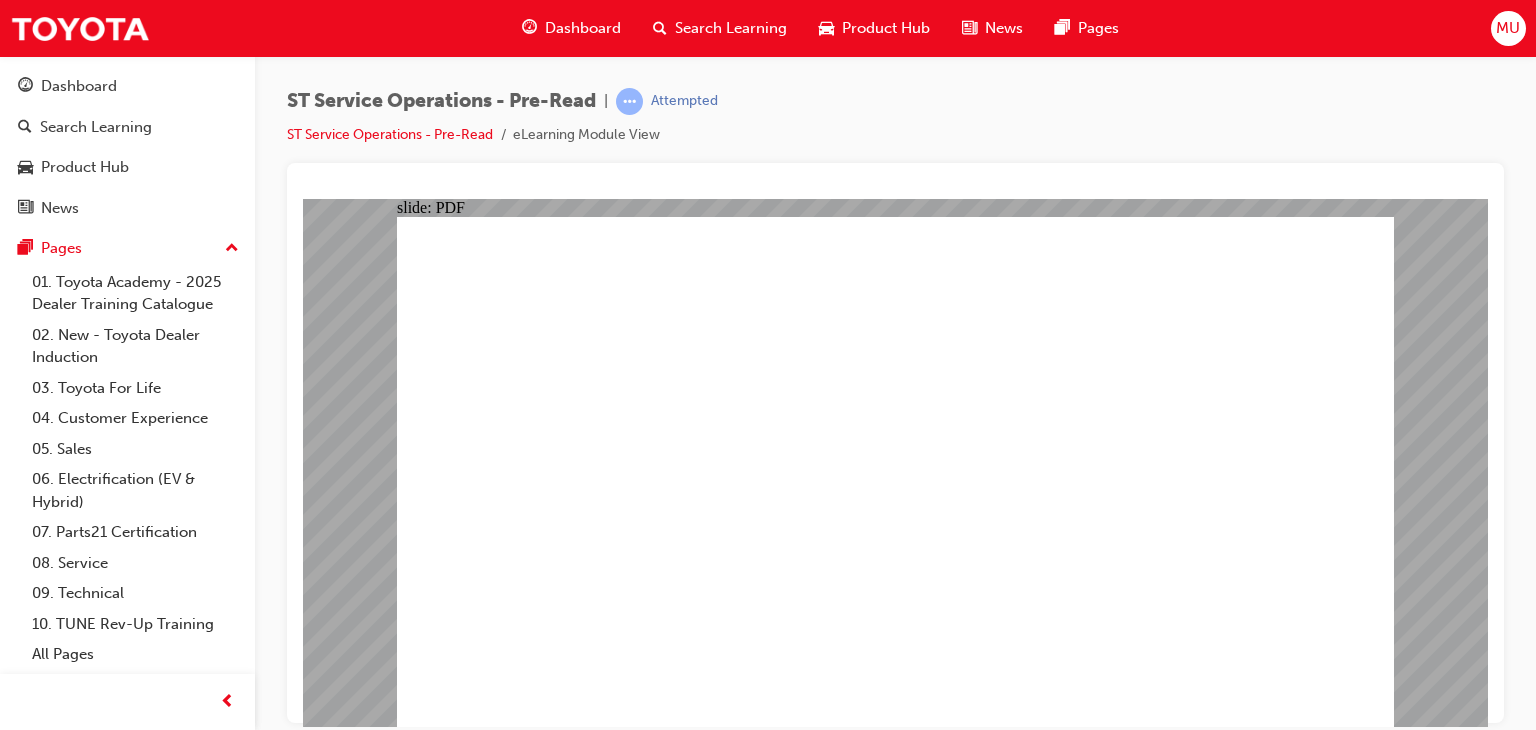 click 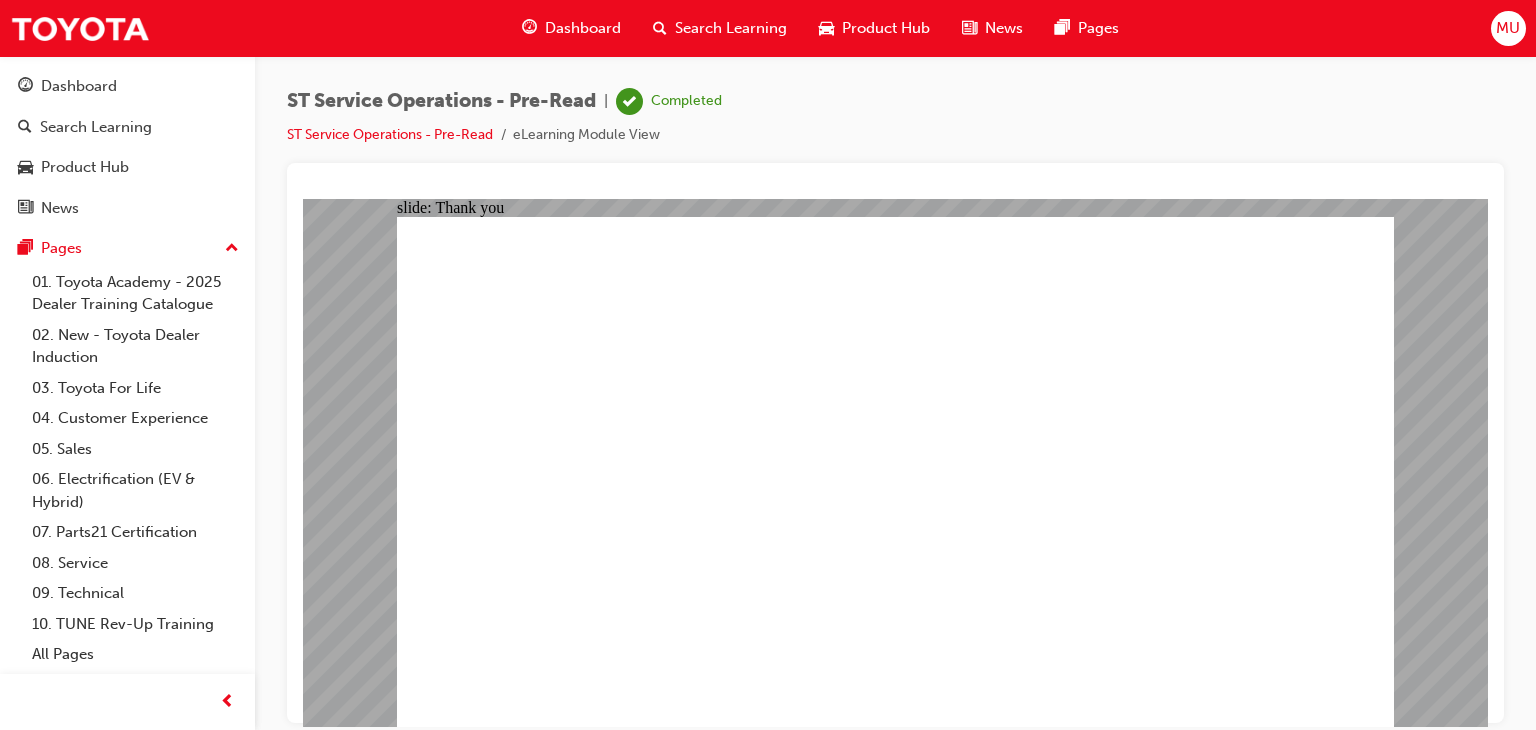 click 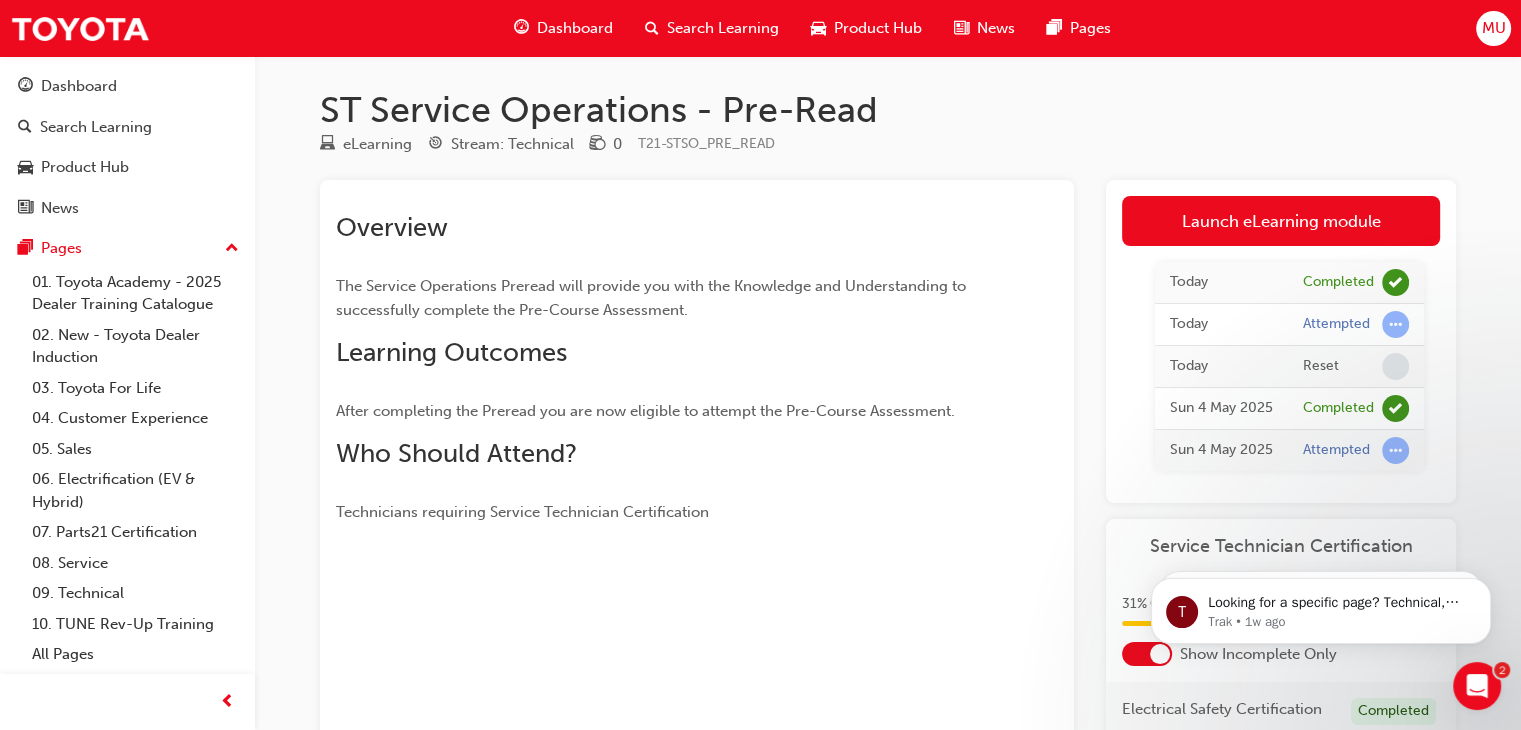 click on "Overview The Service Operations Preread will provide you with the Knowledge and Understanding to successfully complete the Pre-Course Assessment. Learning Outcomes After completing the Preread you are now eligible to attempt the Pre-Course Assessment. Who Should Attend? Technicians requiring Service Technician Certification" at bounding box center (697, 631) 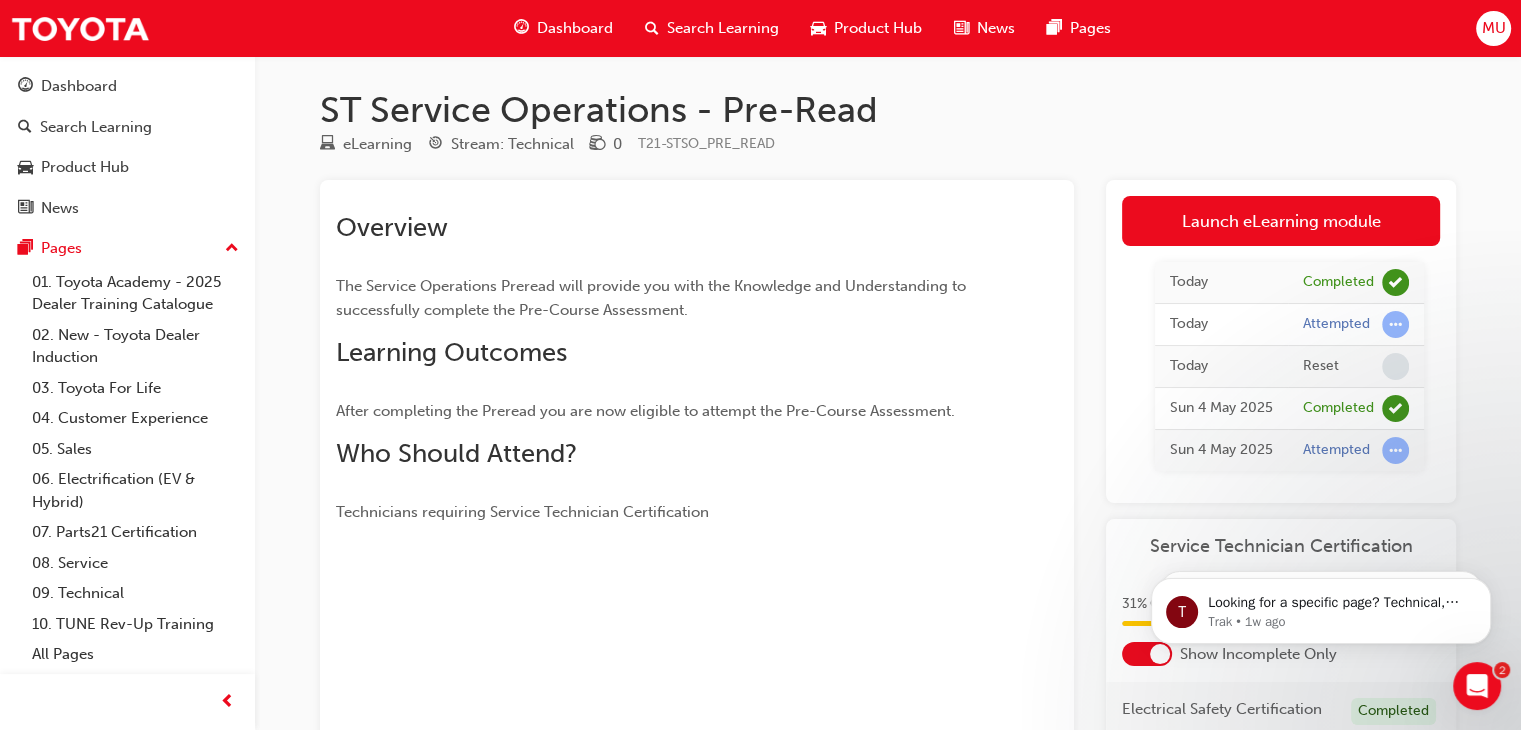 click on "ST Service Operations - Pre-Read eLearning Stream:   Technical 0 T21-STSO_PRE_READ Overview The Service Operations Preread will provide you with the Knowledge and Understanding to successfully complete the Pre-Course Assessment. Learning Outcomes After completing the Preread you are now eligible to attempt the Pre-Course Assessment. Who Should Attend? Technicians requiring Service Technician Certification Launch eLearning module Learning Plan   Today Completed   Today Attempted   Today Reset   Sun [DATE] [TIME] Completed   Sun [DATE] [TIME] Attempted Service Technician Certification 31 % Completed 5 / 16 Show Incomplete Only Electrical Safety Certification Completed Fundamentals of Service (T21-STFOS) Completed Service Operations (T21-STSO) ST Service Operations - Pre-Course Assessment ELEARNING T21-STSO_PRE_EXAM ST Service Operations - Final Assessment ELEARNING T21-STSO_EXAM Chassis Service (T21-STCHS) ST Chassis Service - Pre-Read ELEARNING T21-STCHS_PRE_READ ST Chassis Service - Pre-Course Assessment ELEARNING" at bounding box center [760, 598] 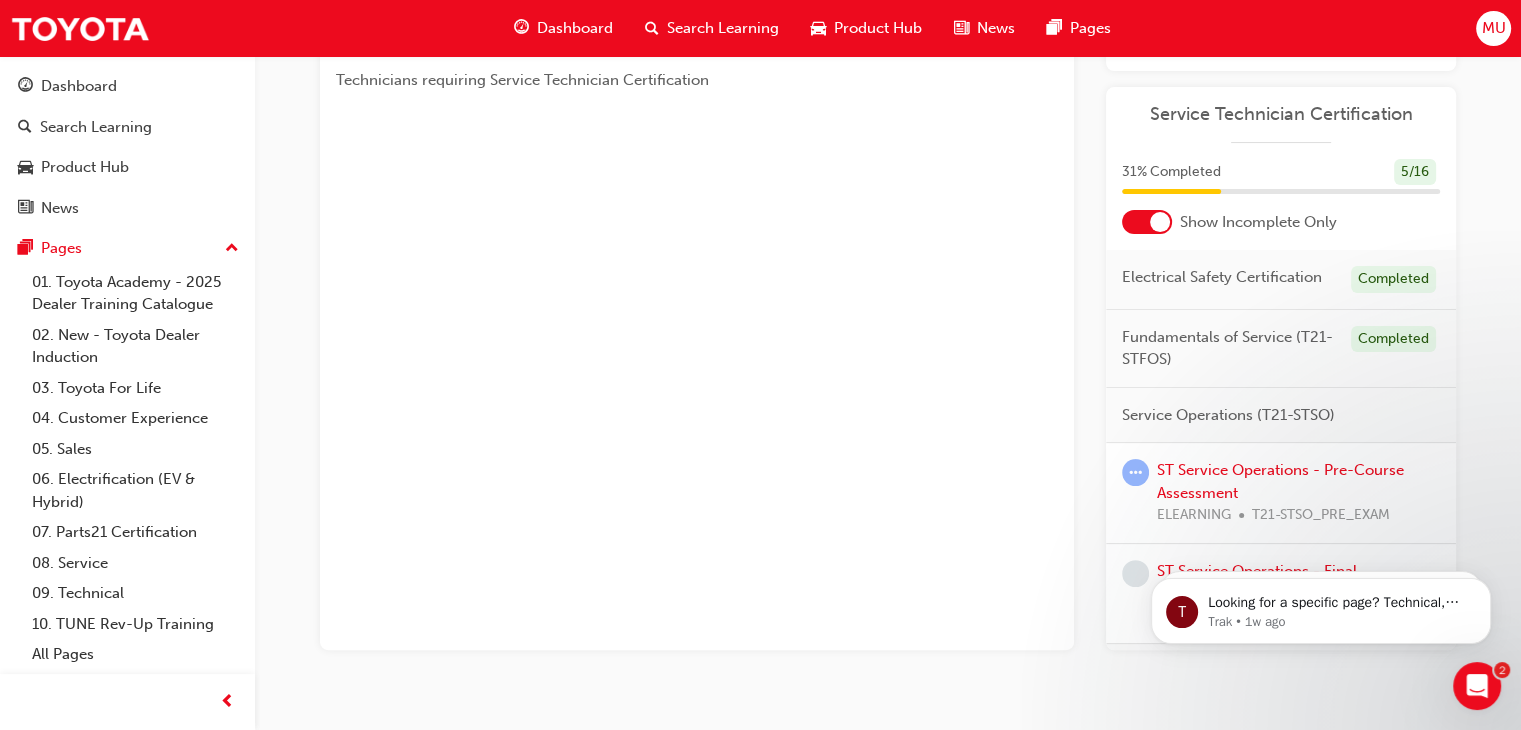 scroll, scrollTop: 435, scrollLeft: 0, axis: vertical 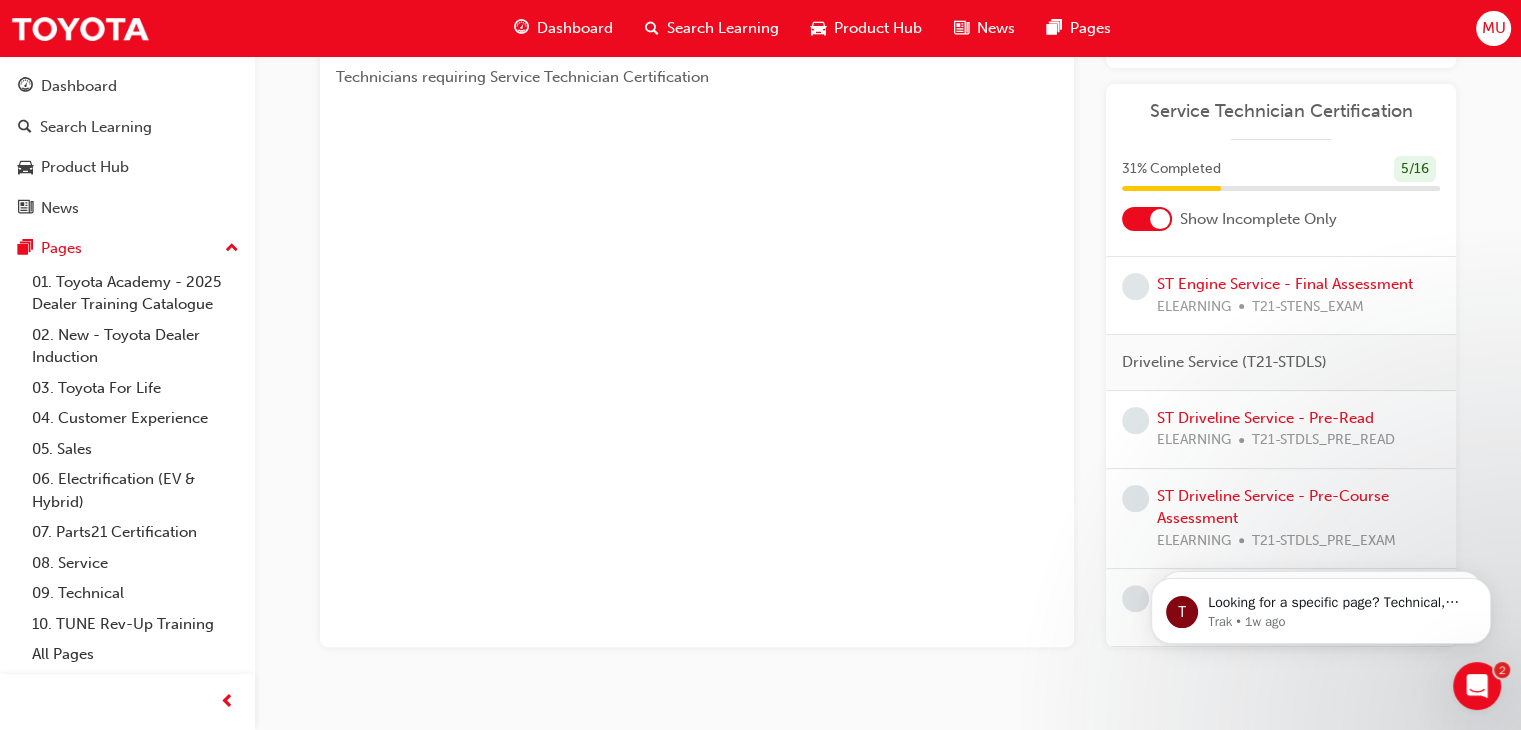 click on "T Looking for a specific page? Technical, Toyota Network Training, Technical Training Calendars Trak • 1w ago T Looking for a specific page? Technical, Toyota Network Training, Technical Training Calendars Trak • 26w ago" 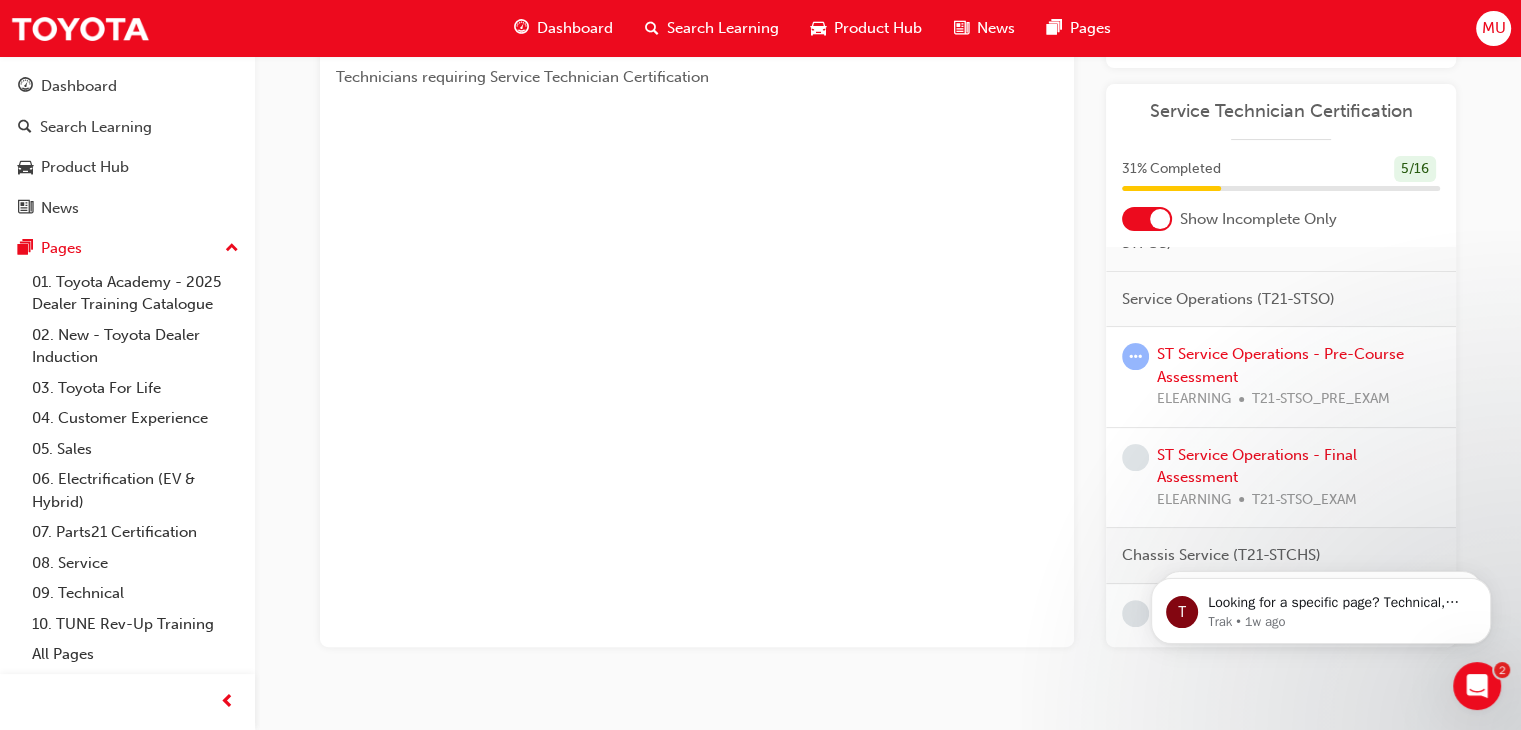 scroll, scrollTop: 0, scrollLeft: 0, axis: both 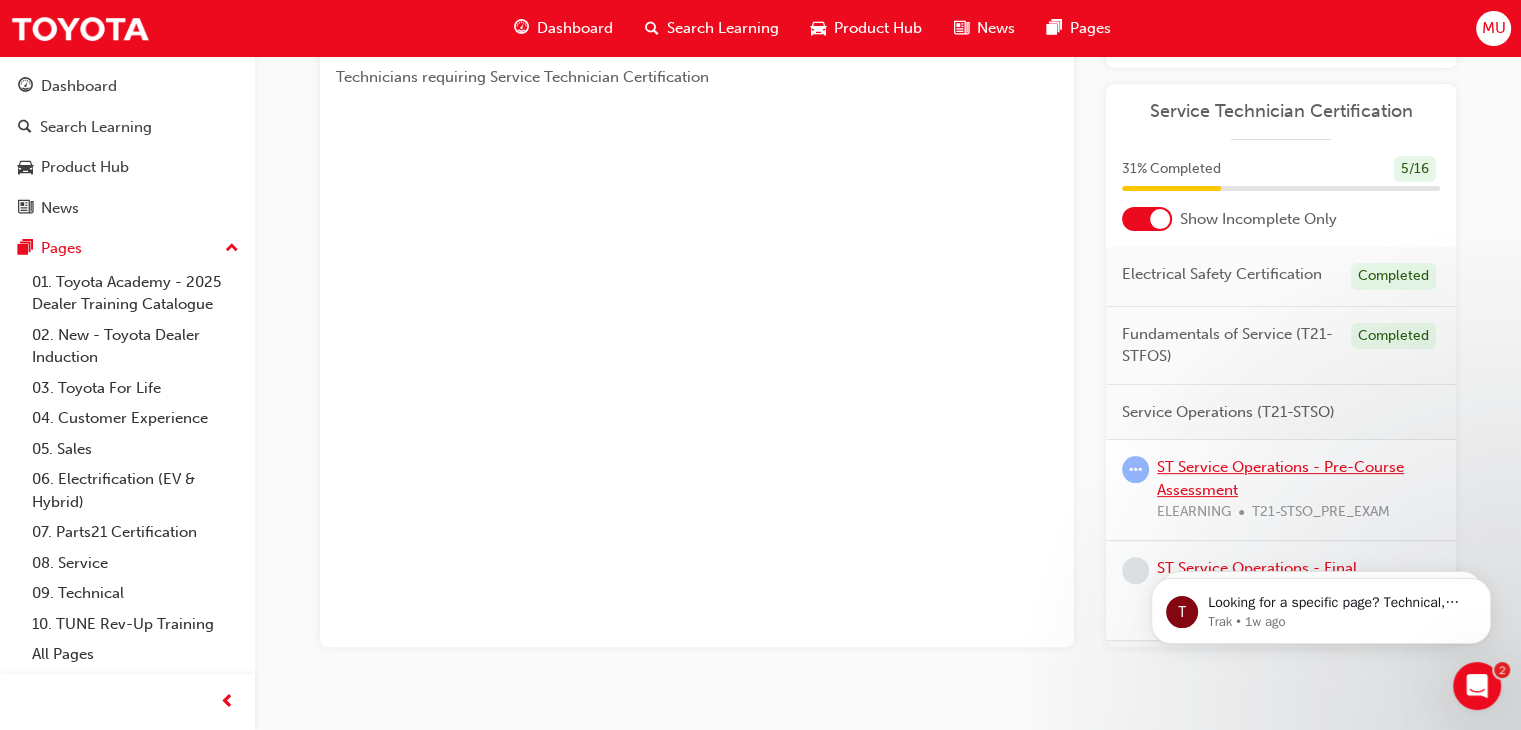 click on "ST Service Operations - Pre-Course Assessment" at bounding box center [1280, 478] 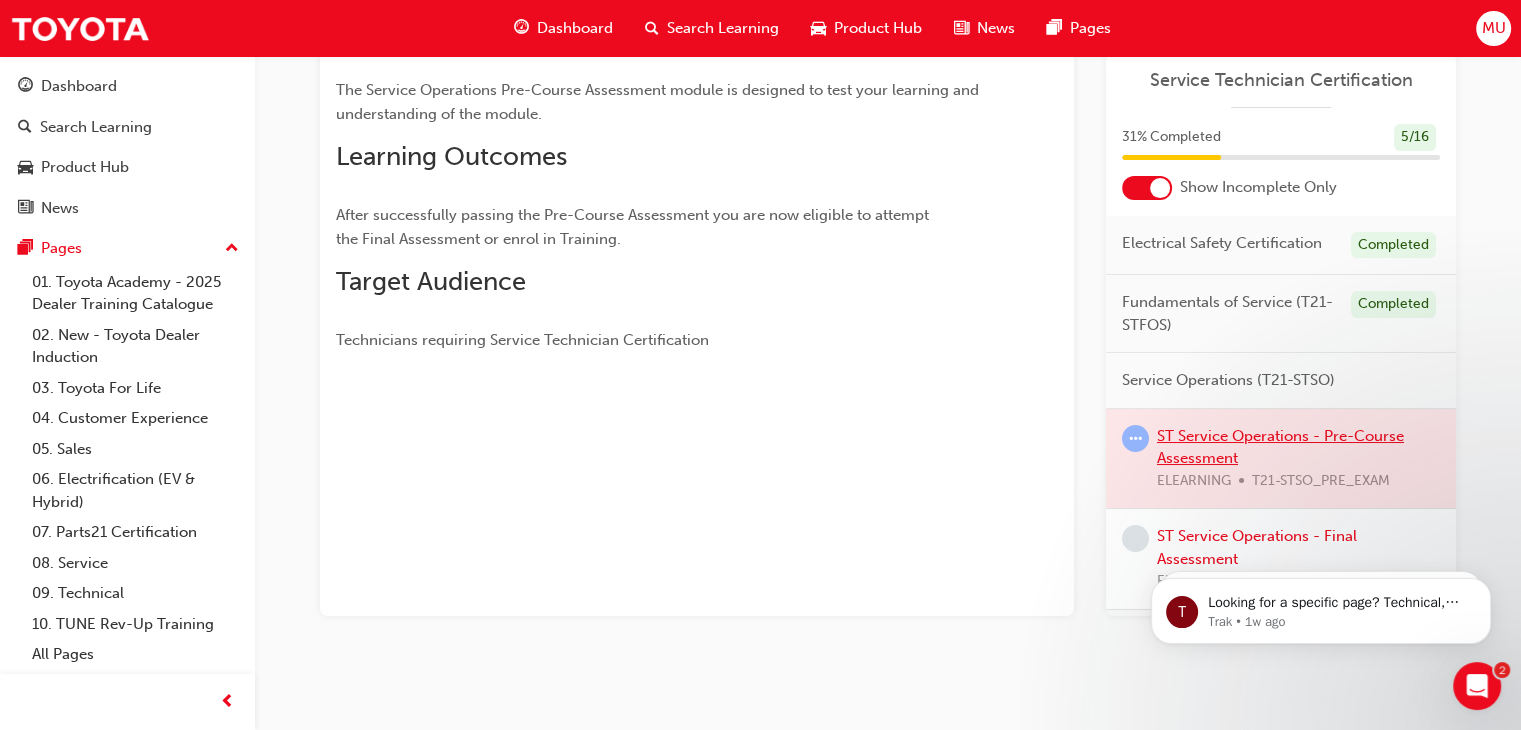 scroll, scrollTop: 297, scrollLeft: 0, axis: vertical 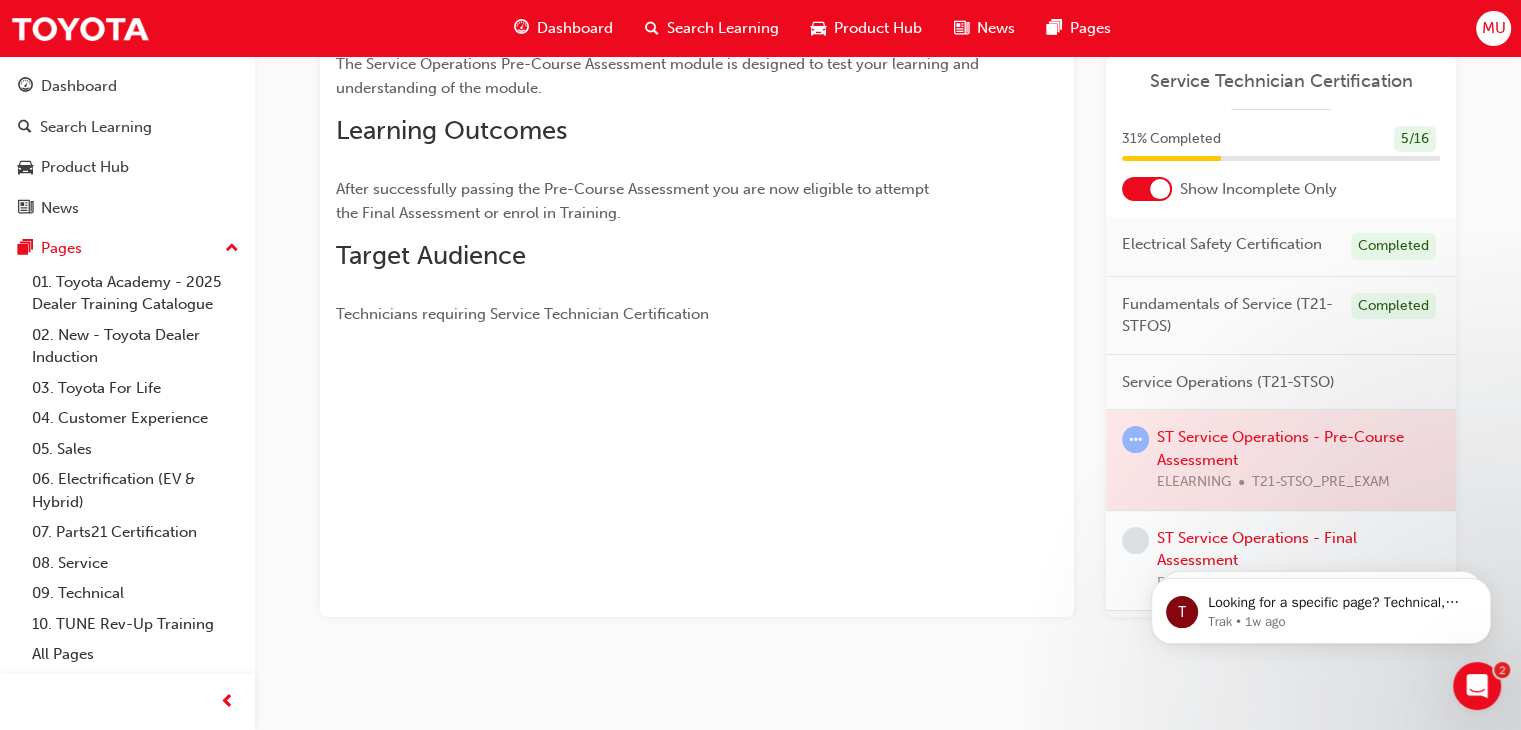 click at bounding box center [1281, 460] 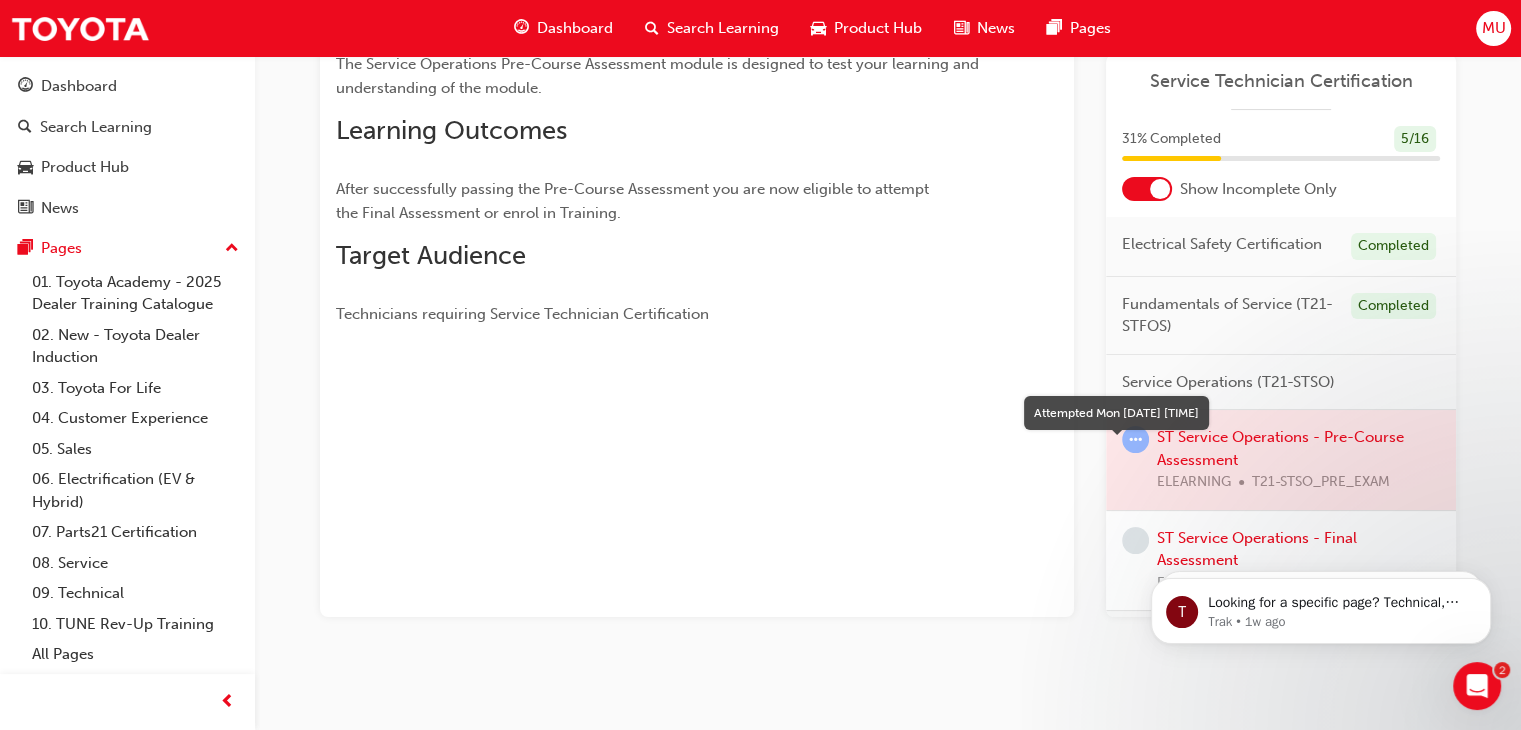 click at bounding box center (1135, 439) 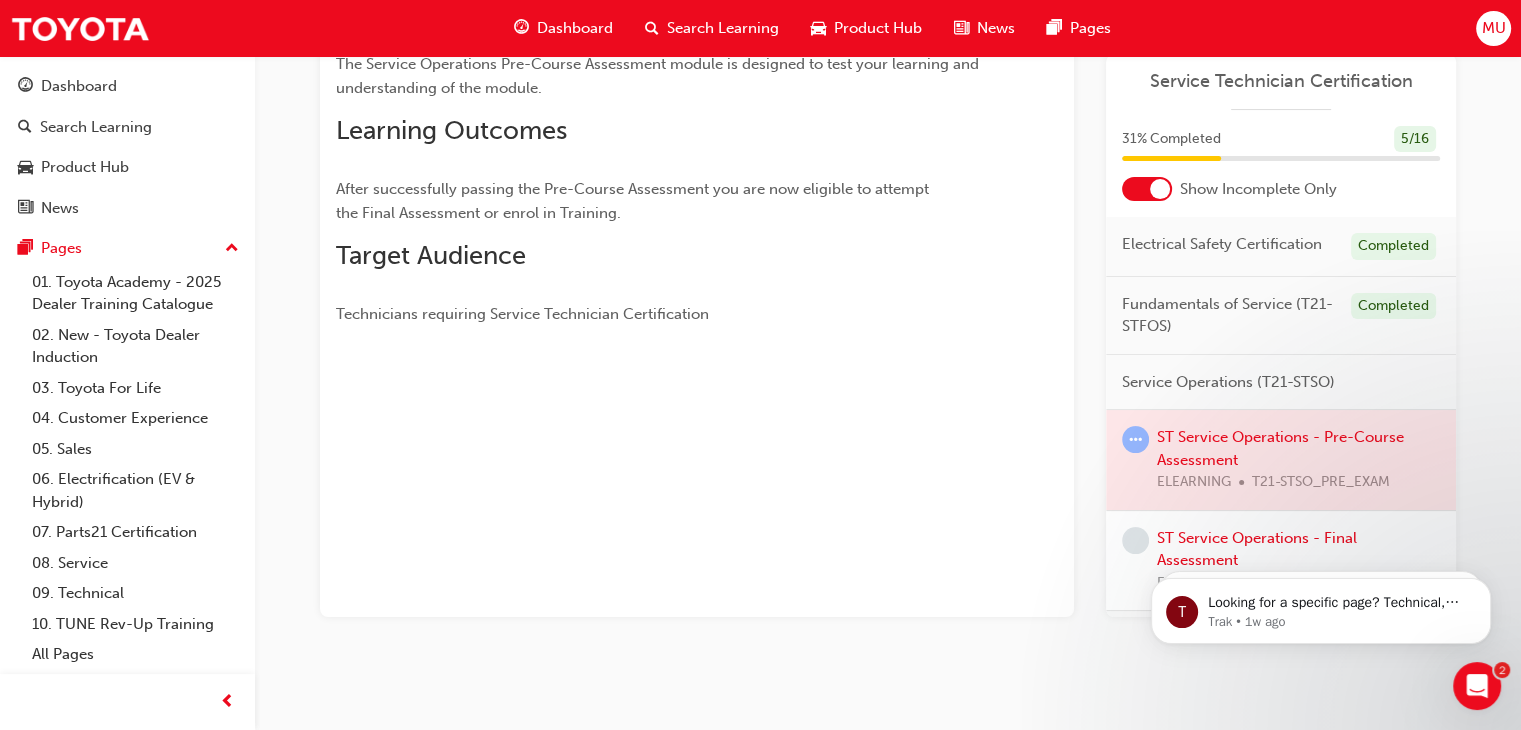 click at bounding box center [1281, 460] 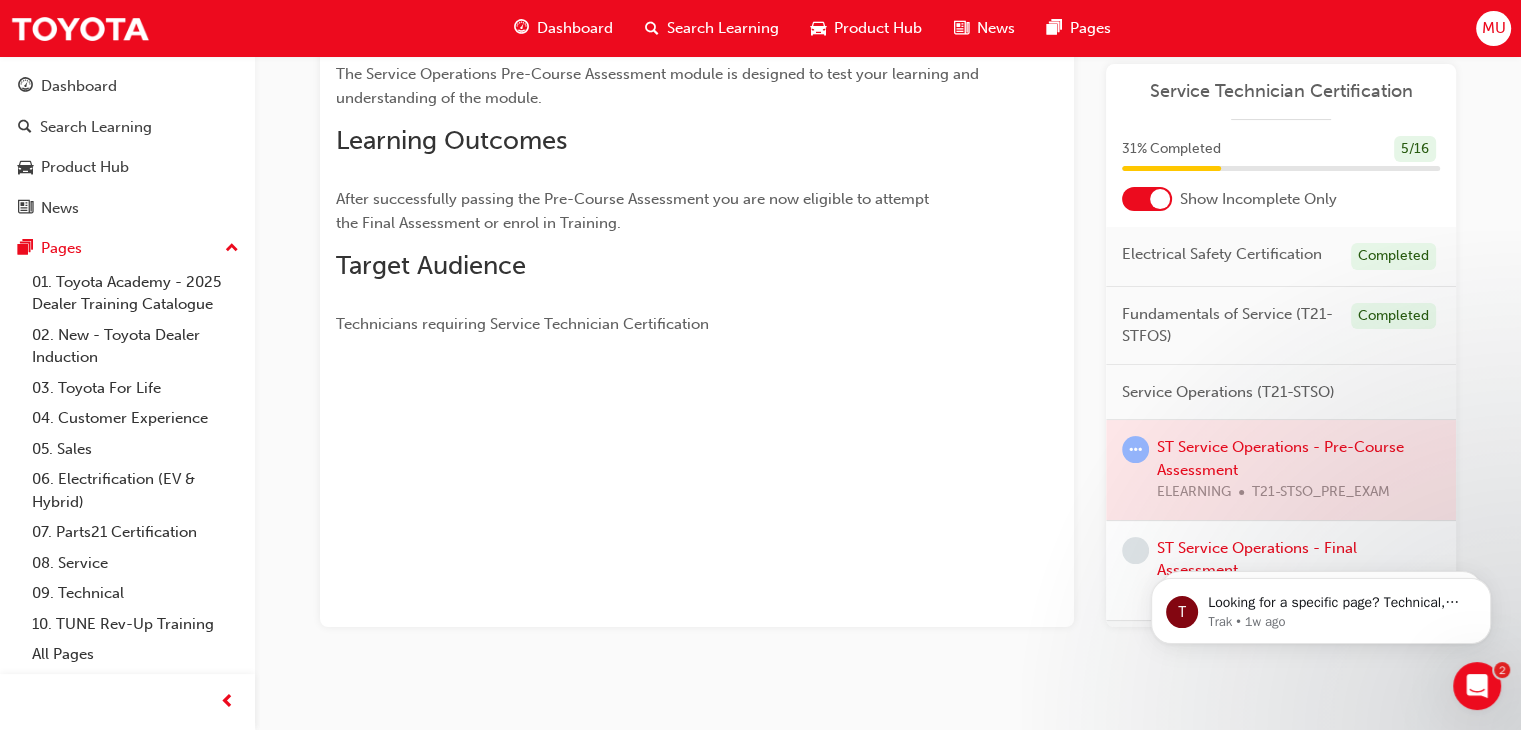 scroll, scrollTop: 297, scrollLeft: 0, axis: vertical 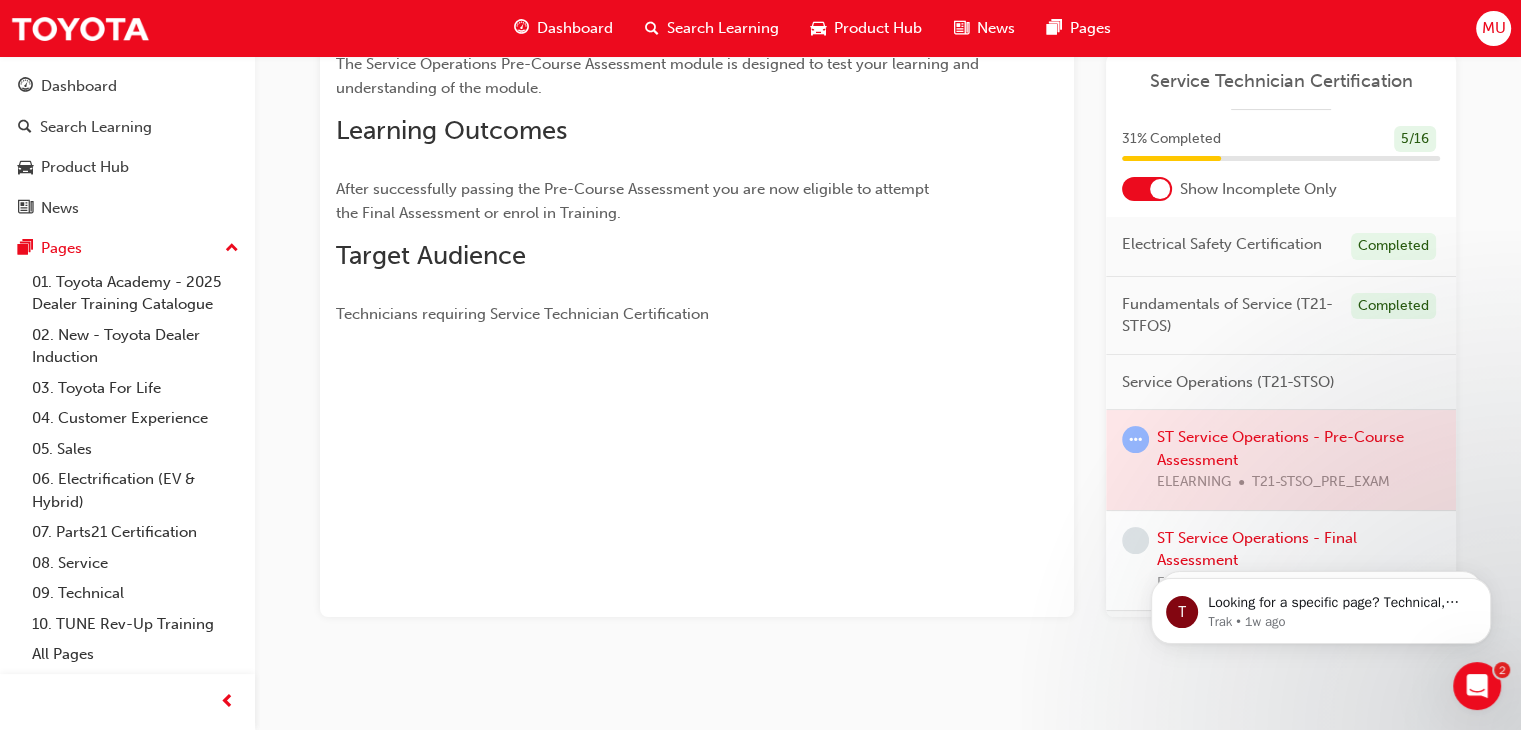 click at bounding box center [1281, 460] 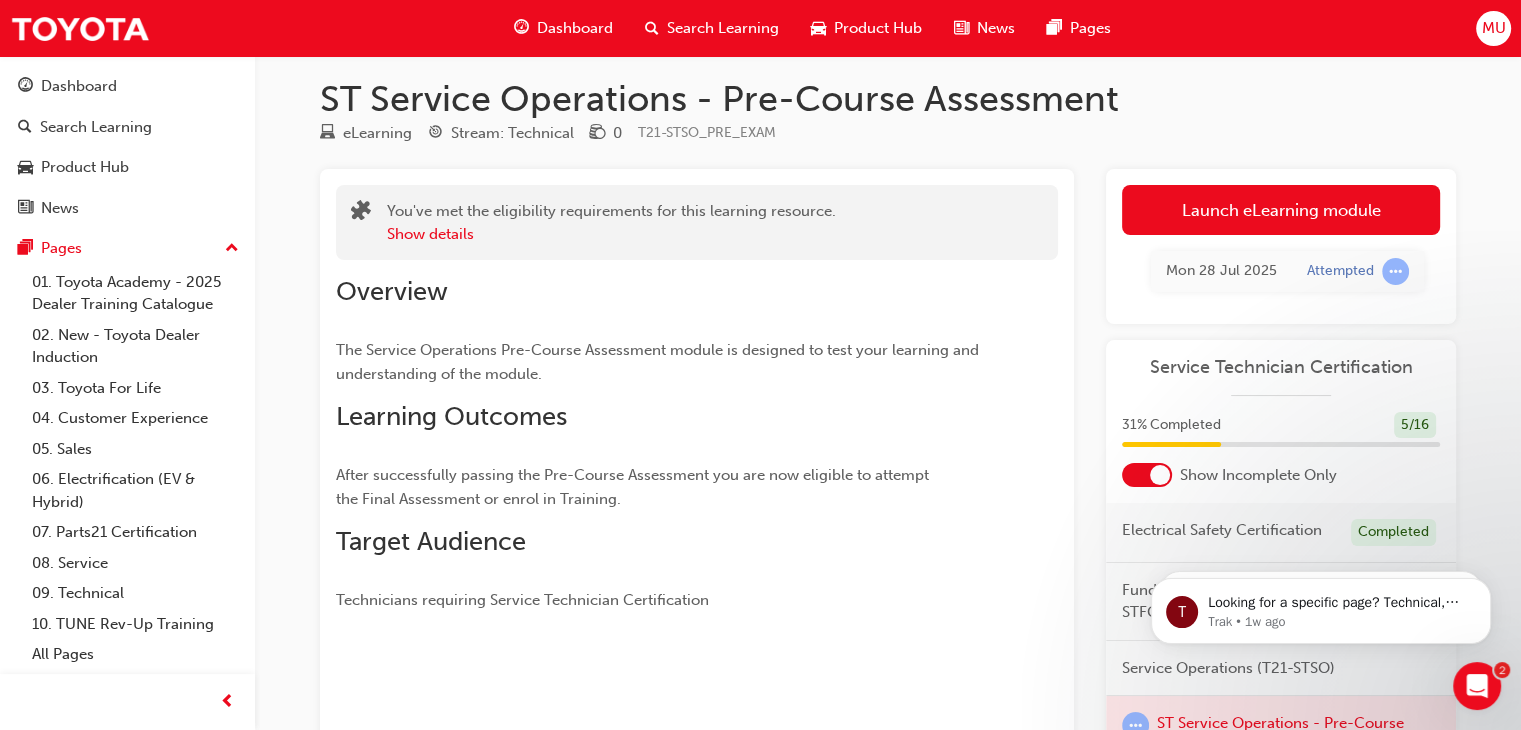 scroll, scrollTop: 8, scrollLeft: 0, axis: vertical 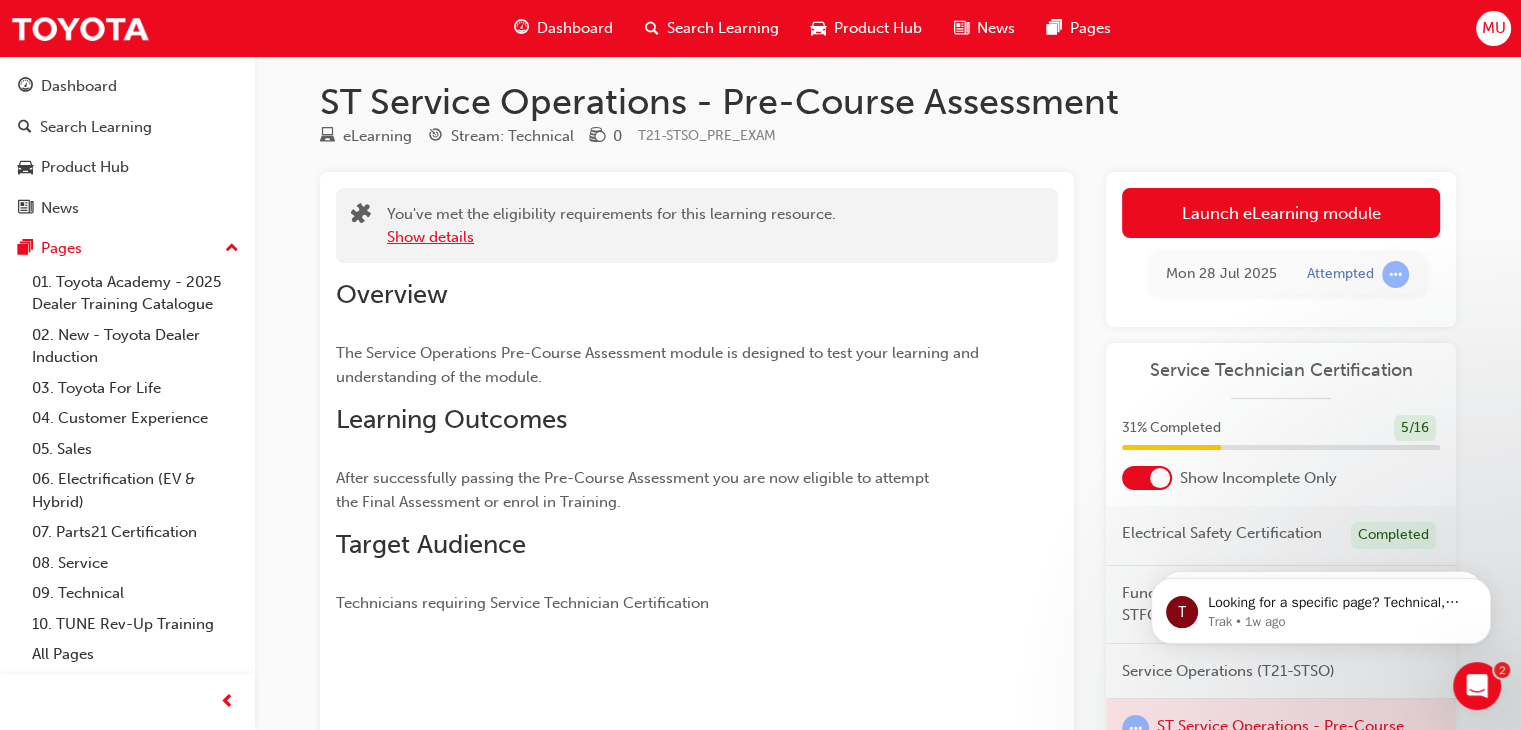 click on "Show details" at bounding box center [430, 237] 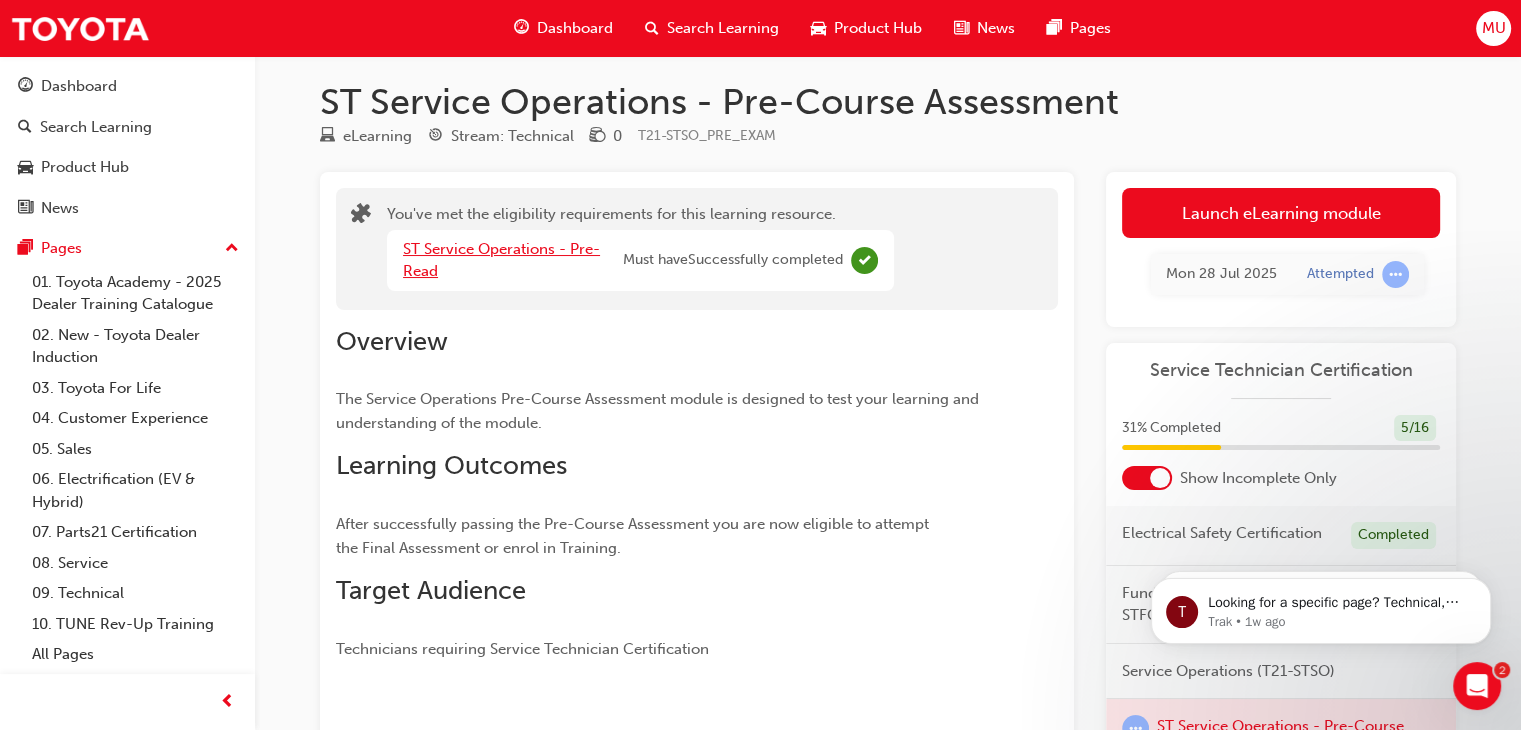 click on "ST Service Operations - Pre-Read" at bounding box center [501, 260] 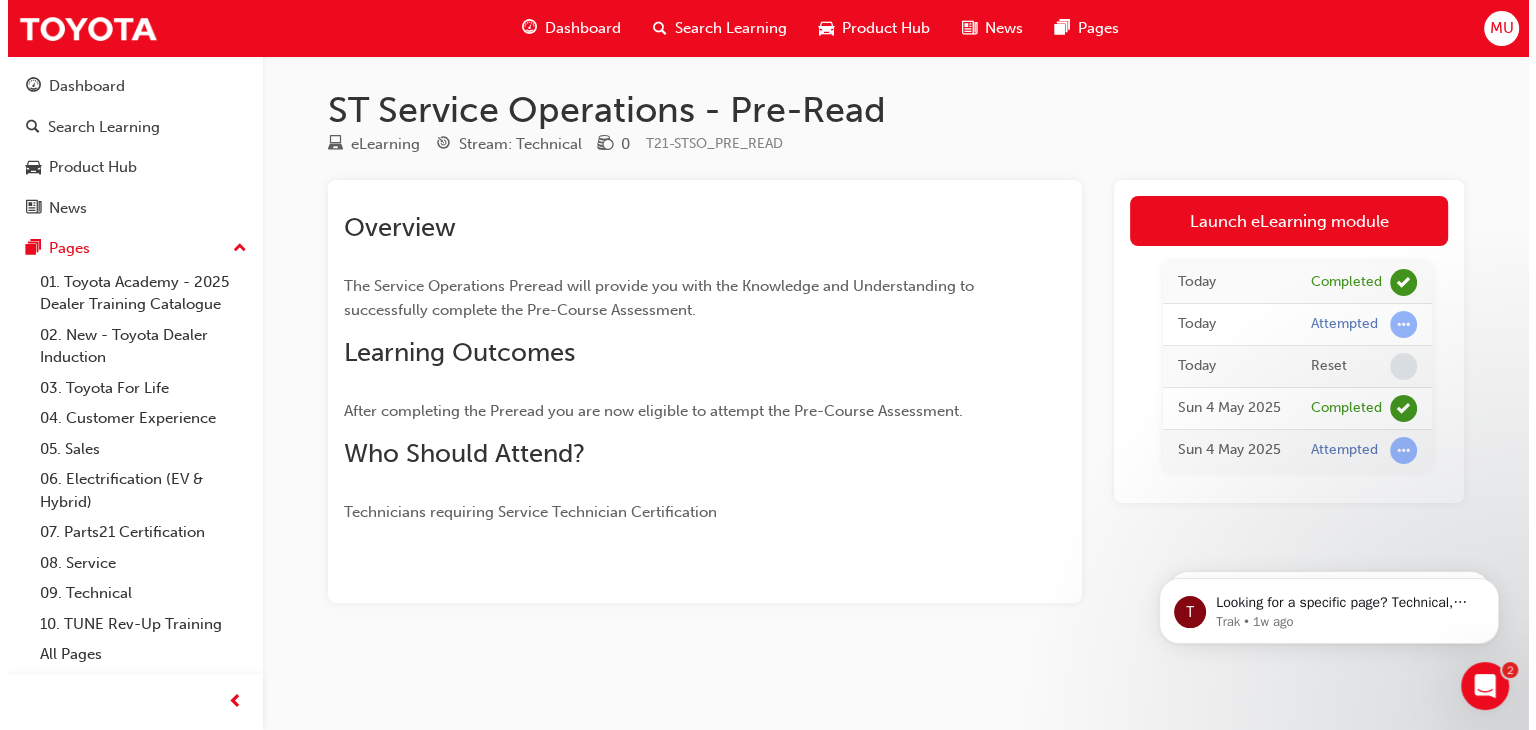scroll, scrollTop: 0, scrollLeft: 0, axis: both 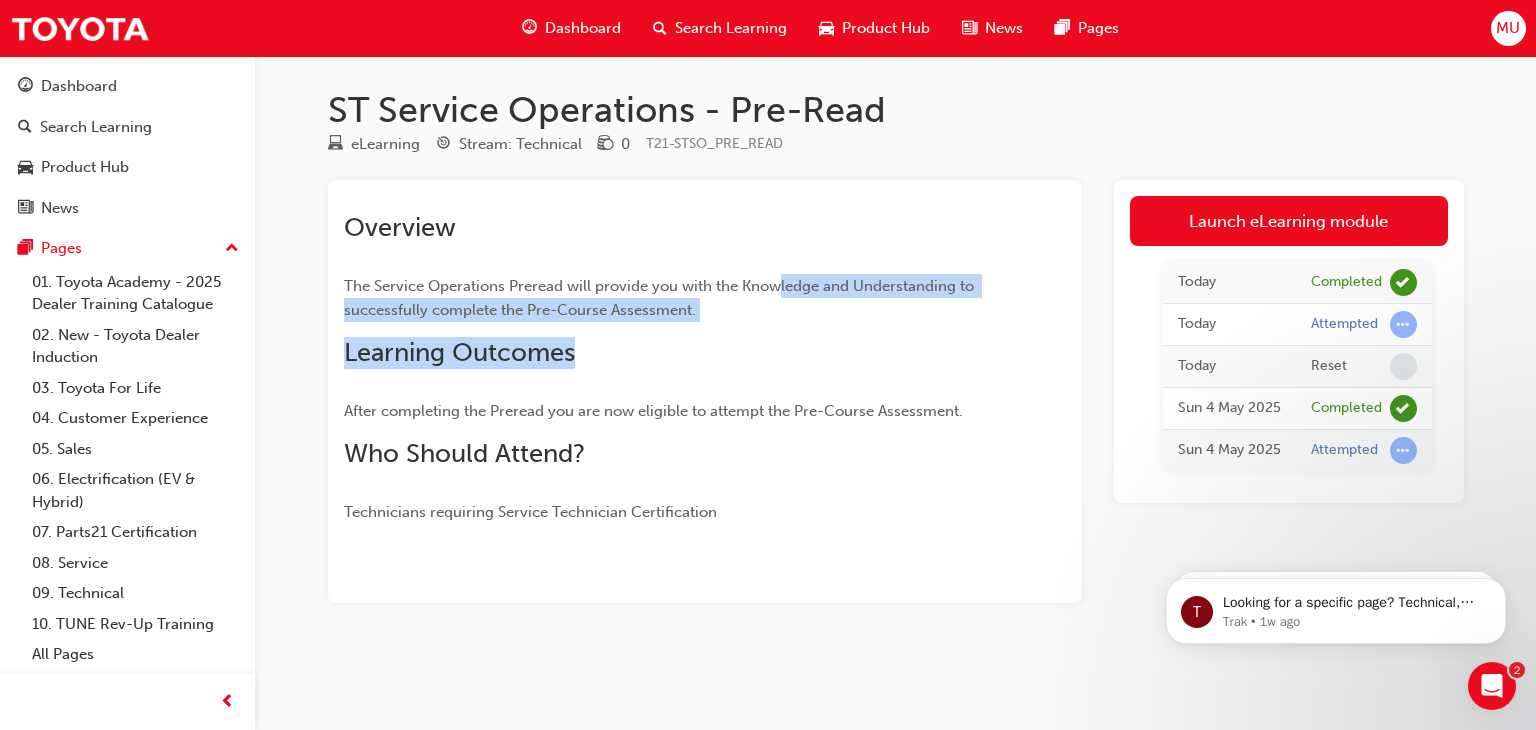 drag, startPoint x: 796, startPoint y: 366, endPoint x: 780, endPoint y: 249, distance: 118.08895 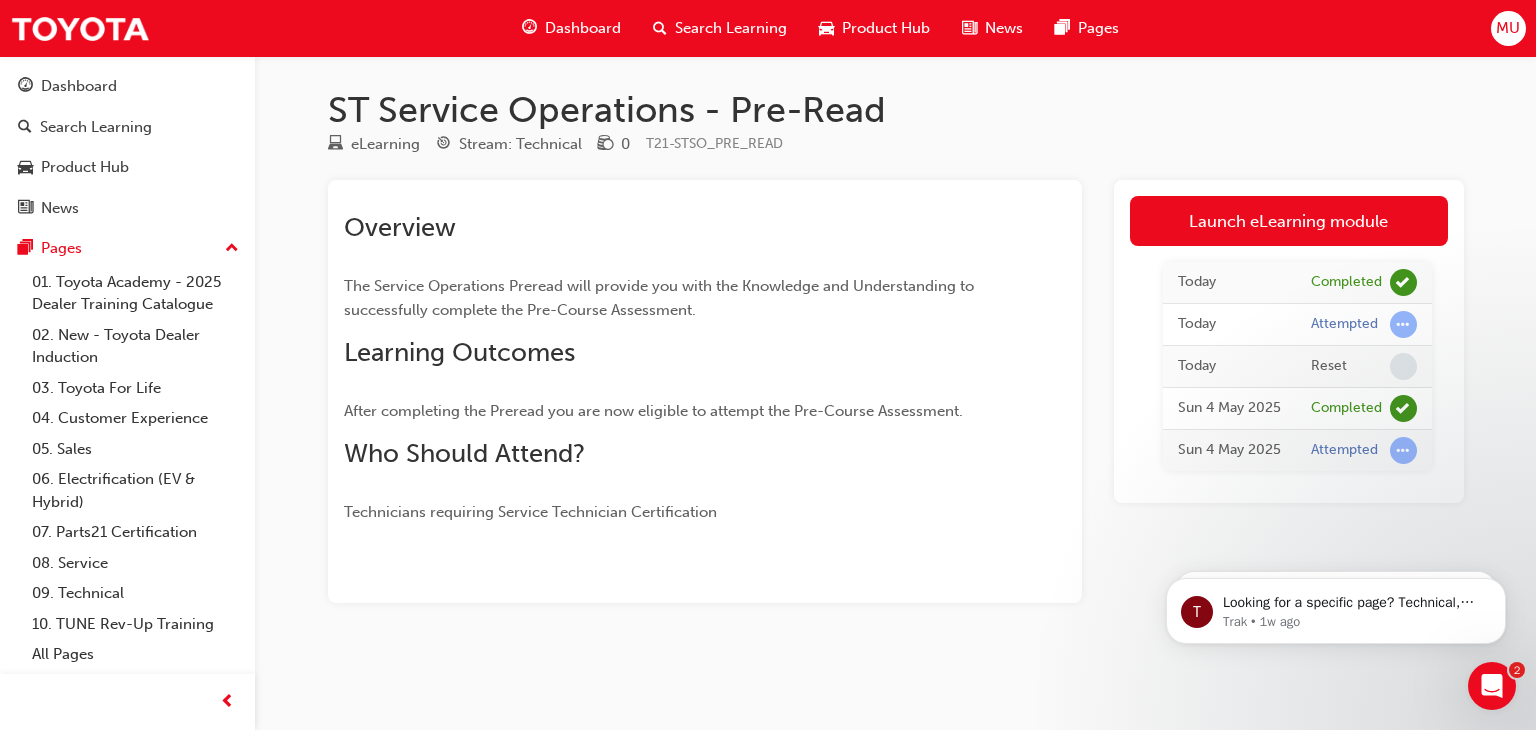 click on "Learning Outcomes" at bounding box center [669, 353] 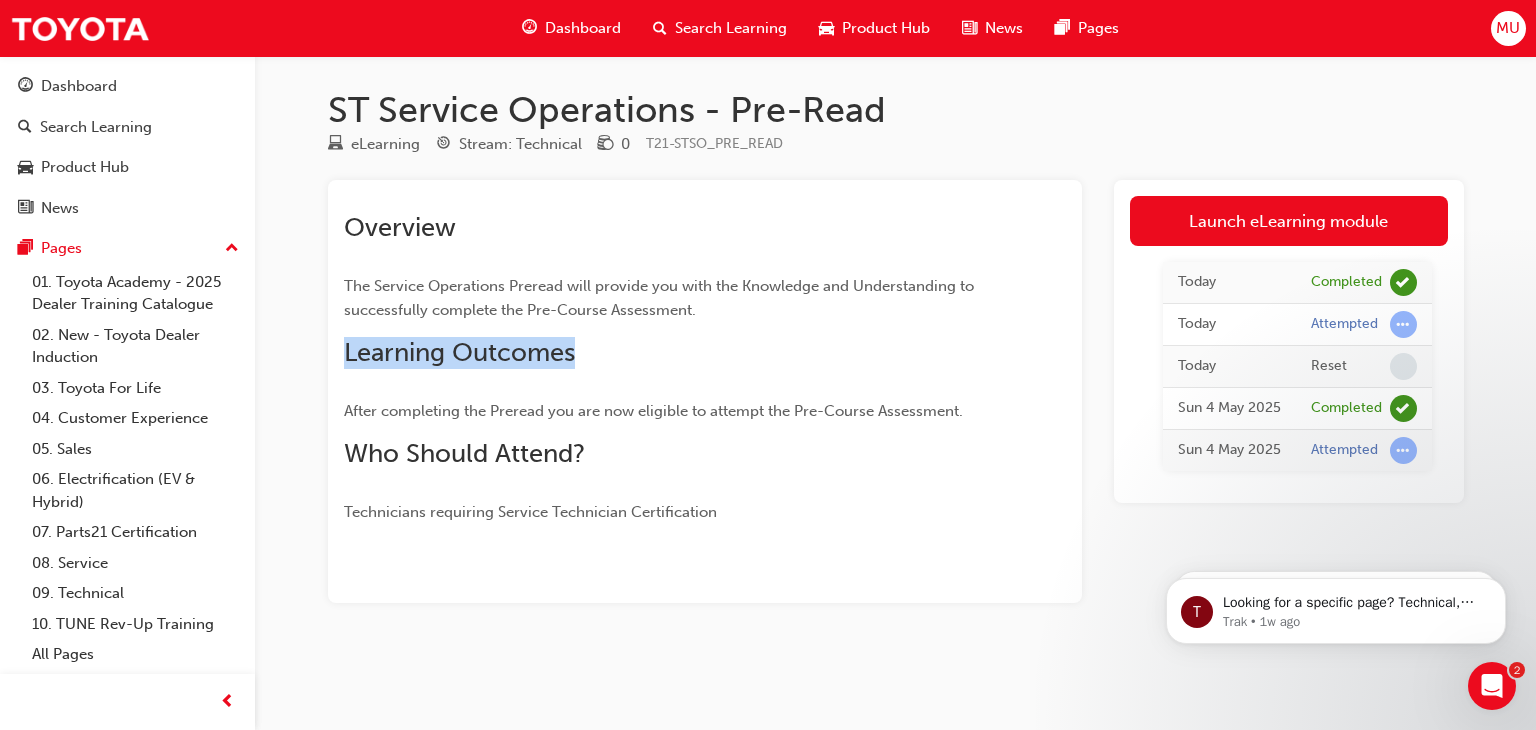 click on "Learning Outcomes" at bounding box center (669, 353) 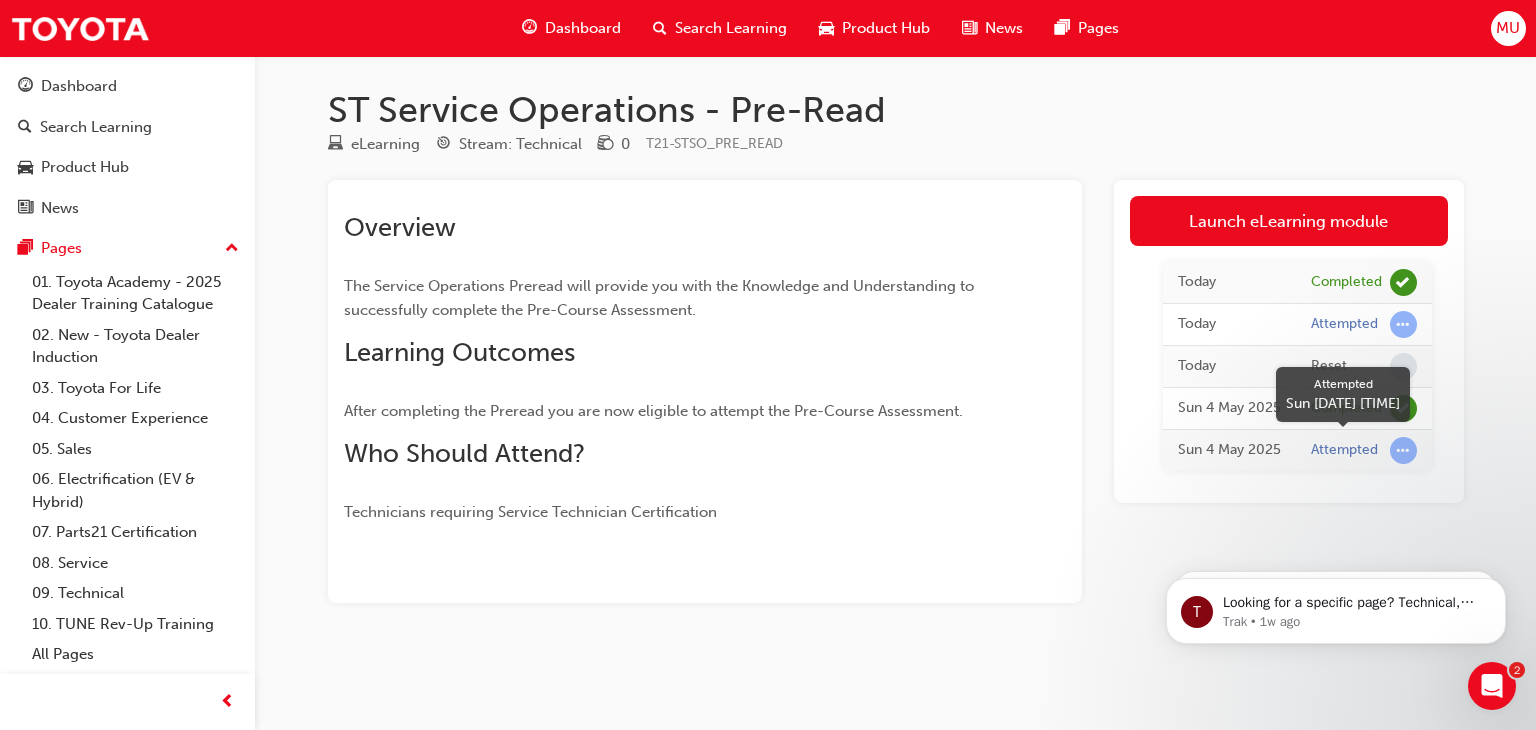 click on "Attempted" at bounding box center (1344, 450) 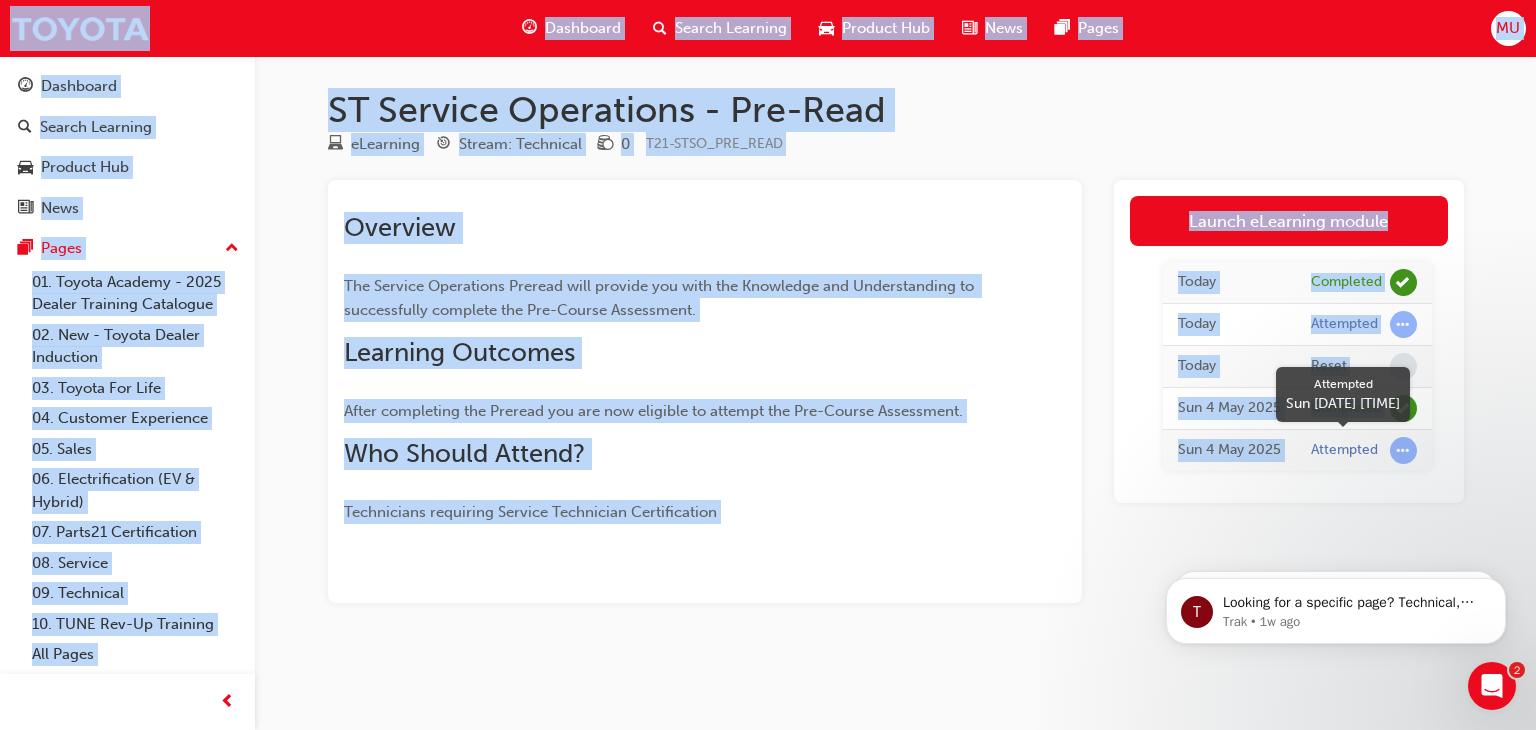 drag, startPoint x: 1340, startPoint y: 449, endPoint x: 1451, endPoint y: 447, distance: 111.01801 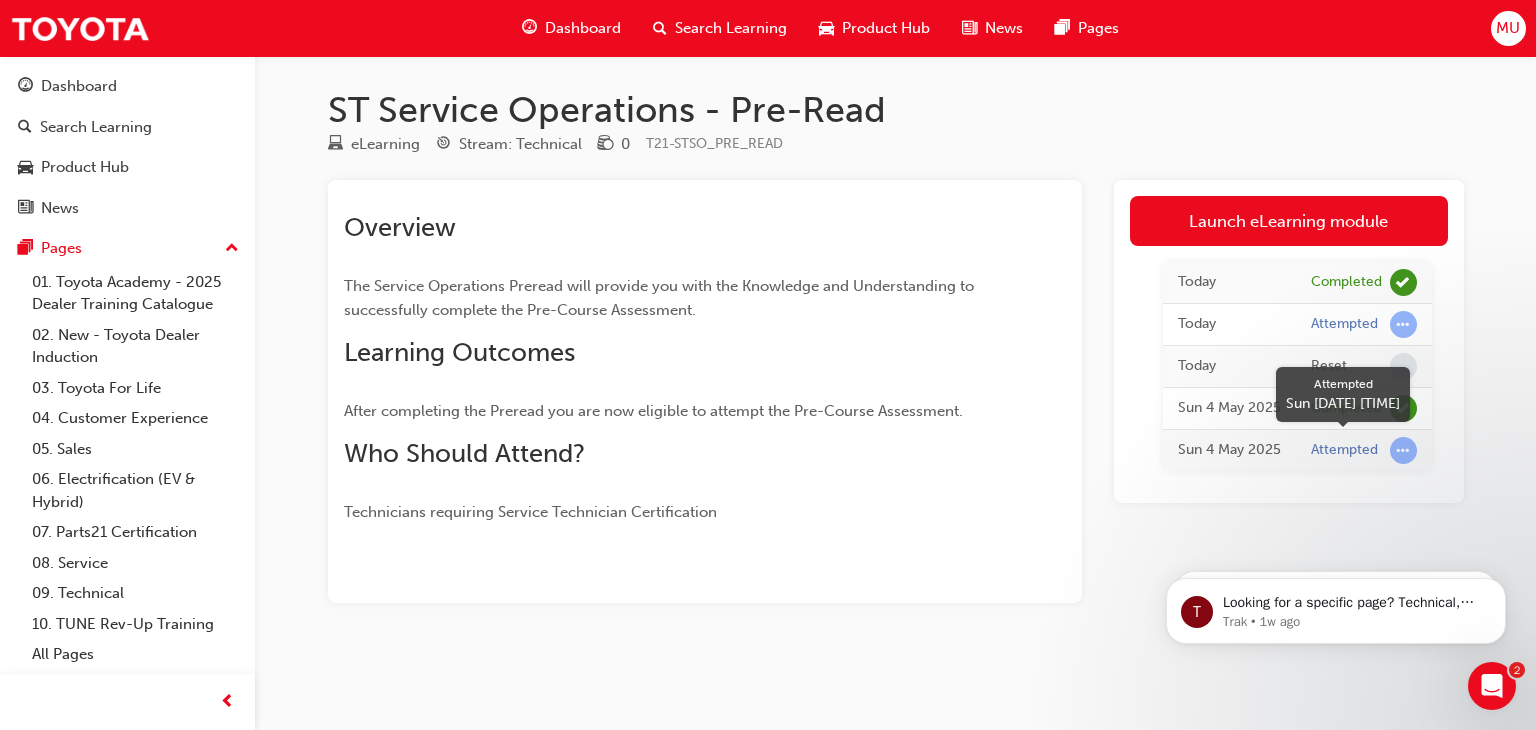 click at bounding box center (1403, 450) 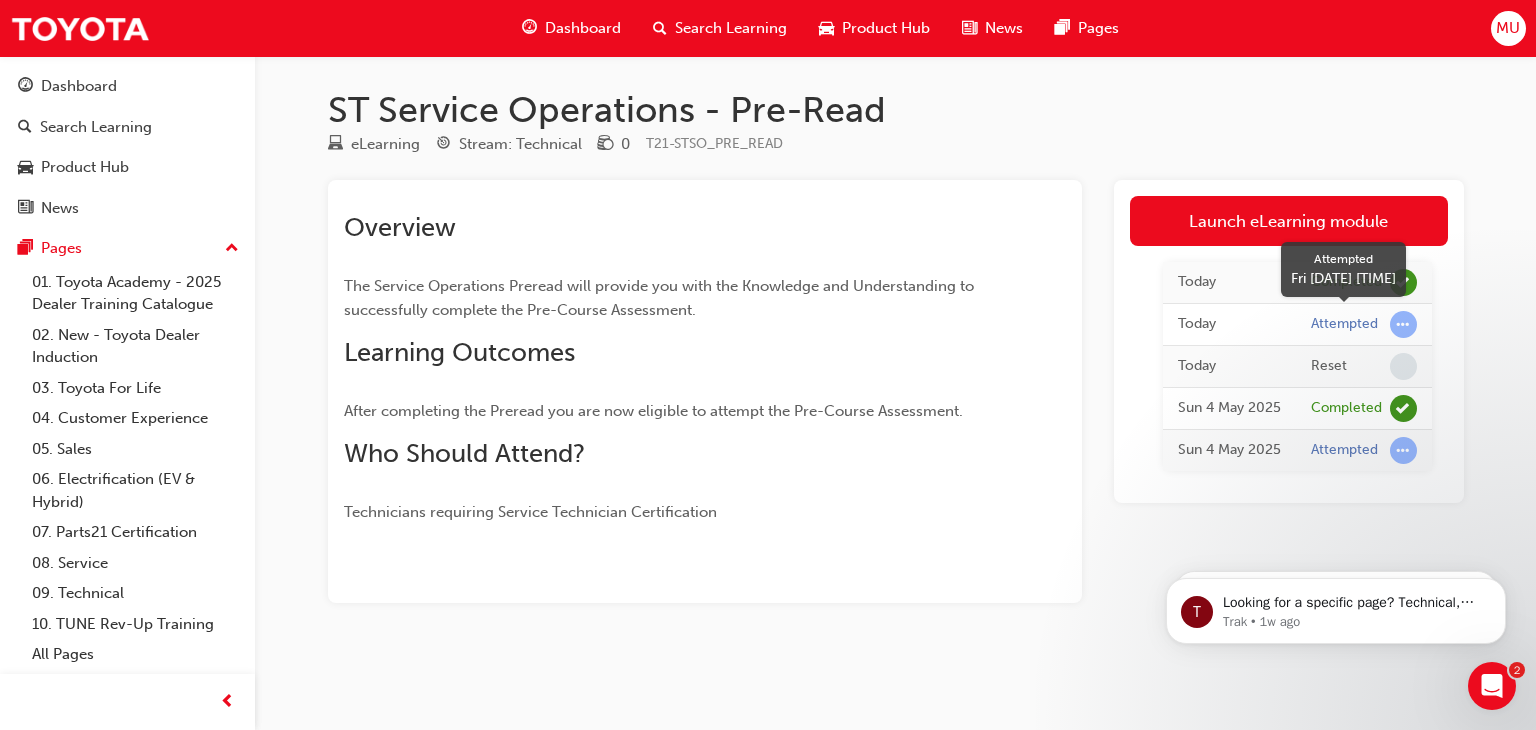 click at bounding box center [1403, 324] 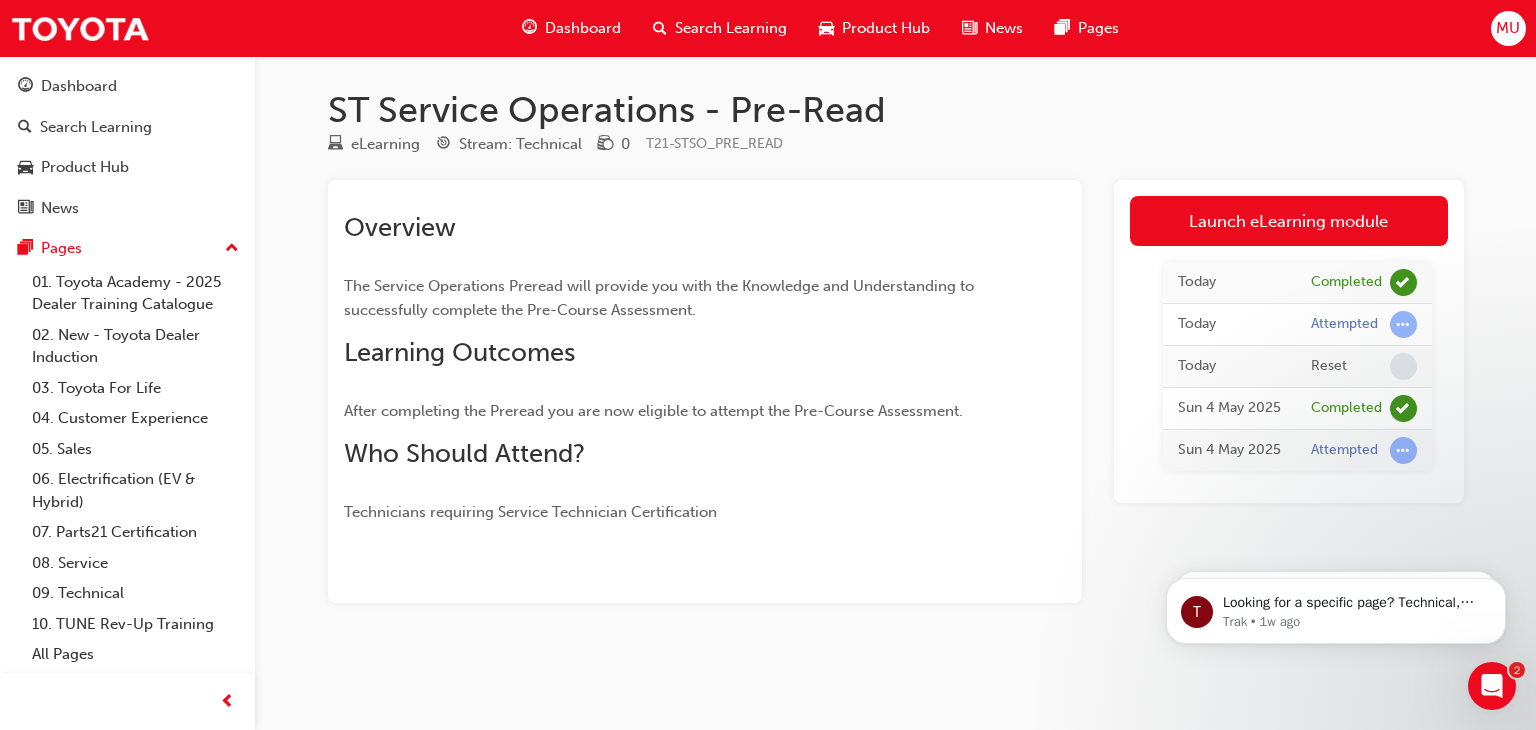 click on "Today" at bounding box center (1229, 324) 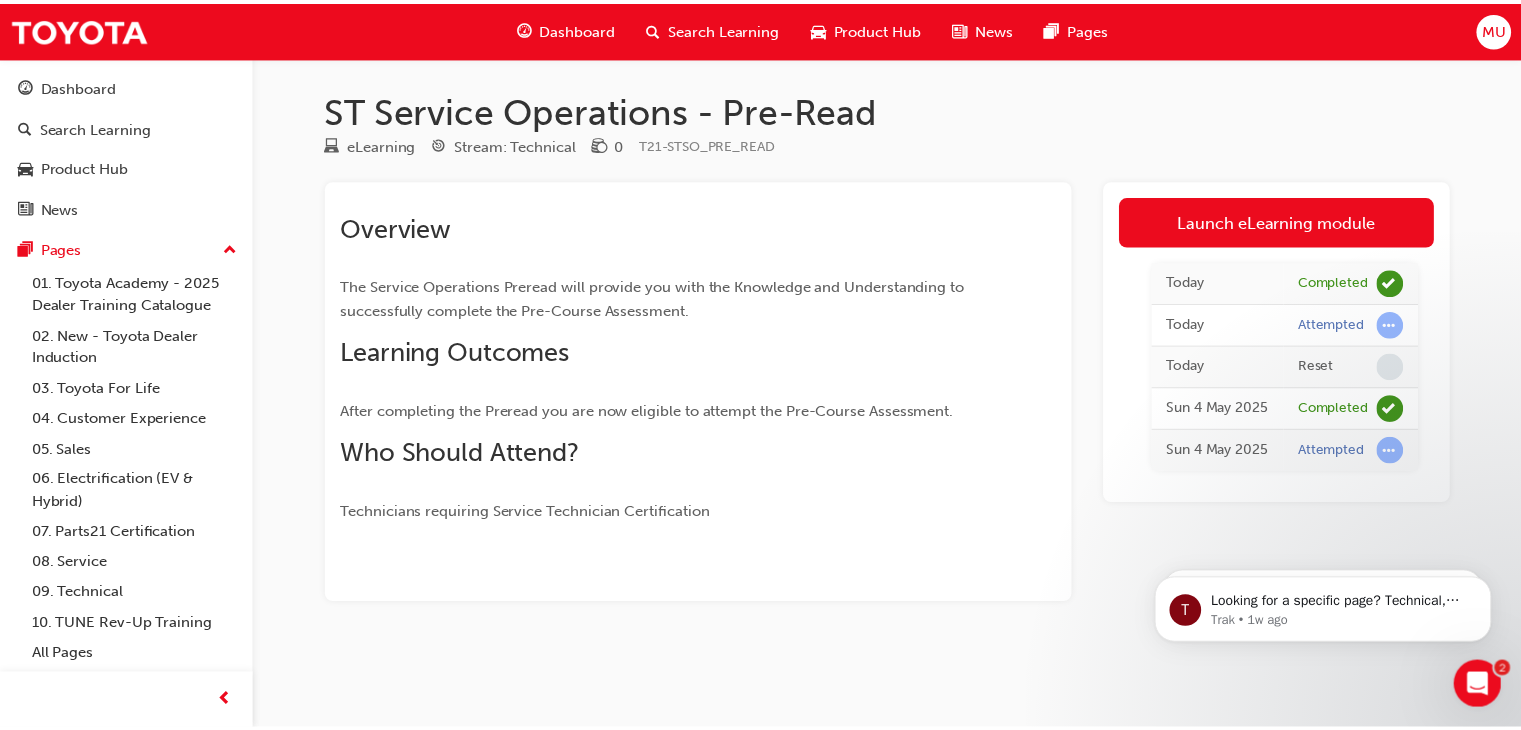 scroll, scrollTop: 8, scrollLeft: 0, axis: vertical 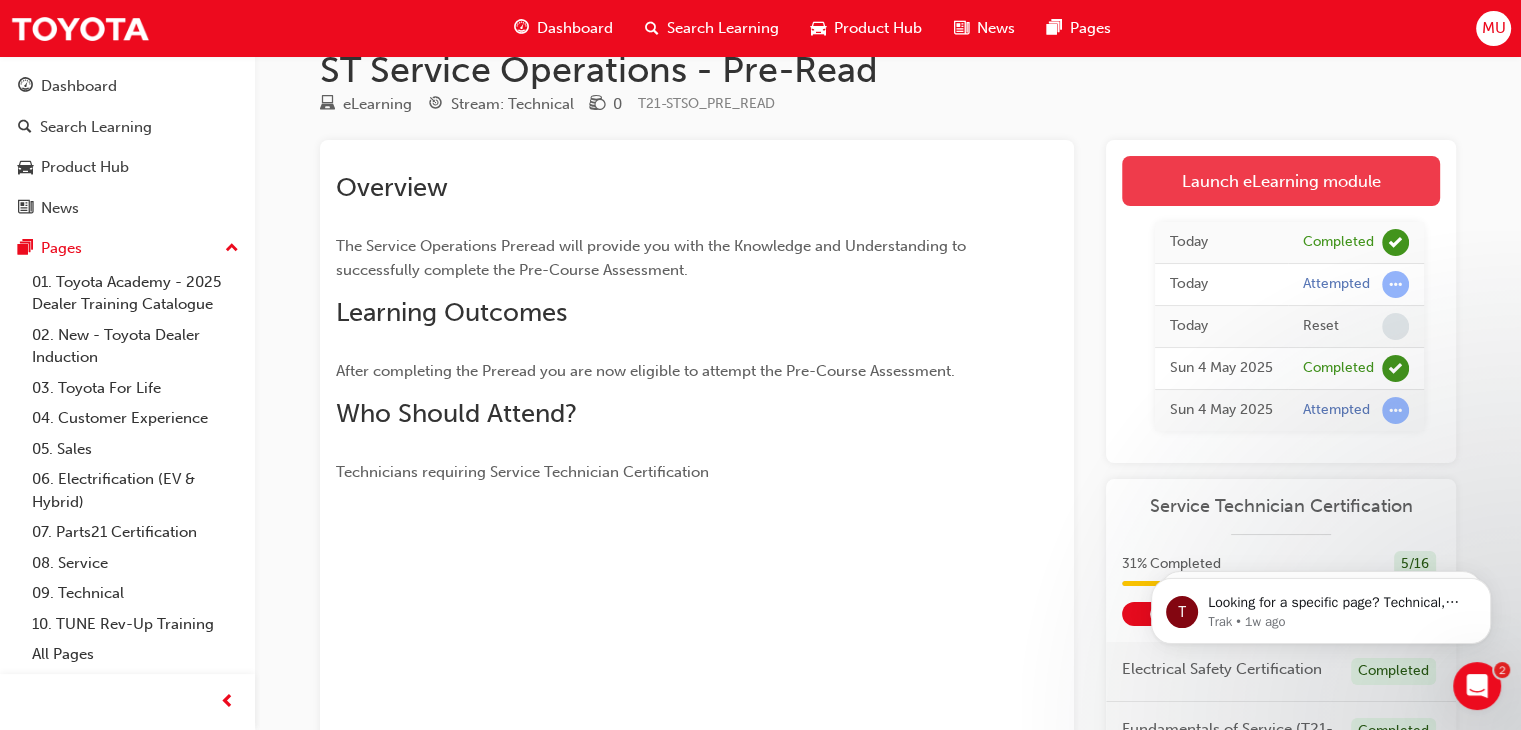 click on "Launch eLearning module" at bounding box center [1281, 181] 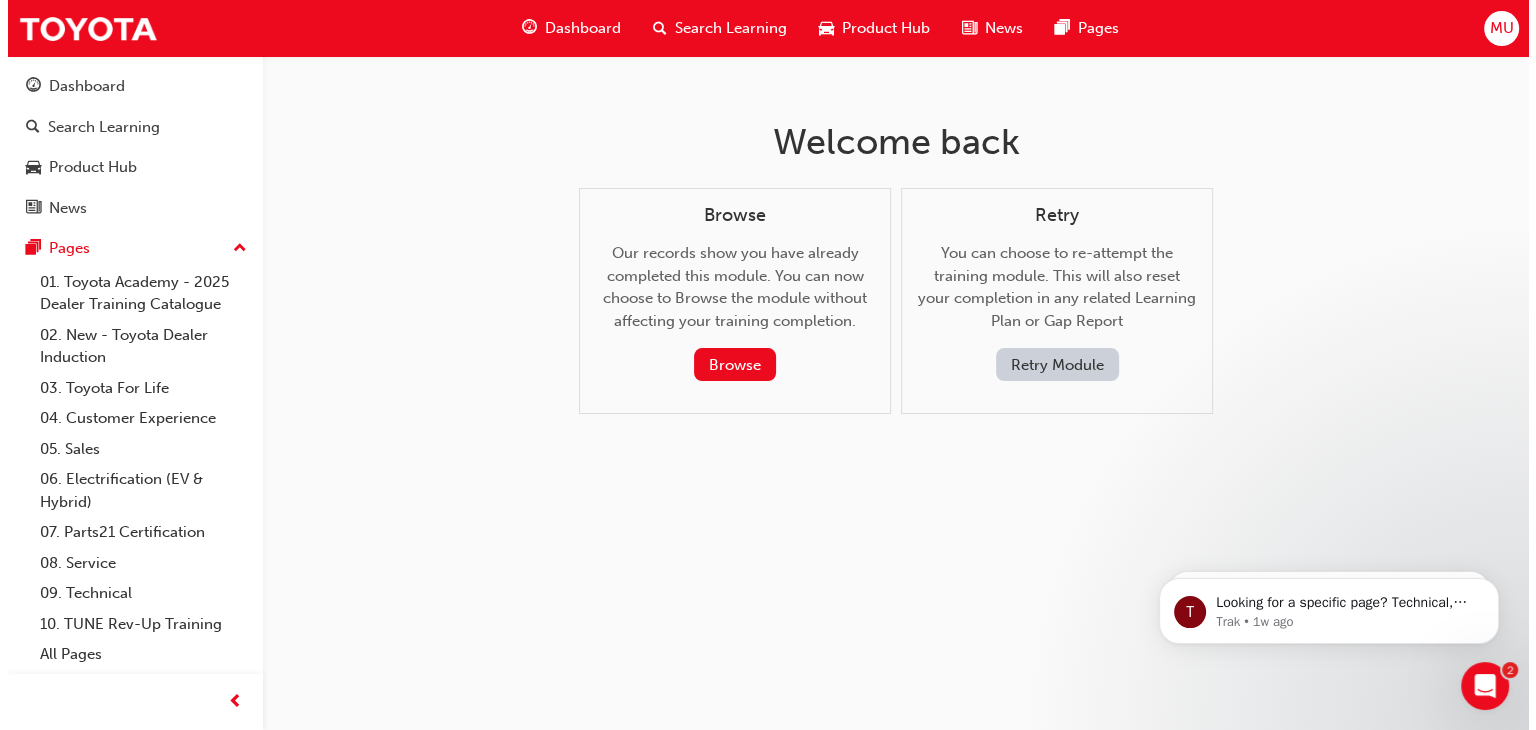 scroll, scrollTop: 0, scrollLeft: 0, axis: both 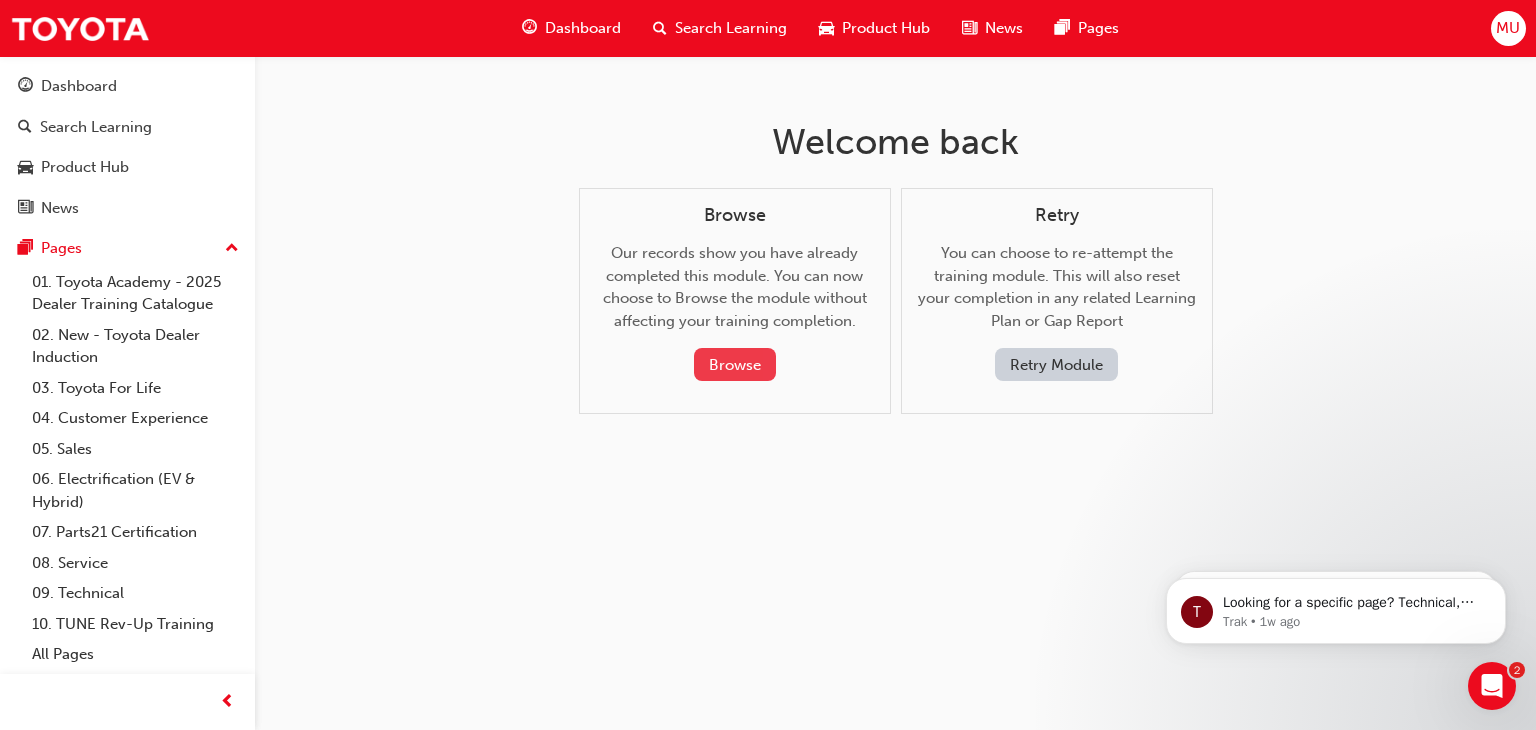 click on "Browse" at bounding box center [735, 364] 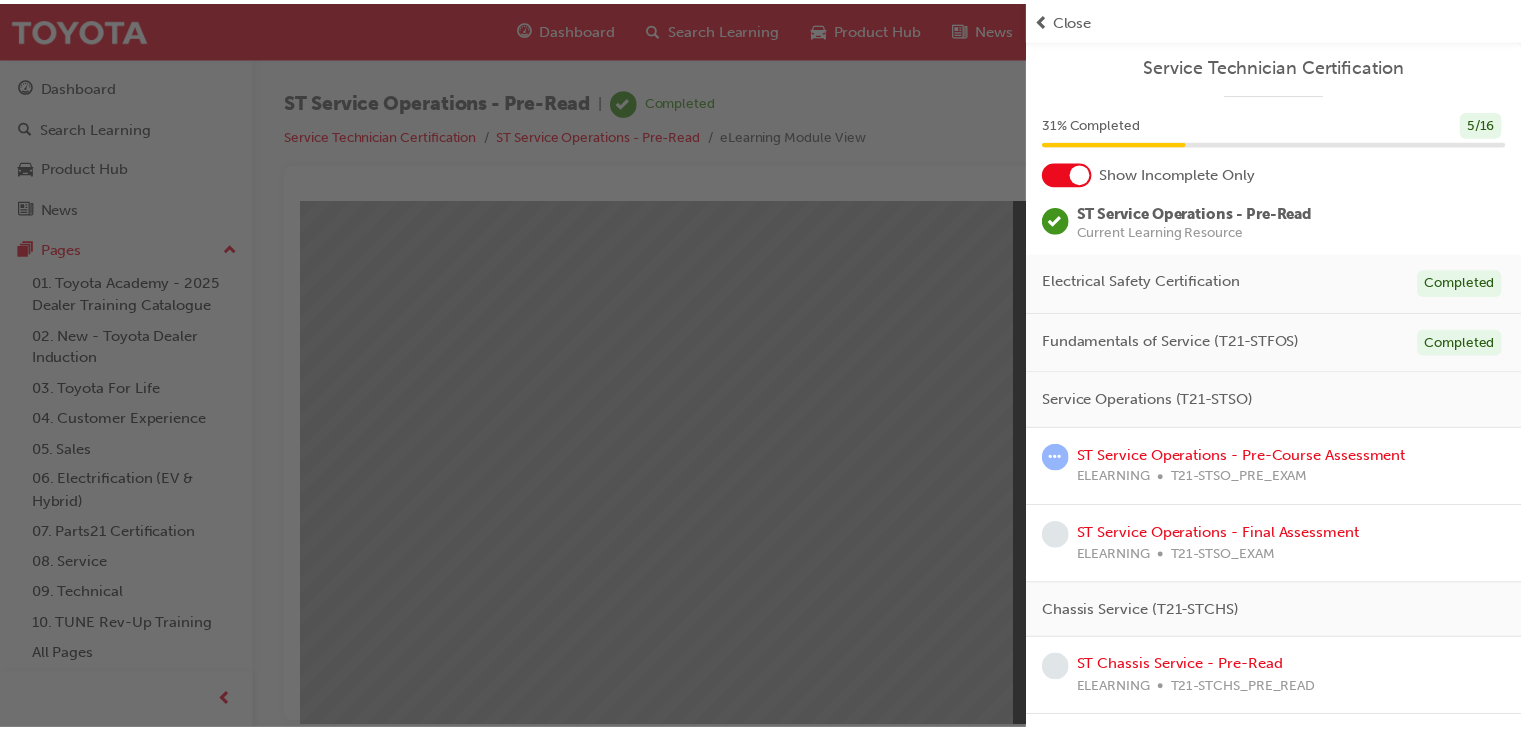 scroll, scrollTop: 0, scrollLeft: 0, axis: both 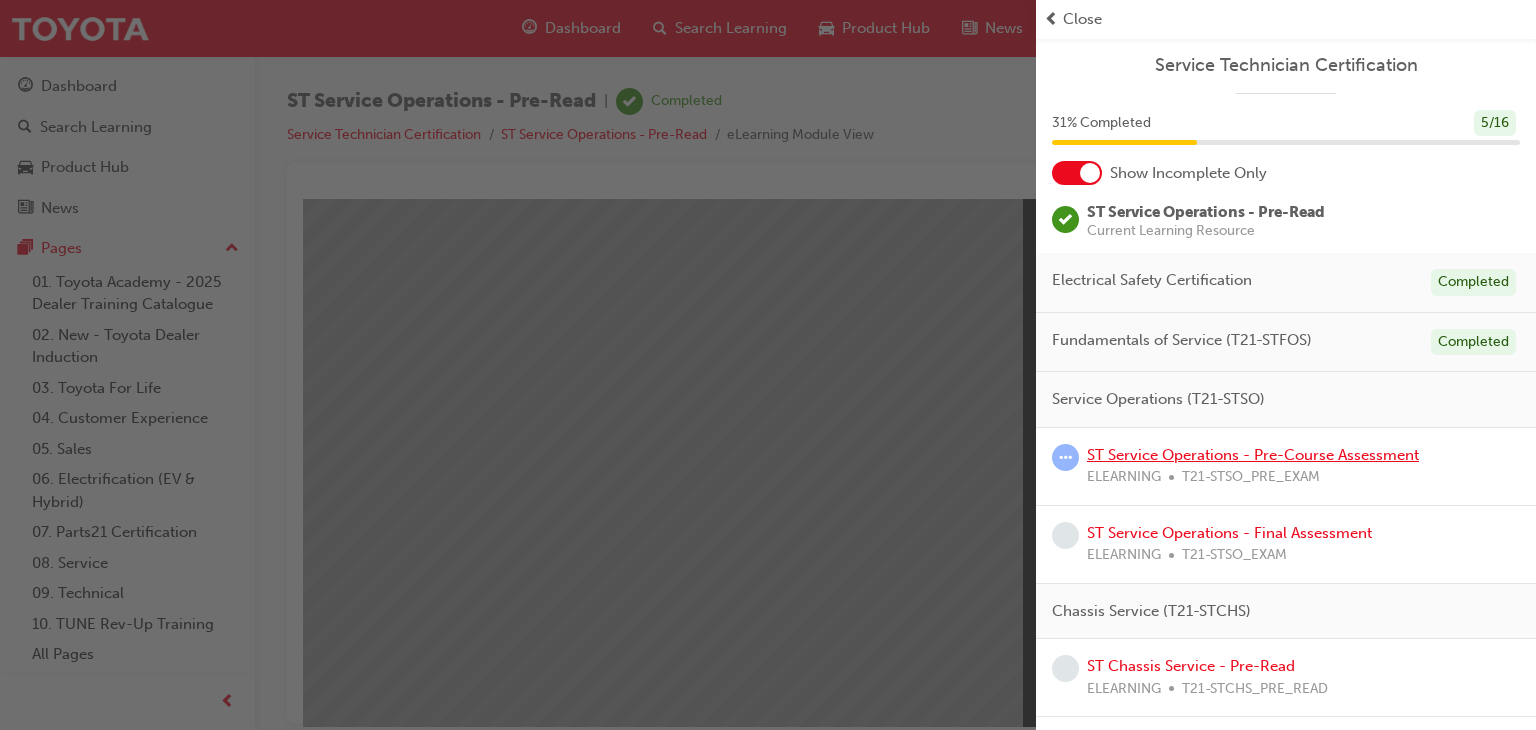 click on "ST Service Operations - Pre-Course Assessment" at bounding box center [1253, 455] 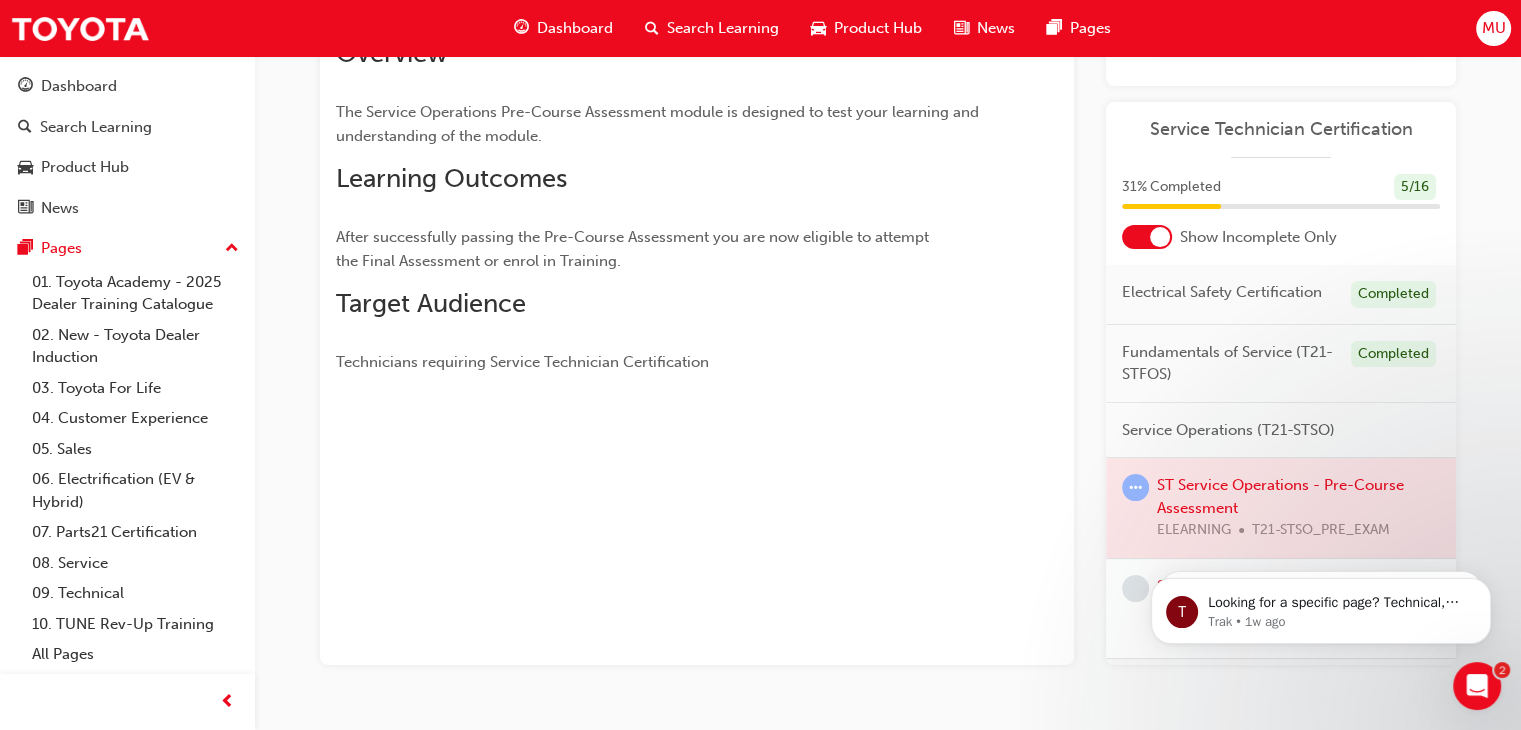 scroll, scrollTop: 297, scrollLeft: 0, axis: vertical 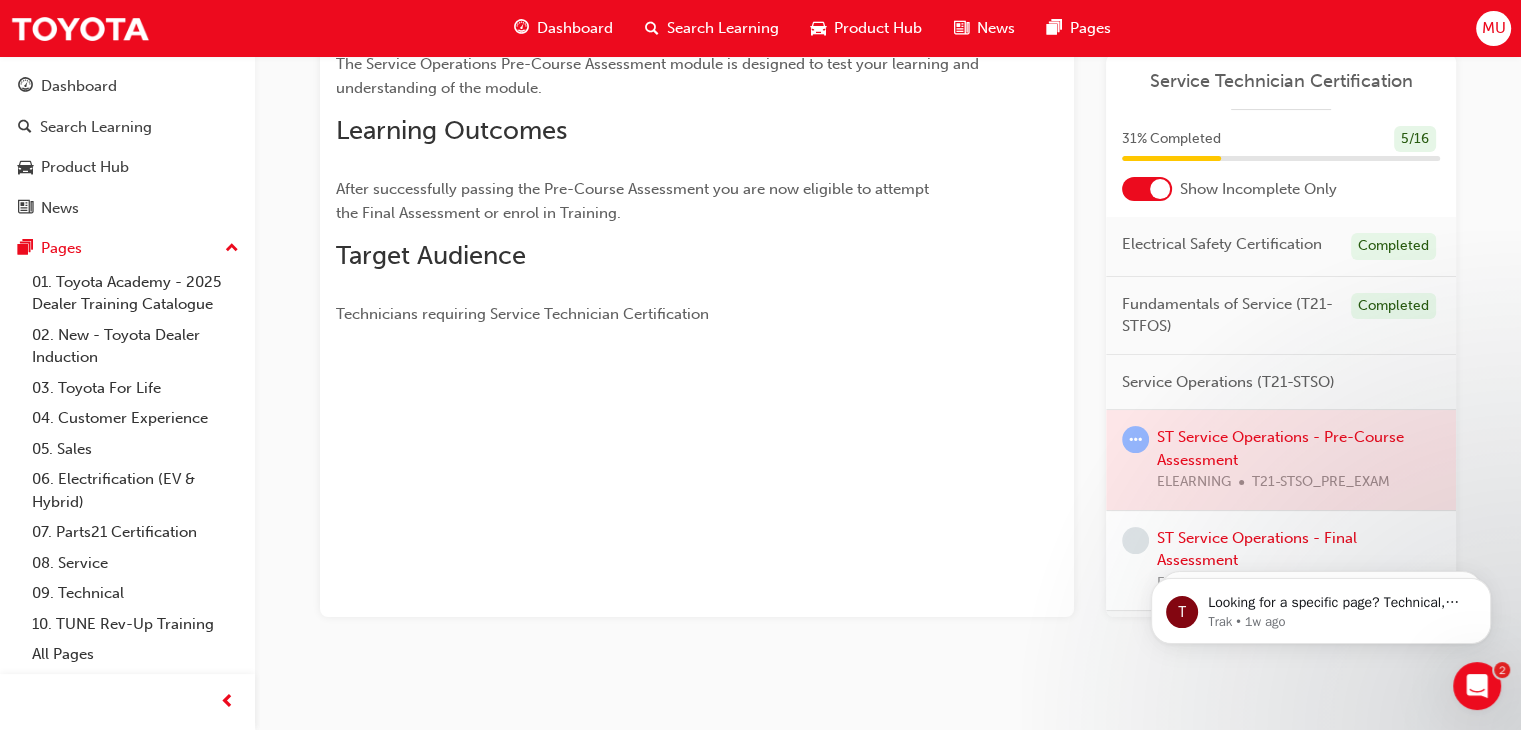 click on "Target Audience" at bounding box center [431, 255] 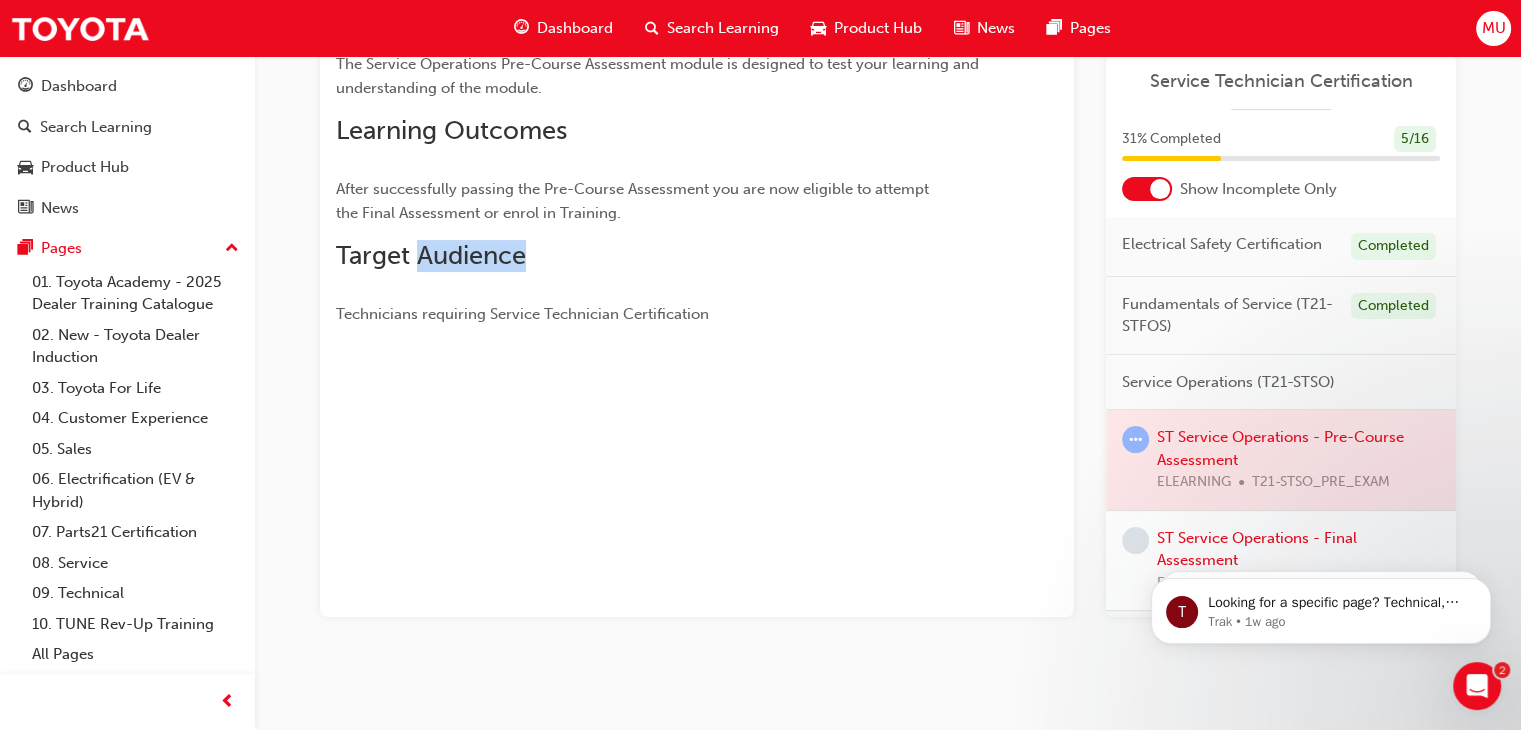 click on "Target Audience" at bounding box center (431, 255) 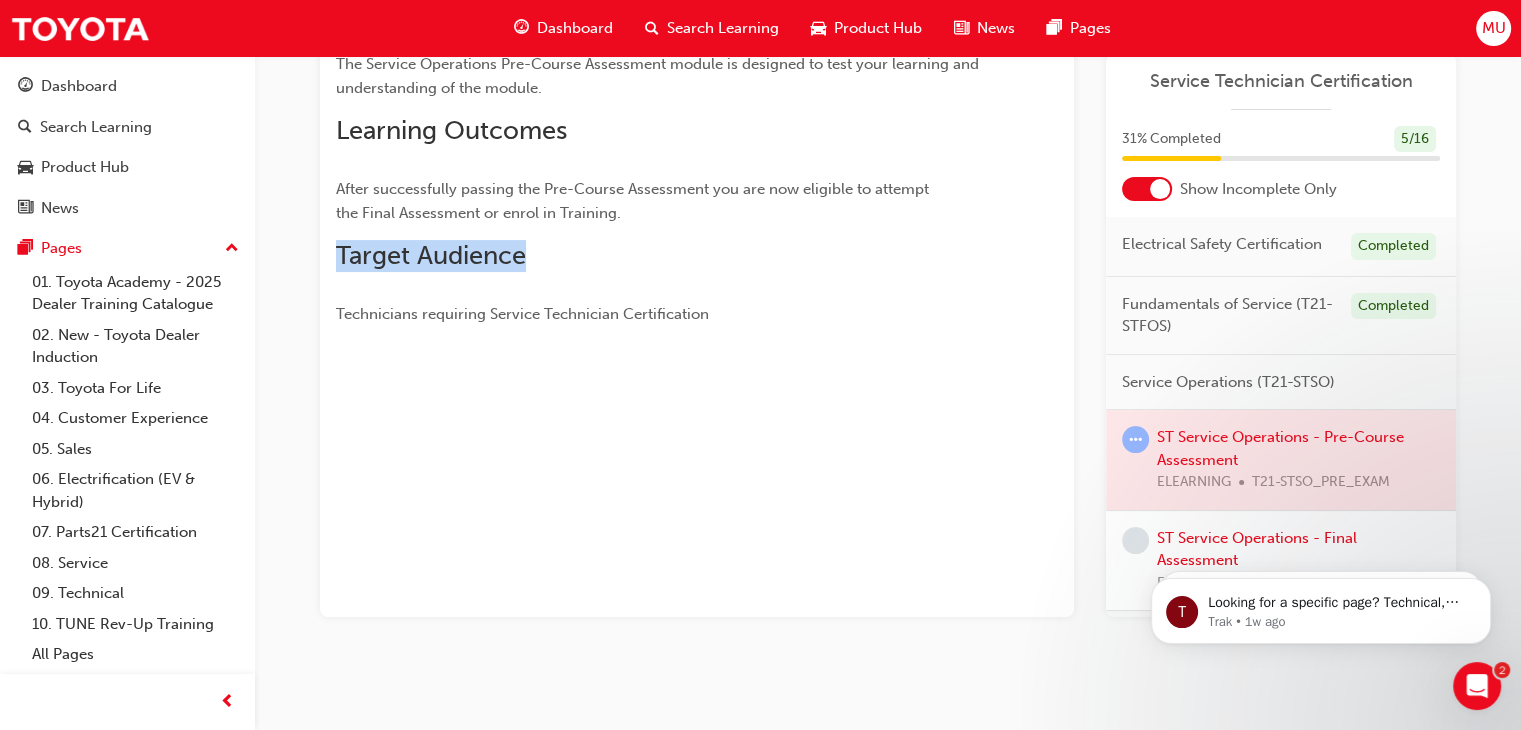 click on "Target Audience" at bounding box center [431, 255] 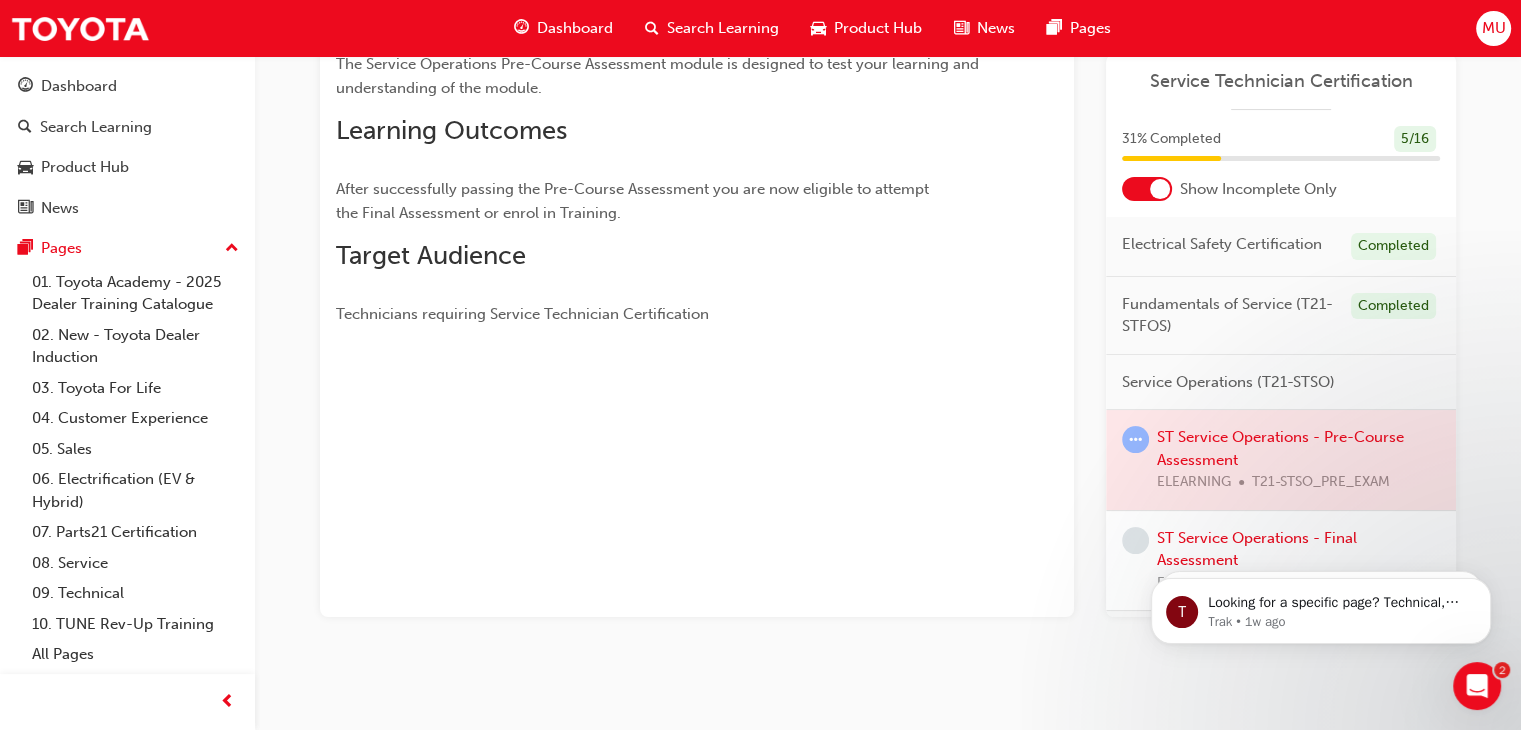 scroll, scrollTop: 32, scrollLeft: 0, axis: vertical 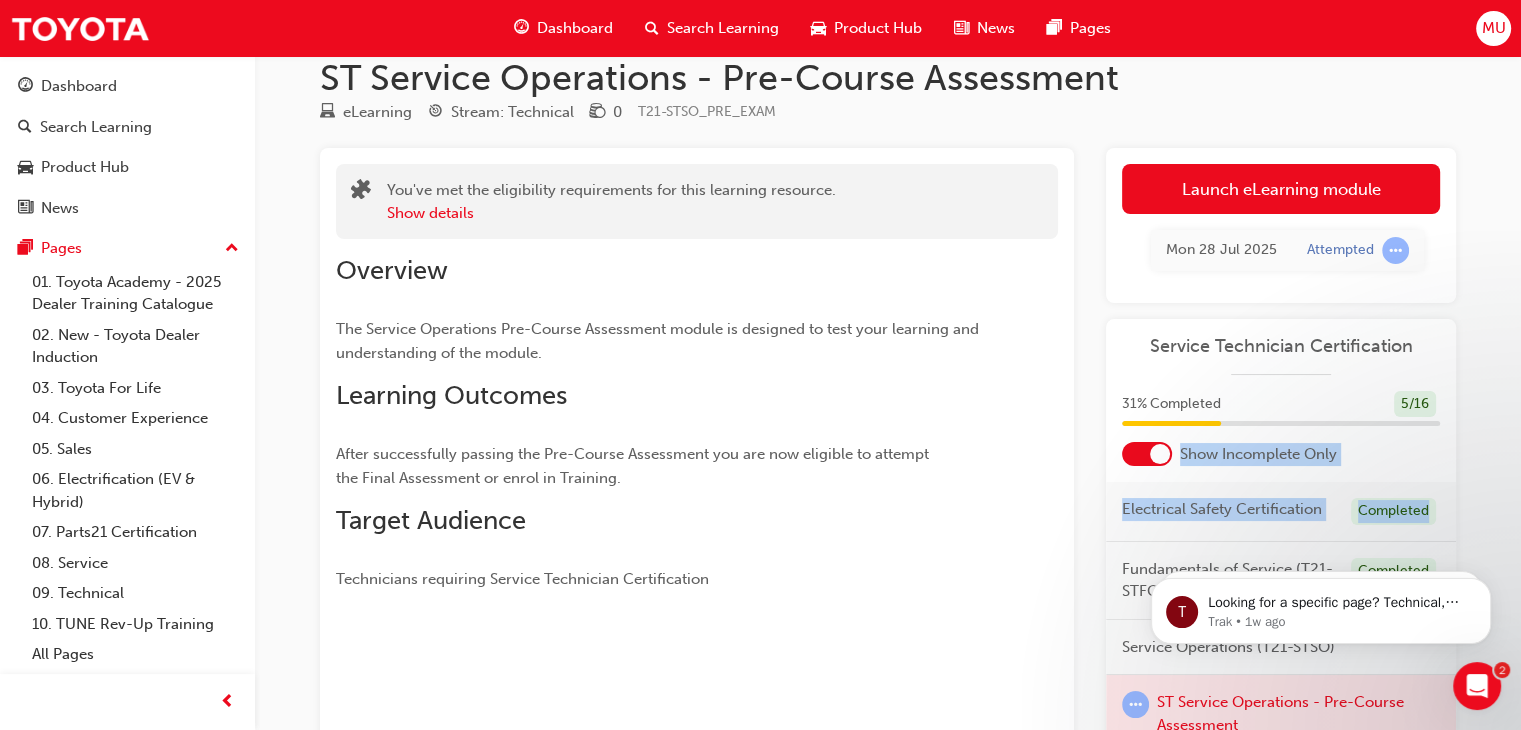 drag, startPoint x: 1492, startPoint y: 422, endPoint x: 1488, endPoint y: 500, distance: 78.10249 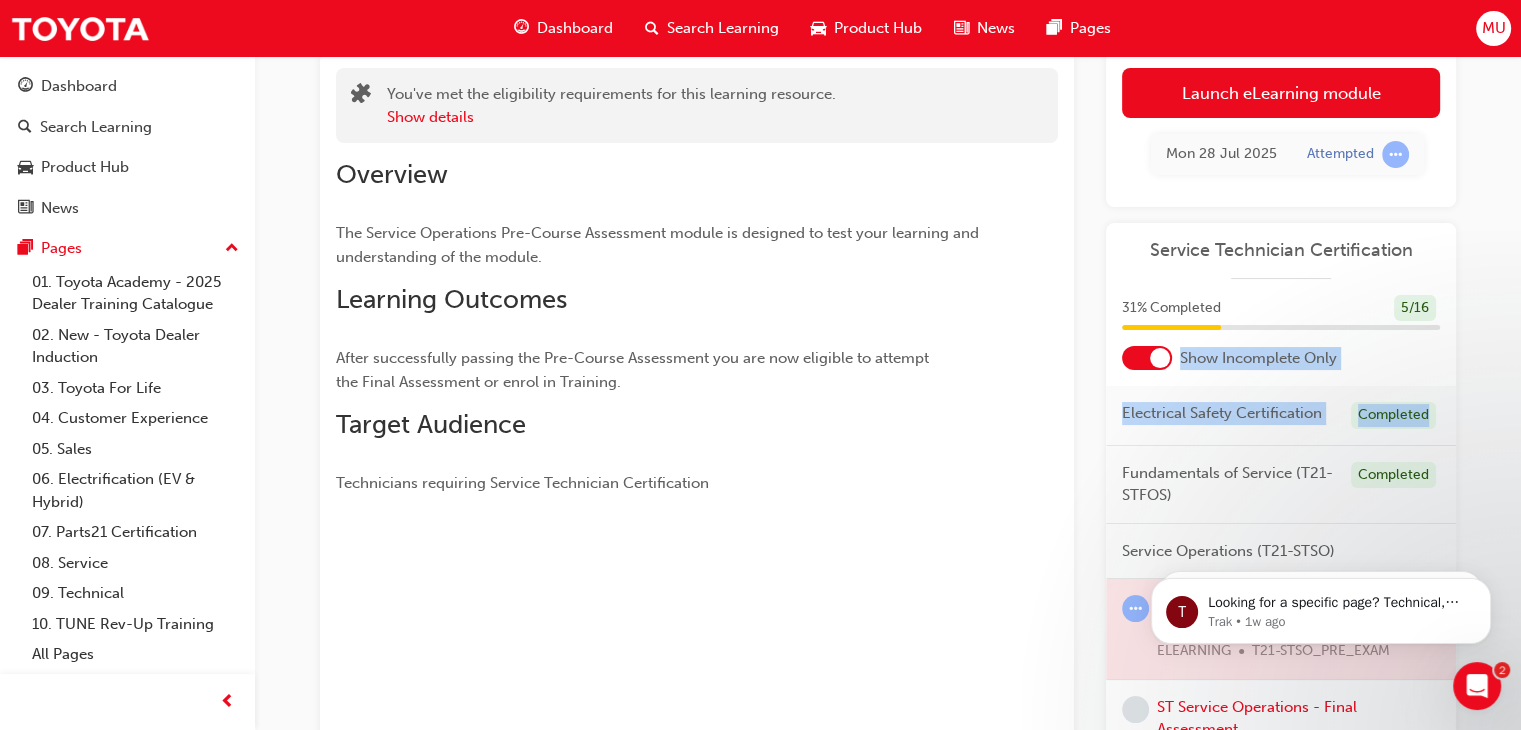 scroll, scrollTop: 207, scrollLeft: 0, axis: vertical 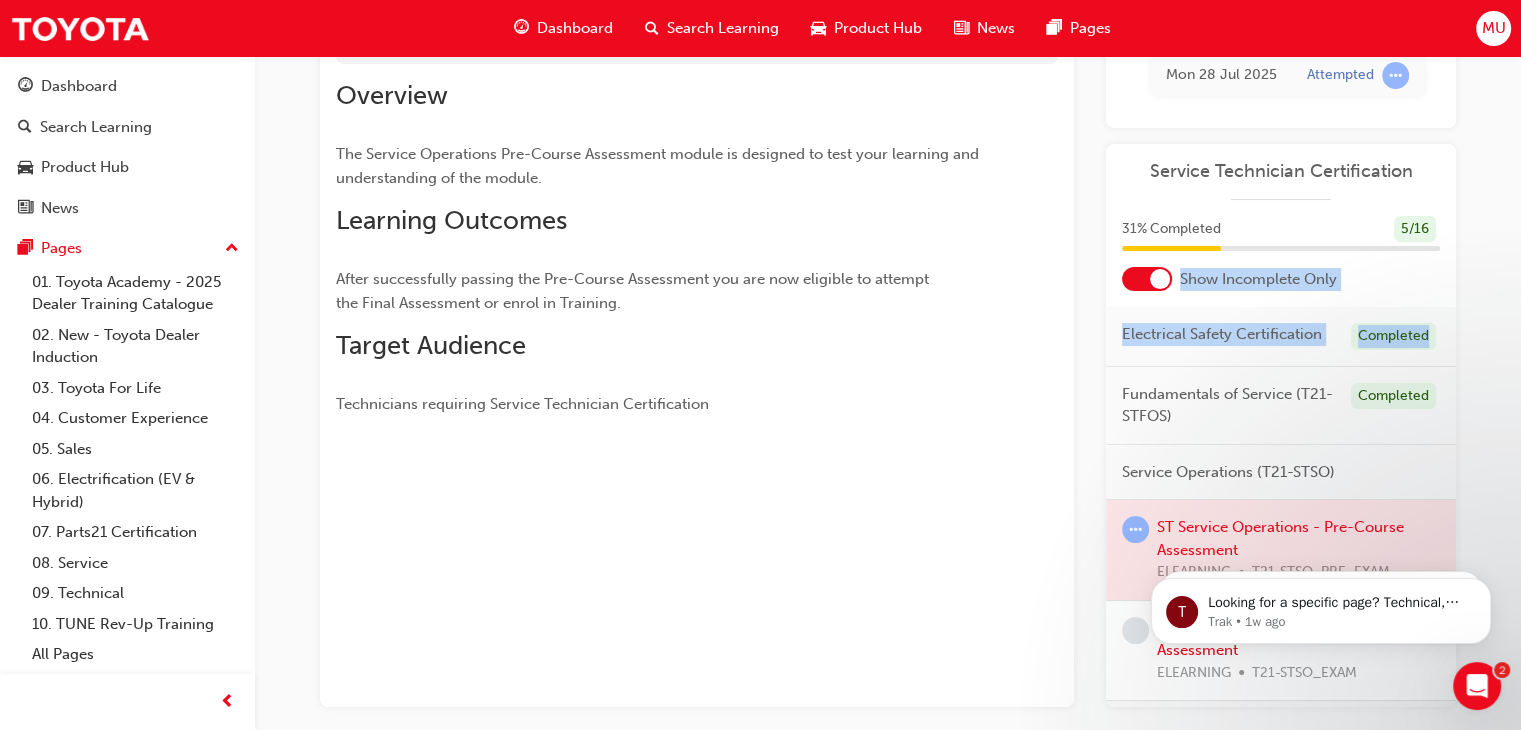 click on "Electrical Safety Certification Completed" at bounding box center (1281, 337) 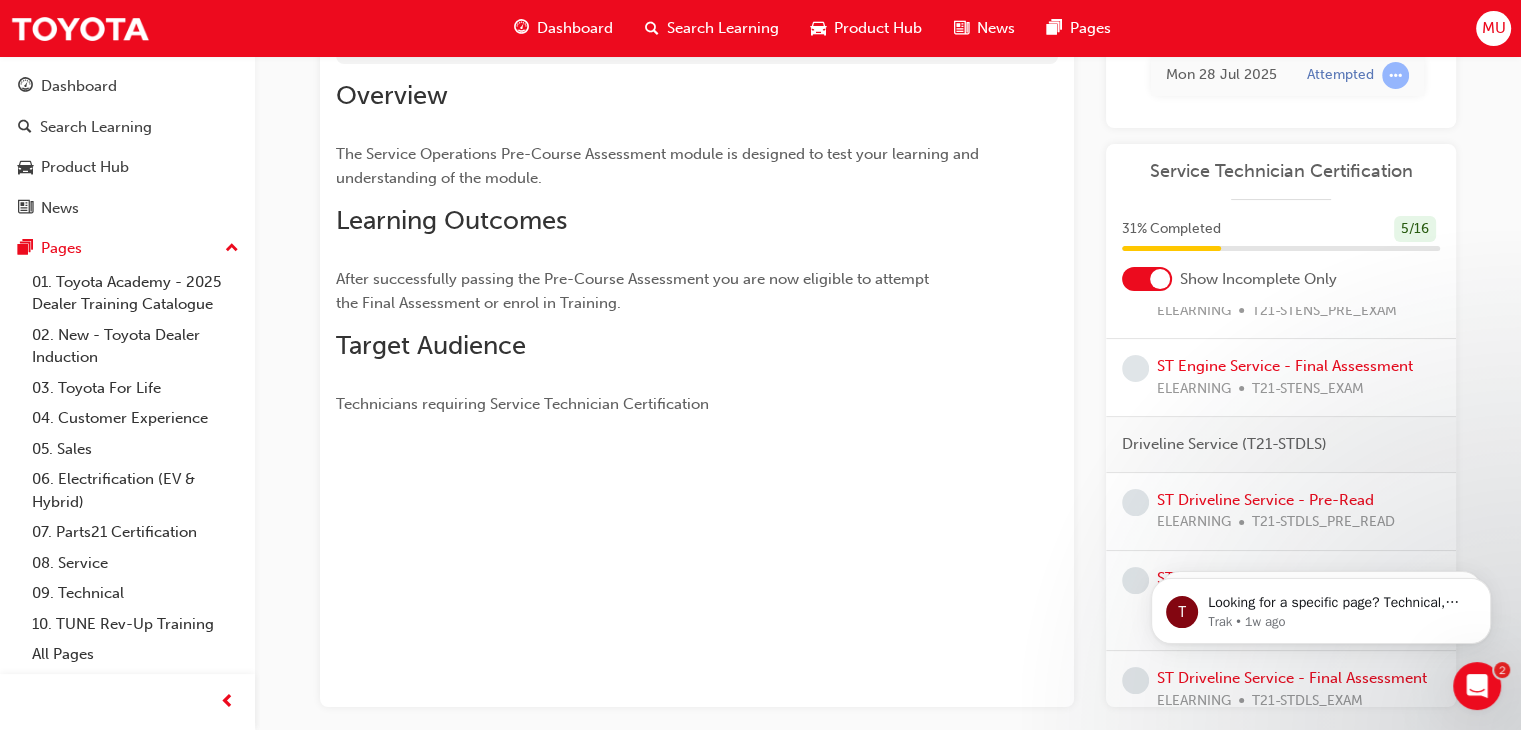 scroll, scrollTop: 967, scrollLeft: 0, axis: vertical 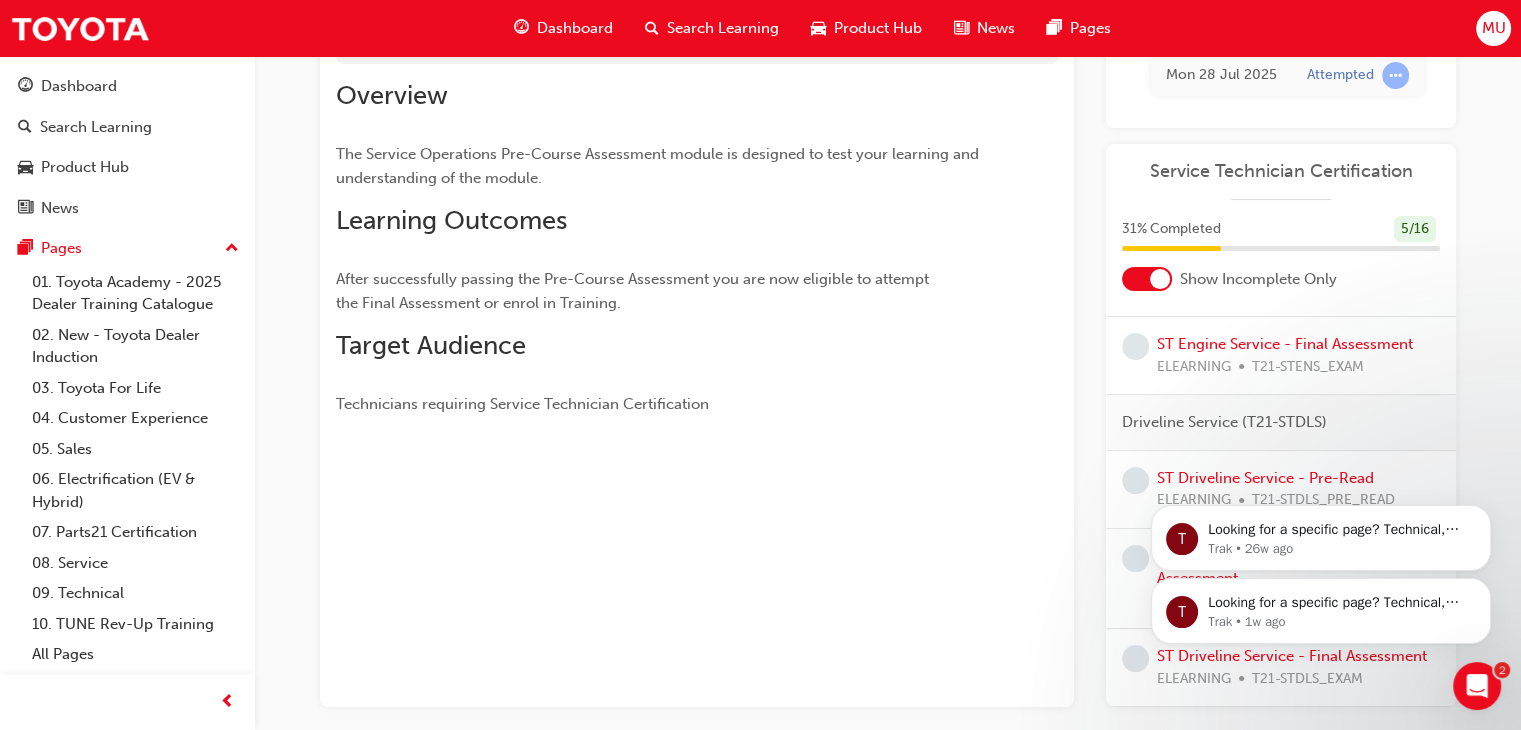 click on "T Looking for a specific page? Technical, Toyota Network Training, Technical Training Calendars Trak • 1w ago T Looking for a specific page? Technical, Toyota Network Training, Technical Training Calendars Trak • 26w ago" at bounding box center [1321, 519] 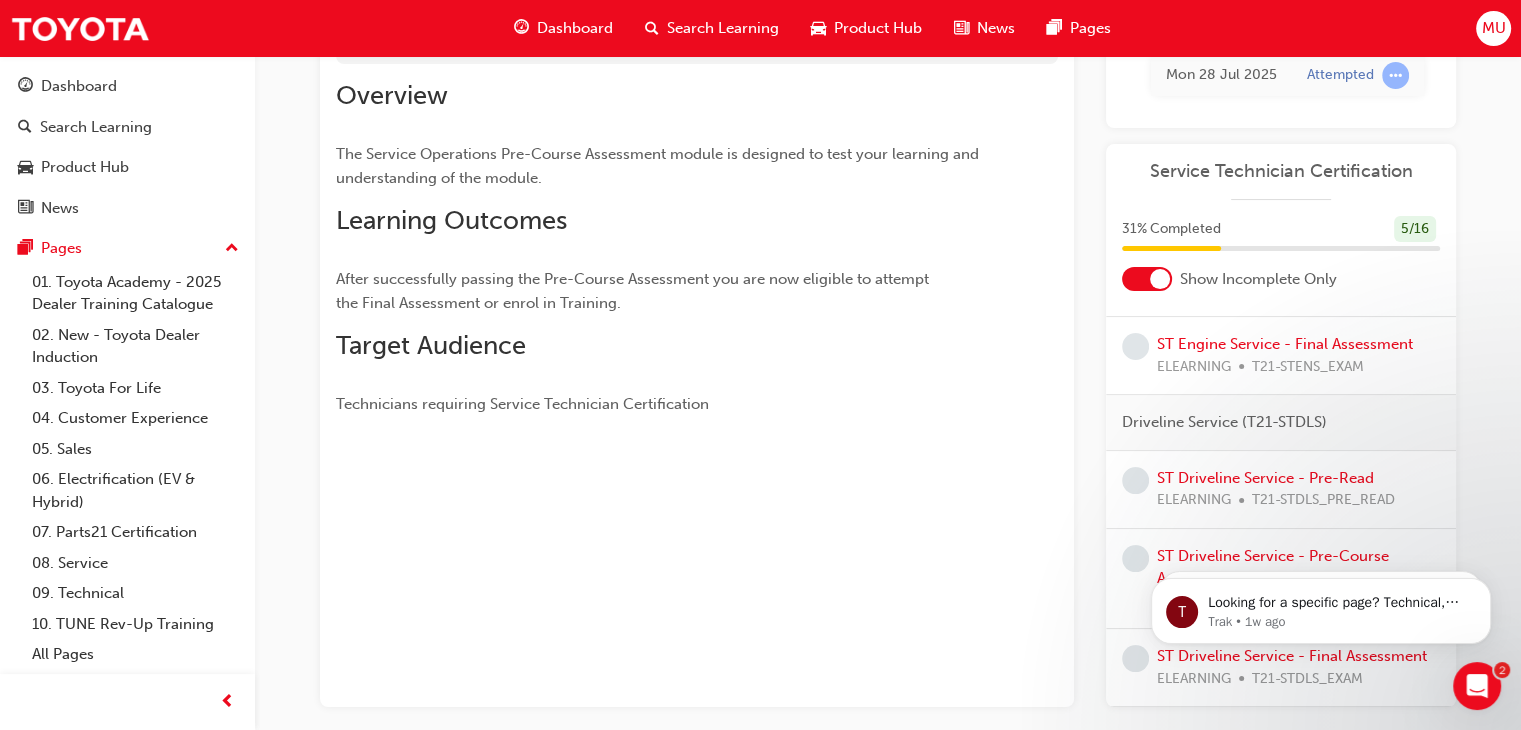 click on "ELEARNING" at bounding box center (1194, 367) 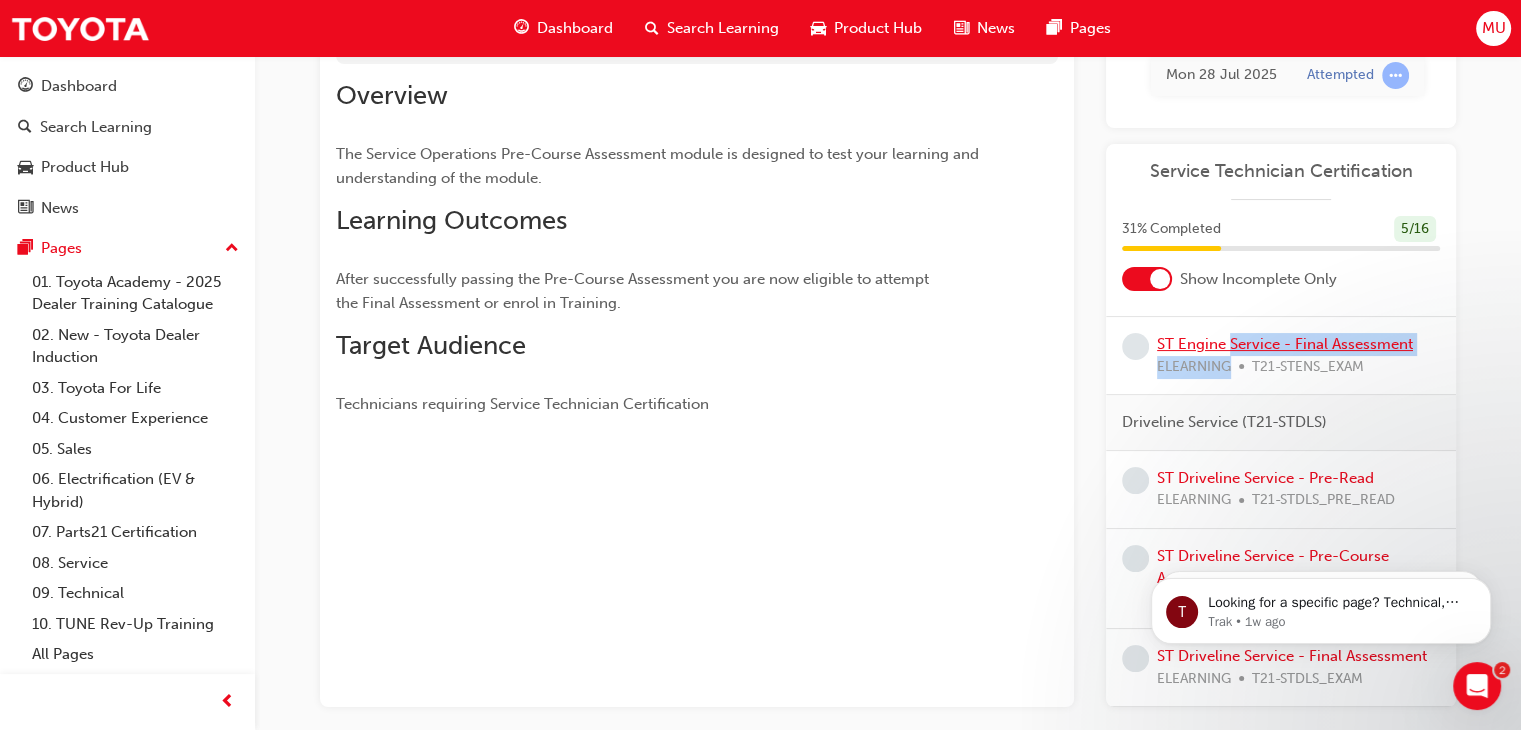 drag, startPoint x: 1213, startPoint y: 341, endPoint x: 1231, endPoint y: 329, distance: 21.633308 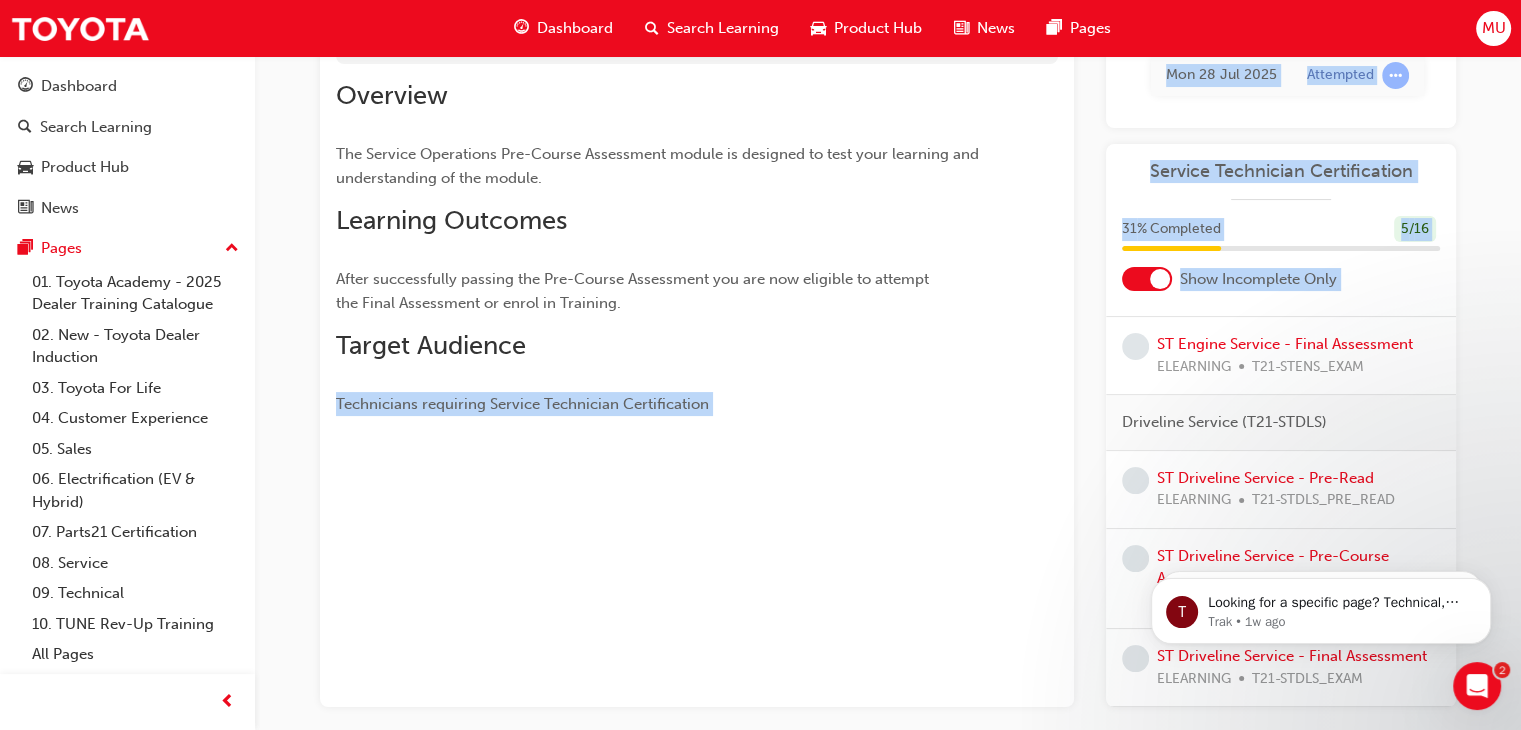 drag, startPoint x: 1056, startPoint y: 325, endPoint x: 1076, endPoint y: 326, distance: 20.024984 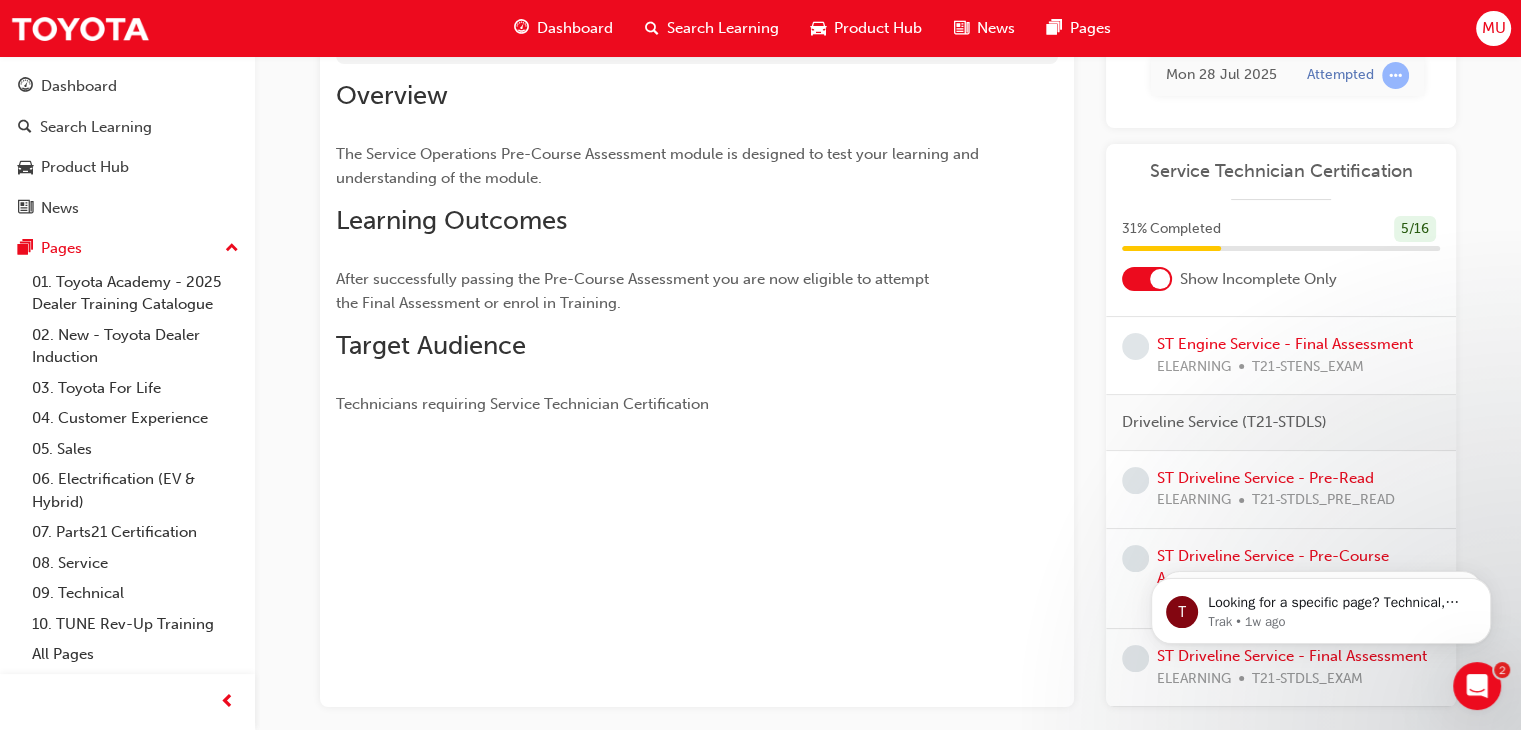 click on "You've met the eligibility requirements for this learning resource. Show details Overview The Service Operations Pre-Course Assessment module is designed to test your learning and understanding of the module. Learning Outcomes After successfully passing the Pre-Course Assessment you are now eligible to attempt the Final Assessment or enrol in Training. Target Audience Technicians requiring Service Technician Certification  Launch eLearning module Learning Plan   Mon [DATE] Attempted Service Technician Certification 31 % Completed 5 / 16 Show Incomplete Only Electrical Safety Certification Completed Fundamentals of Service (T21-STFOS) Completed Service Operations (T21-STSO) ST Service Operations - Pre-Course Assessment ELEARNING T21-STSO_PRE_EXAM ST Service Operations - Final Assessment ELEARNING T21-STSO_EXAM Chassis Service (T21-STCHS) ST Chassis Service - Pre-Read ELEARNING T21-STCHS_PRE_READ ST Chassis Service - Pre-Course Assessment ELEARNING T21-STCHS_PRE_EXAM ST Chassis Service - Final Assessment" at bounding box center [888, 340] 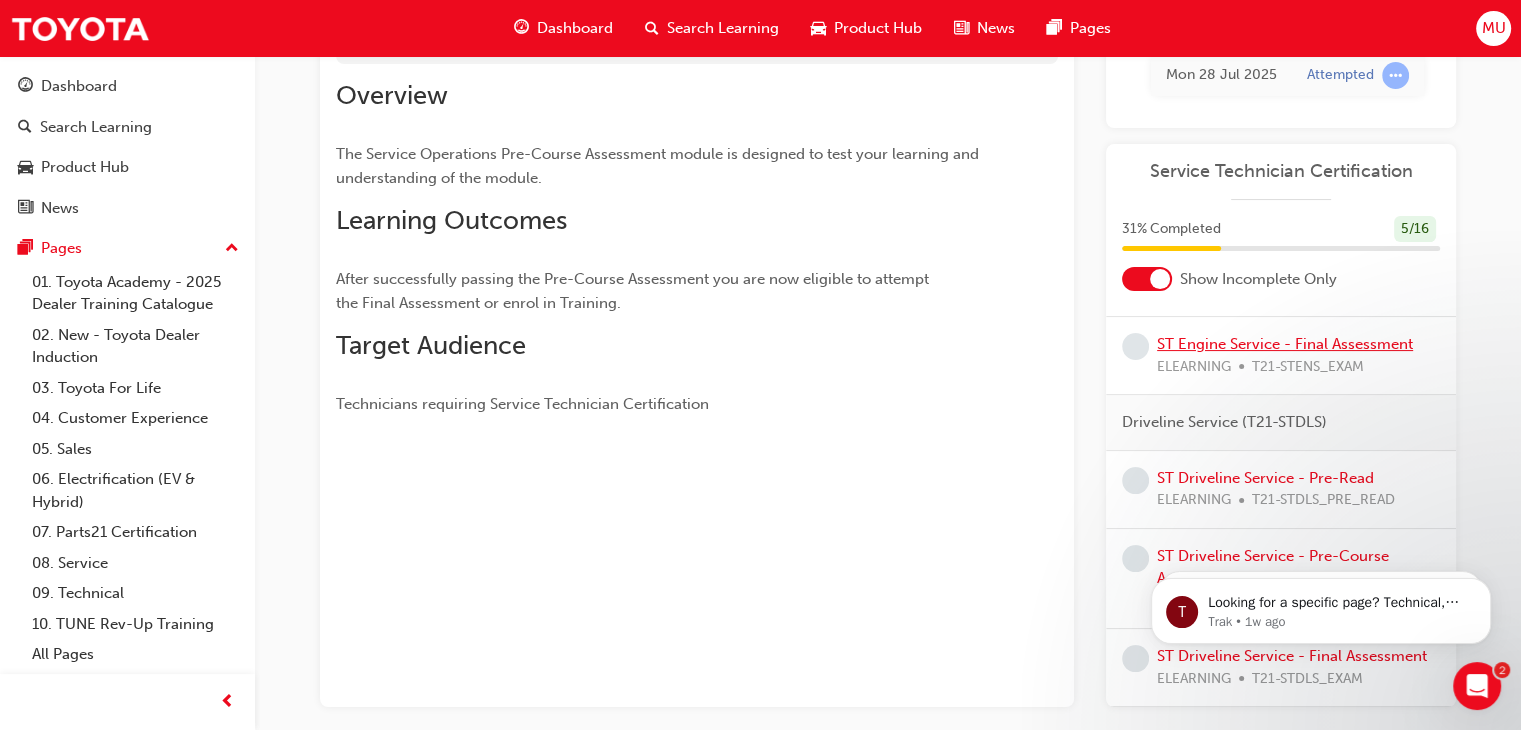 click on "ST Engine Service - Final Assessment" at bounding box center [1285, 344] 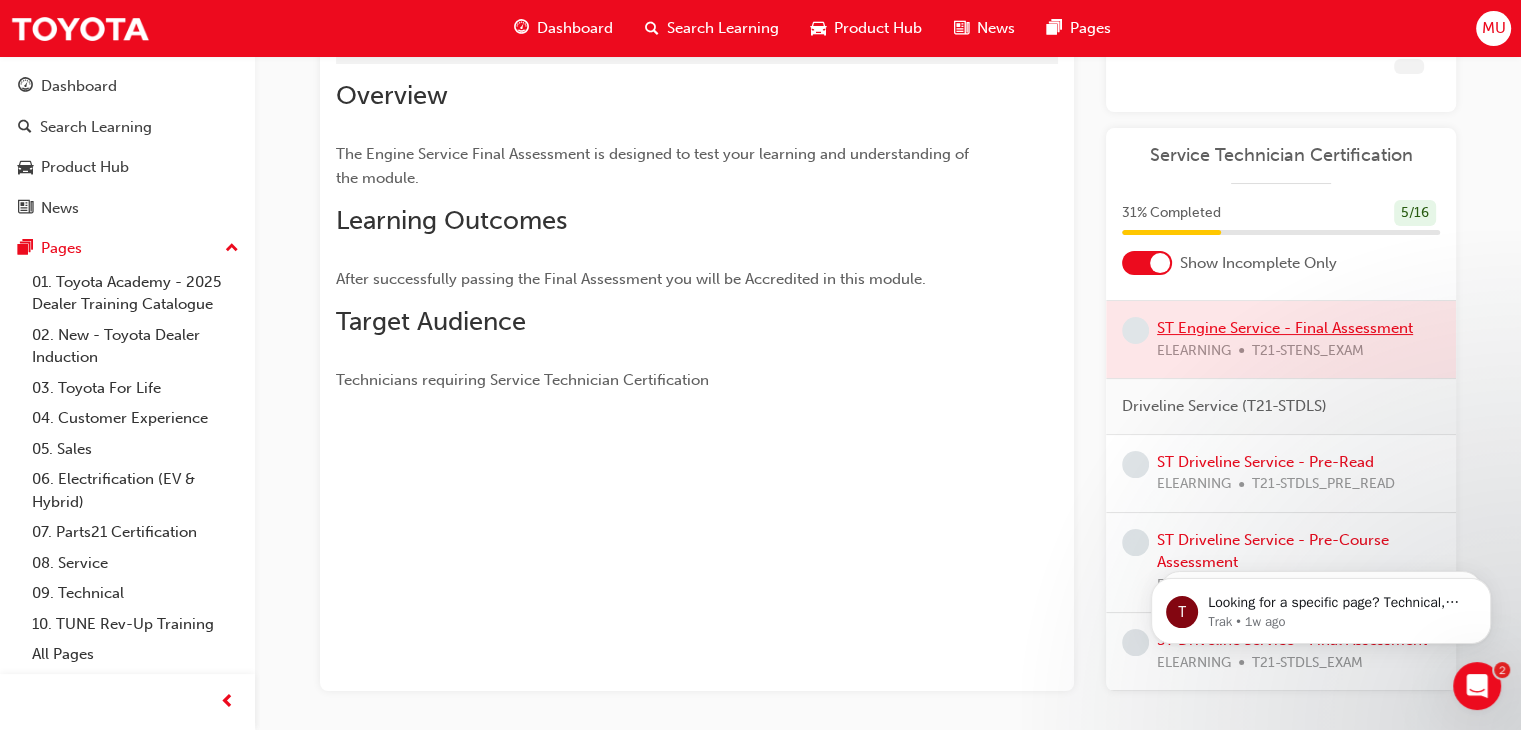 click at bounding box center [1281, 339] 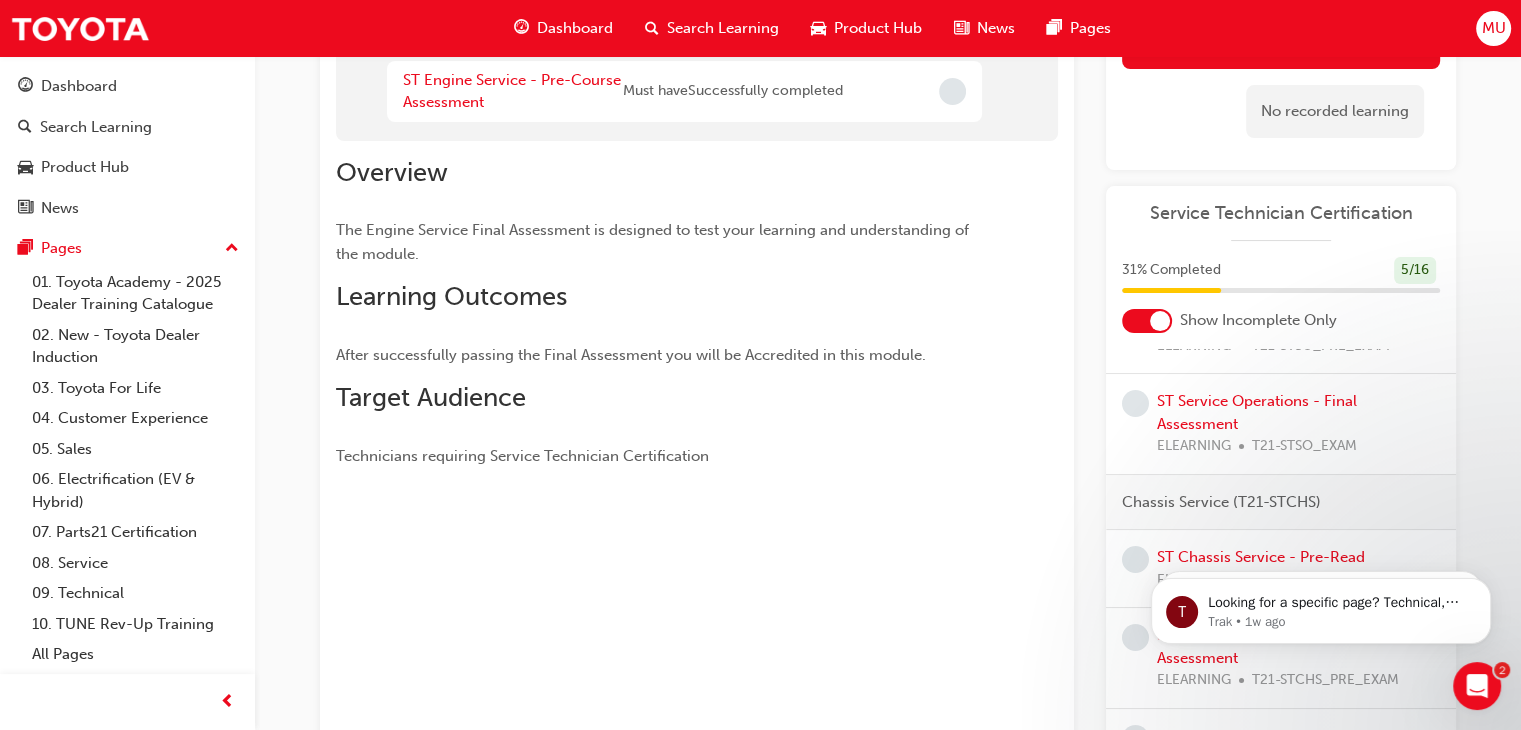 scroll, scrollTop: 3, scrollLeft: 0, axis: vertical 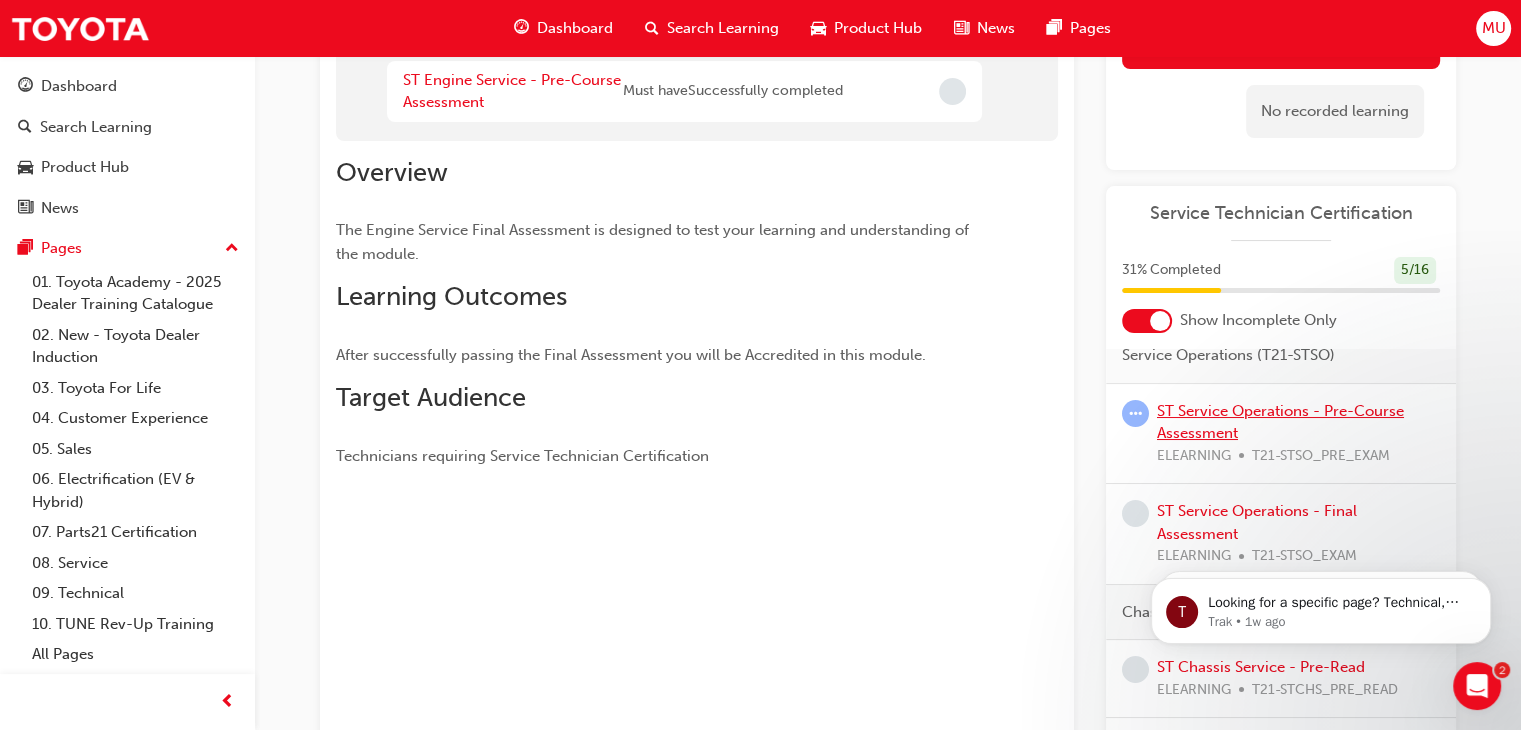 click on "ST Service Operations - Pre-Course Assessment" at bounding box center (1280, 422) 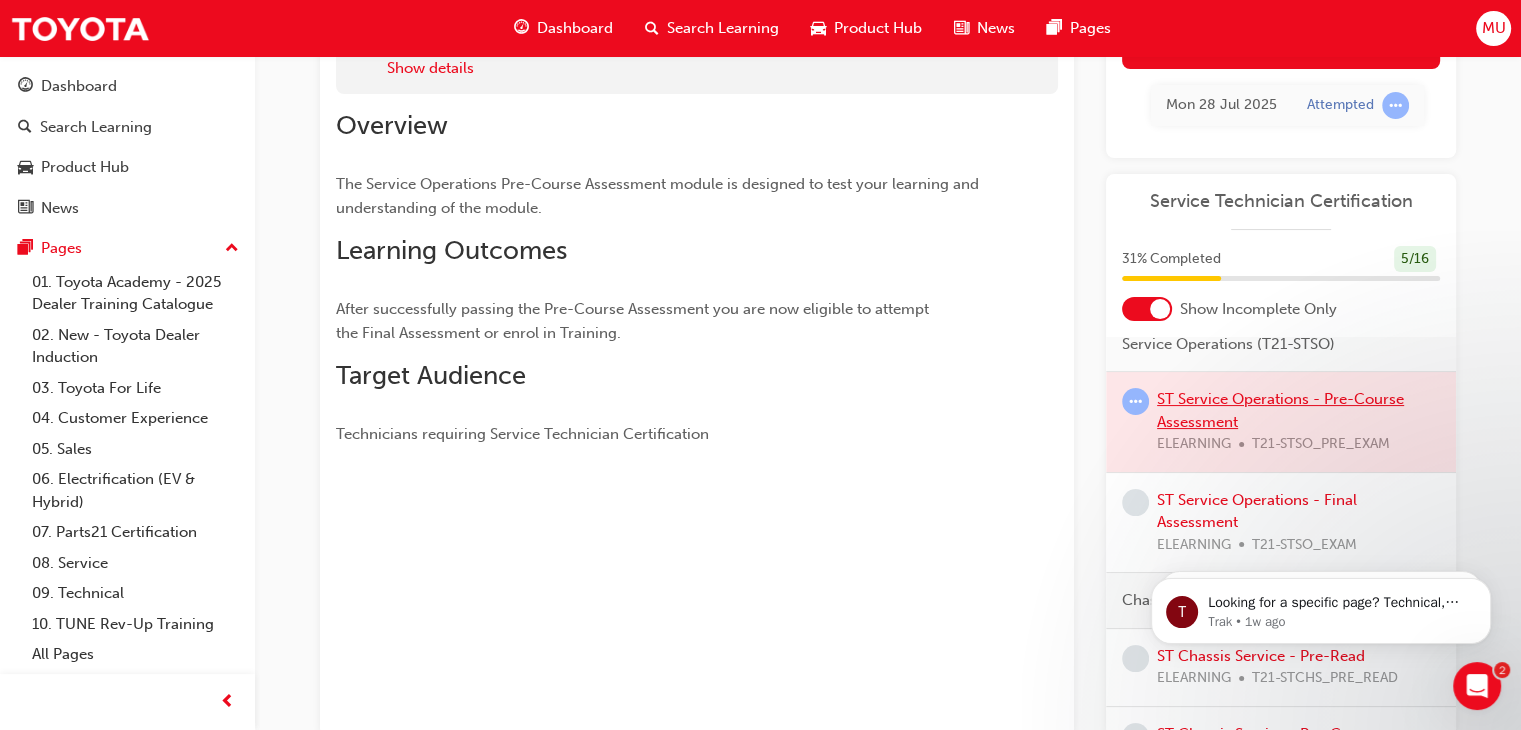 click at bounding box center (1281, 422) 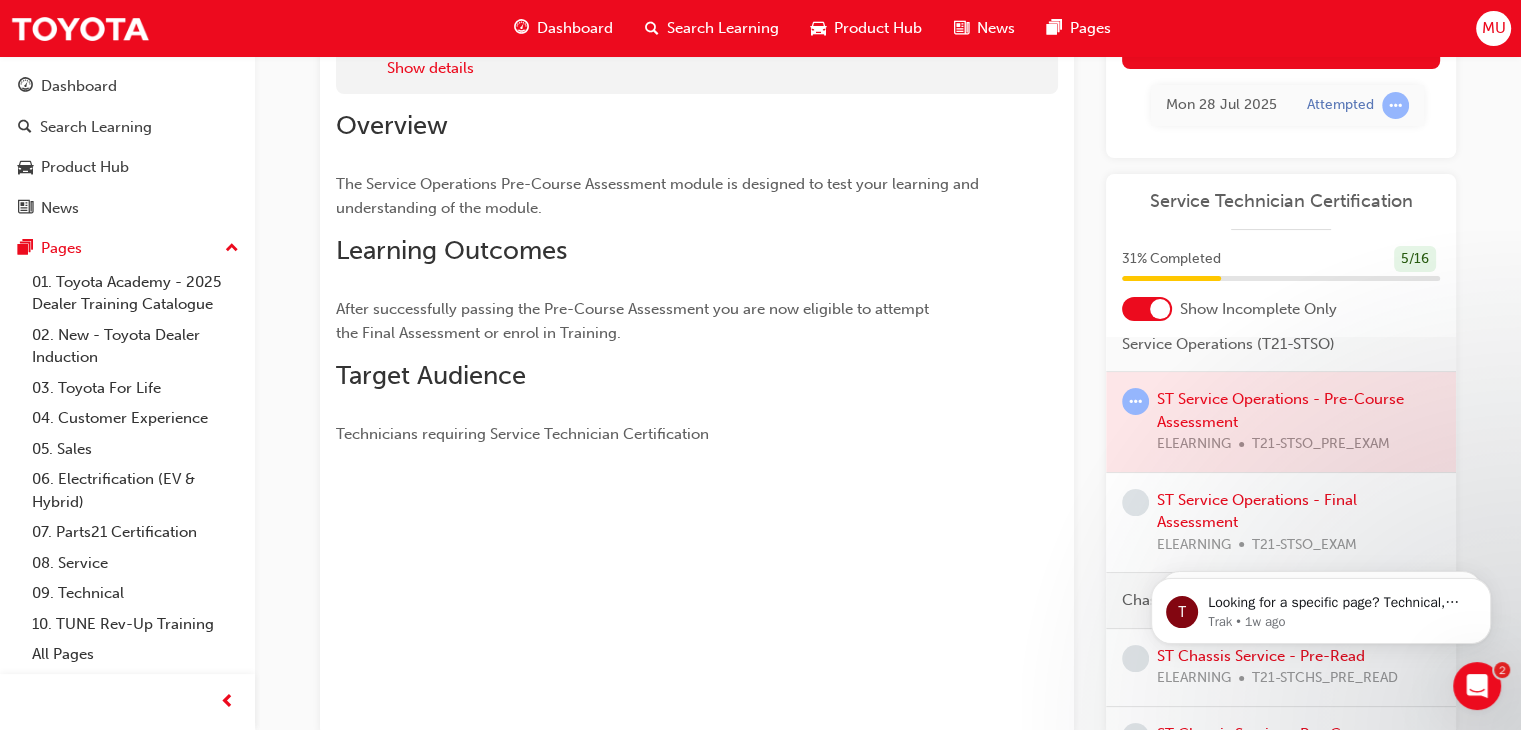 click at bounding box center (1281, 422) 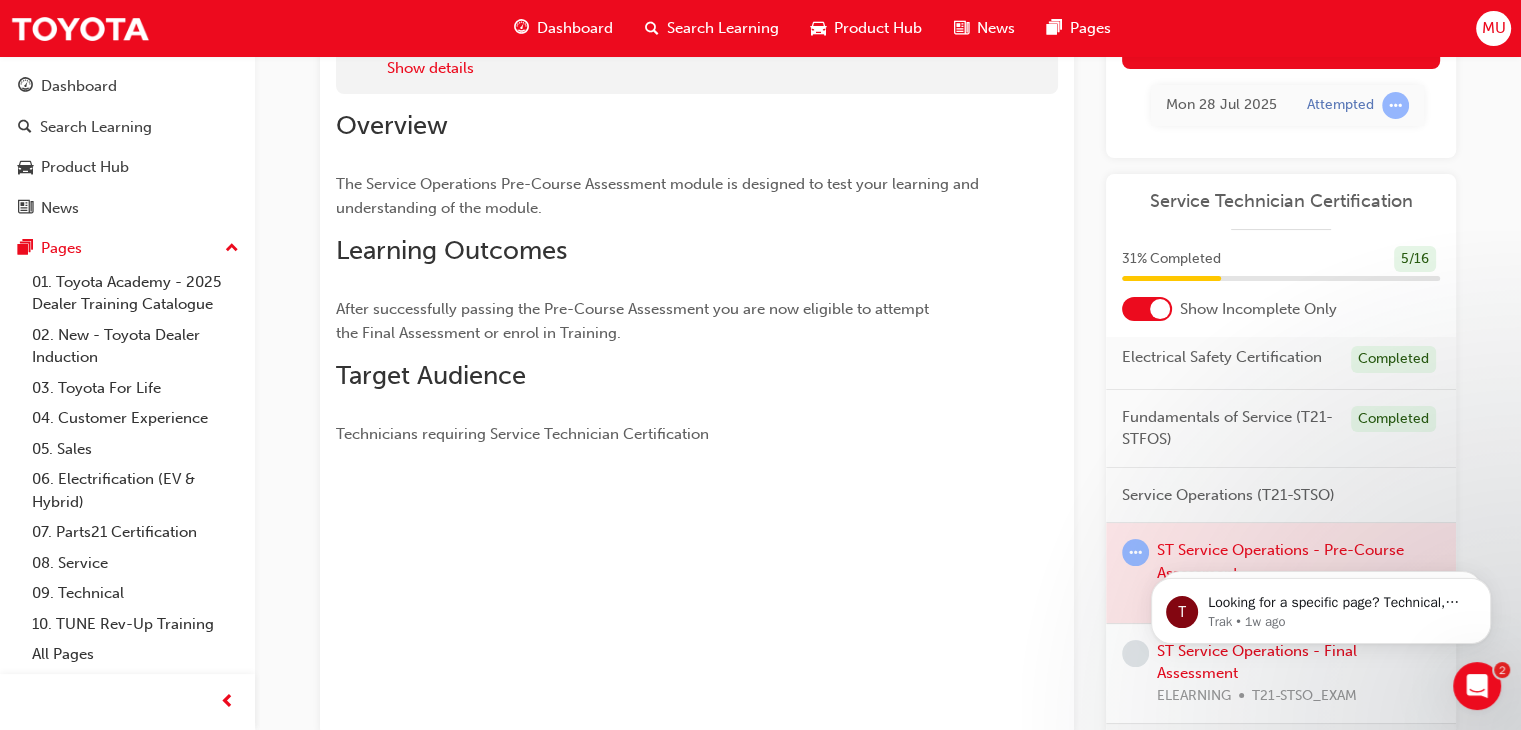 scroll, scrollTop: 0, scrollLeft: 0, axis: both 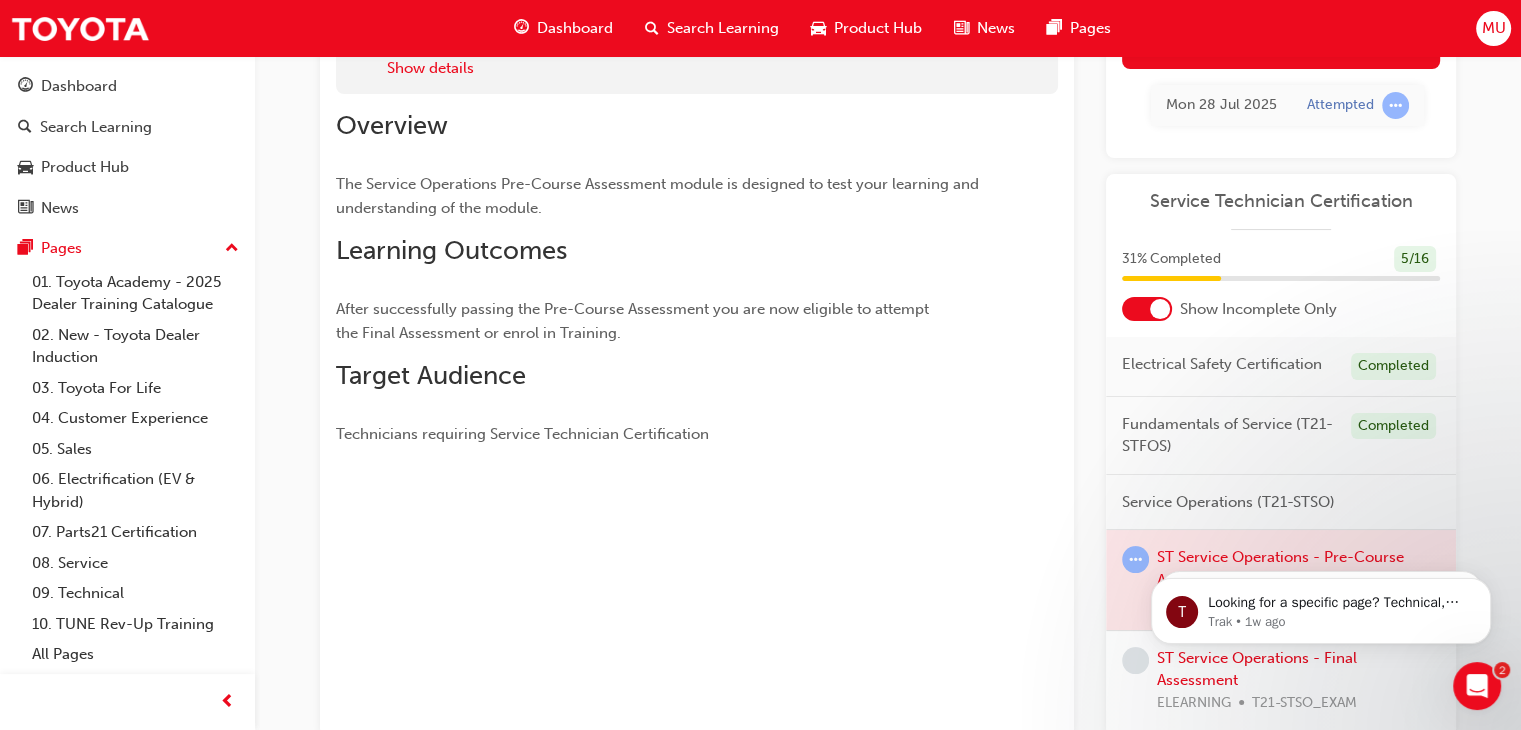 click on "31 % Completed 5 / 16" at bounding box center [1281, 259] 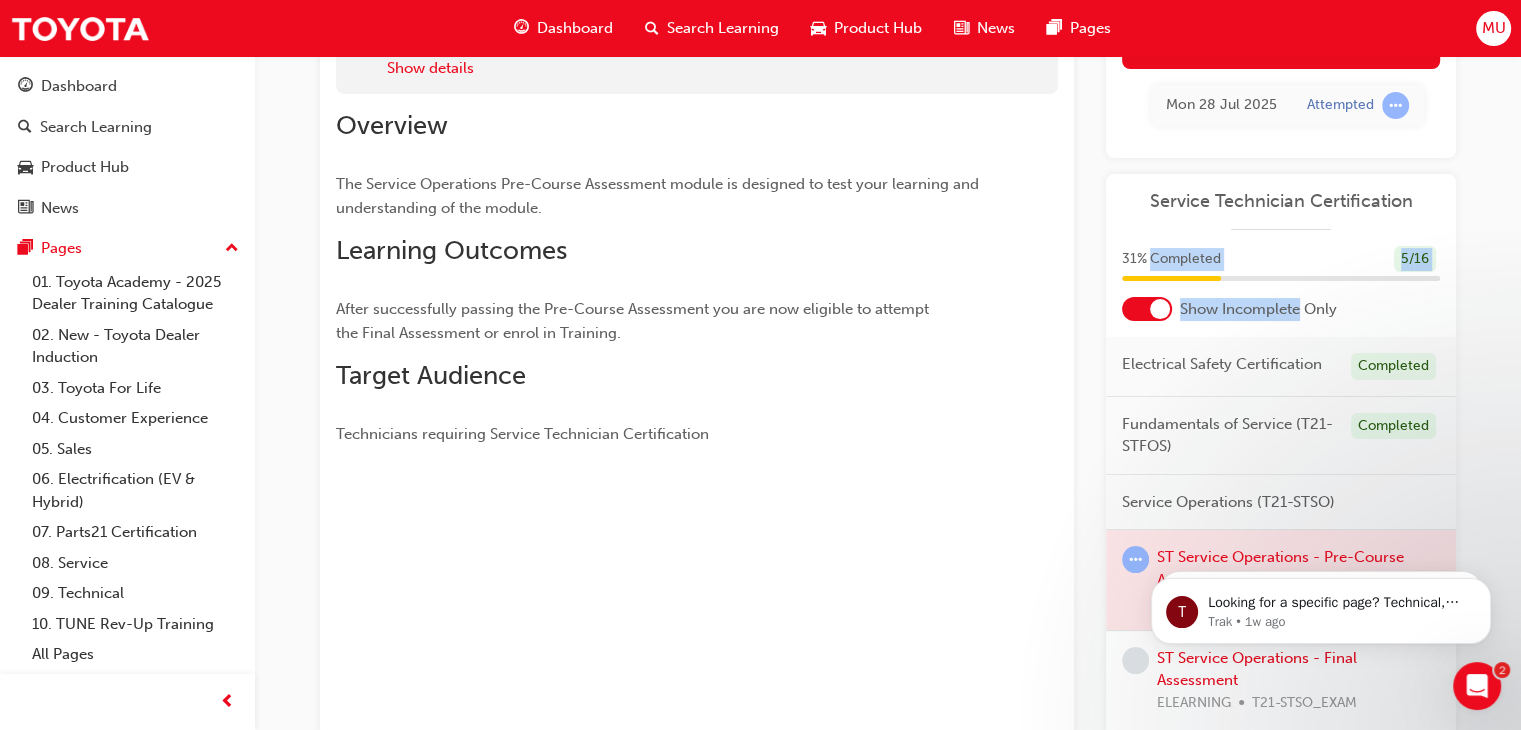 drag, startPoint x: 1194, startPoint y: 270, endPoint x: 1256, endPoint y: 313, distance: 75.45197 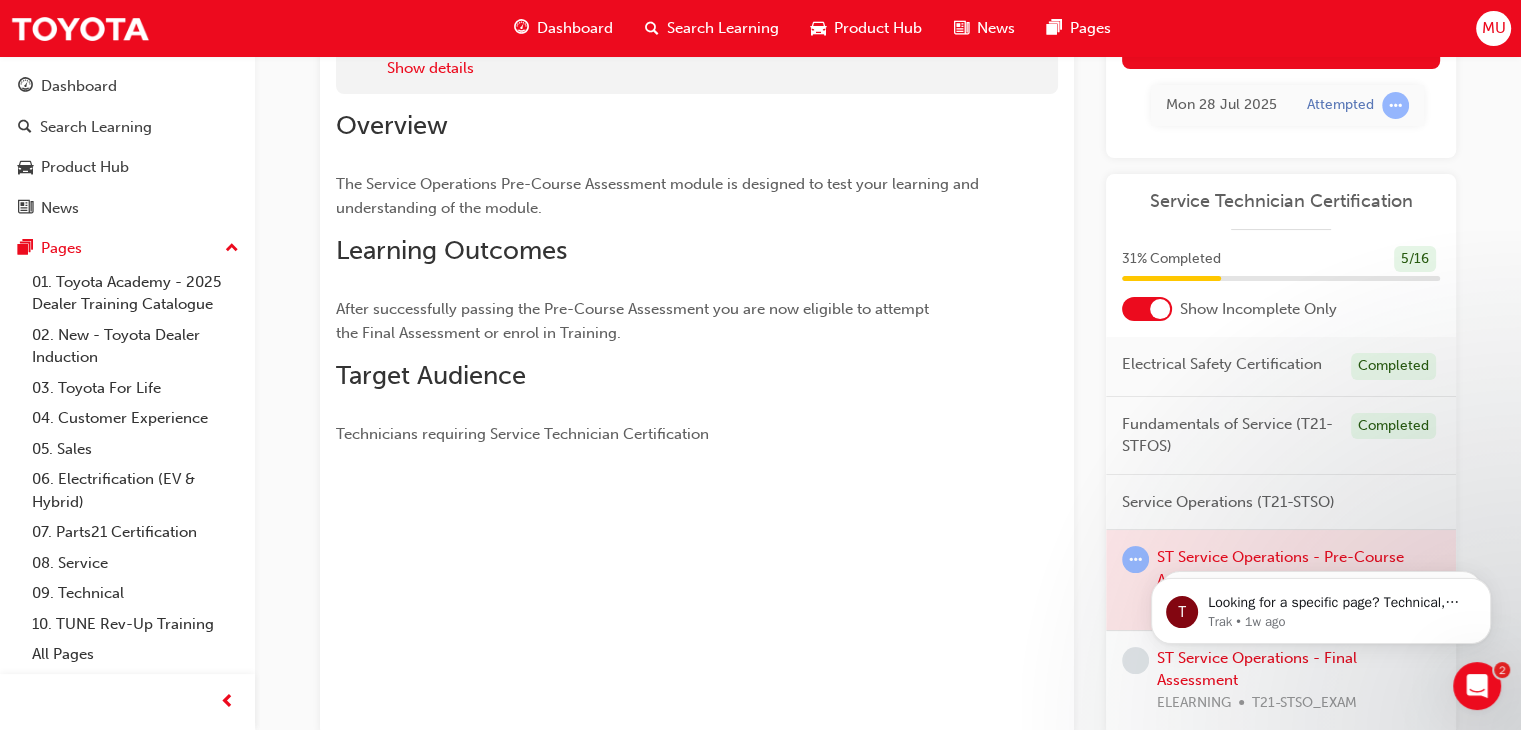 click on "Service Technician Certification 31 % Completed 5 / 16 Show Incomplete Only Electrical Safety Certification Completed Fundamentals of Service (T21-STFOS) Completed Service Operations (T21-STSO) ST Service Operations - Pre-Course Assessment ELEARNING T21-STSO_PRE_EXAM ST Service Operations - Final Assessment ELEARNING T21-STSO_EXAM Chassis Service (T21-STCHS) ST Chassis Service - Pre-Read ELEARNING T21-STCHS_PRE_READ ST Chassis Service - Pre-Course Assessment ELEARNING T21-STCHS_PRE_EXAM ST Chassis Service - Final Assessment ELEARNING T21-STCHS_EXAM Engine Service (T21-STENS) ST Engine Service - Pre-Read ELEARNING T21-STENS_PRE_READ ST Engine Service - Pre-Course Assessment ELEARNING T21-STENS_PRE_EXAM ST Engine Service - Final Assessment ELEARNING T21-STENS_EXAM Driveline Service (T21-STDLS) ST Driveline Service - Pre-Read ELEARNING T21-STDLS_PRE_READ ST Driveline Service - Pre-Course Assessment ELEARNING T21-STDLS_PRE_EXAM ST Driveline Service - Final Assessment ELEARNING T21-STDLS_EXAM" at bounding box center (1281, 455) 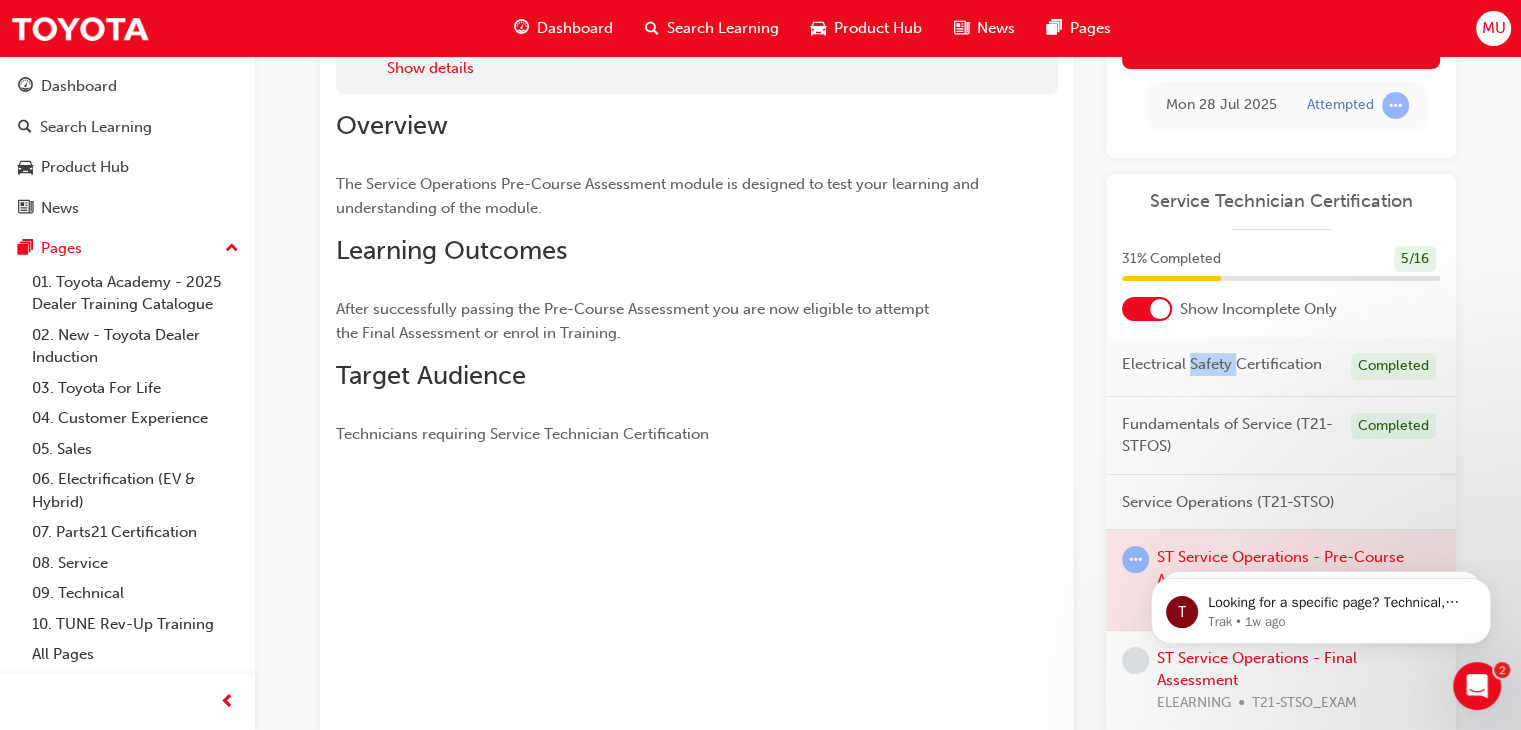 click on "Service Technician Certification 31 % Completed 5 / 16 Show Incomplete Only Electrical Safety Certification Completed Fundamentals of Service (T21-STFOS) Completed Service Operations (T21-STSO) ST Service Operations - Pre-Course Assessment ELEARNING T21-STSO_PRE_EXAM ST Service Operations - Final Assessment ELEARNING T21-STSO_EXAM Chassis Service (T21-STCHS) ST Chassis Service - Pre-Read ELEARNING T21-STCHS_PRE_READ ST Chassis Service - Pre-Course Assessment ELEARNING T21-STCHS_PRE_EXAM ST Chassis Service - Final Assessment ELEARNING T21-STCHS_EXAM Engine Service (T21-STENS) ST Engine Service - Pre-Read ELEARNING T21-STENS_PRE_READ ST Engine Service - Pre-Course Assessment ELEARNING T21-STENS_PRE_EXAM ST Engine Service - Final Assessment ELEARNING T21-STENS_EXAM Driveline Service (T21-STDLS) ST Driveline Service - Pre-Read ELEARNING T21-STDLS_PRE_READ ST Driveline Service - Pre-Course Assessment ELEARNING T21-STDLS_PRE_EXAM ST Driveline Service - Final Assessment ELEARNING T21-STDLS_EXAM" at bounding box center [1281, 455] 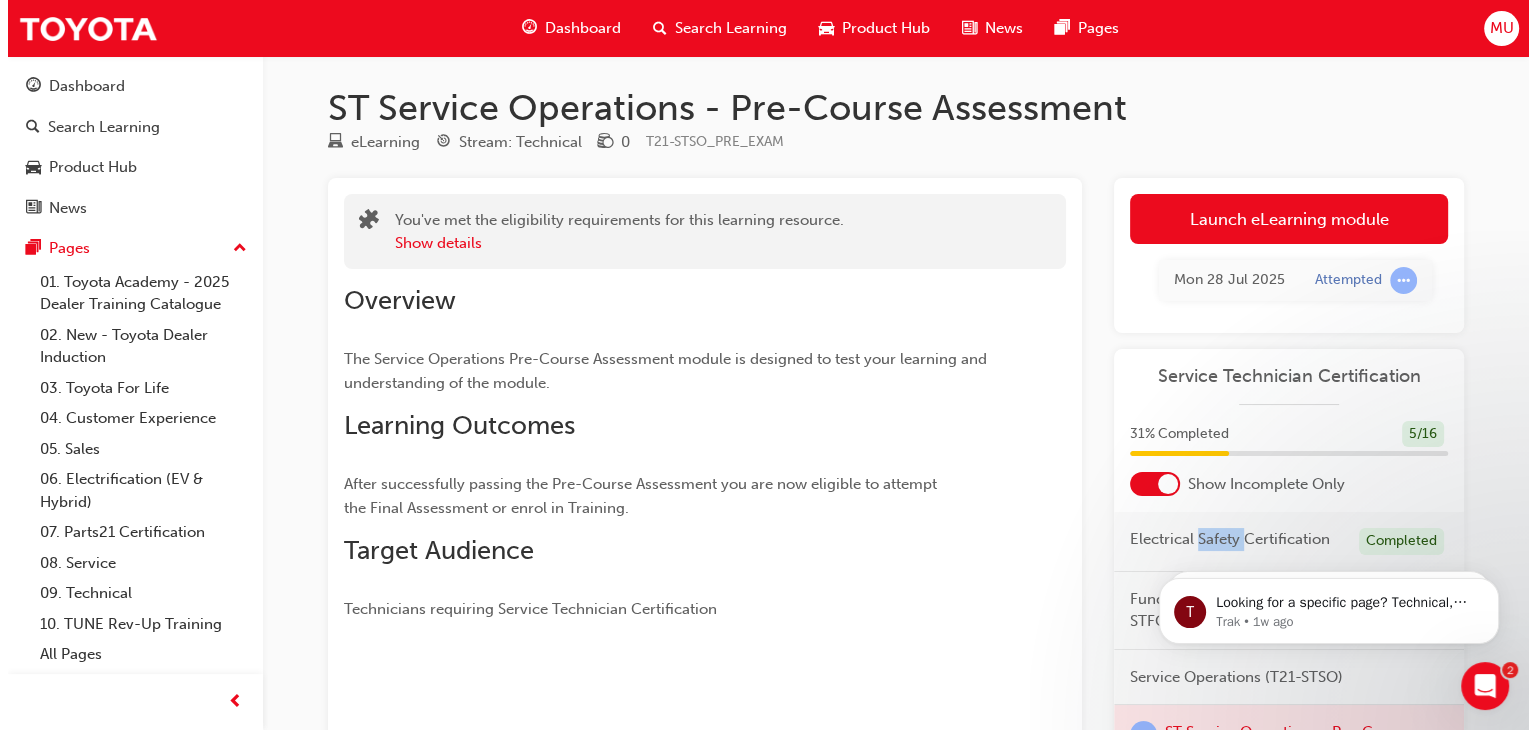 scroll, scrollTop: 0, scrollLeft: 0, axis: both 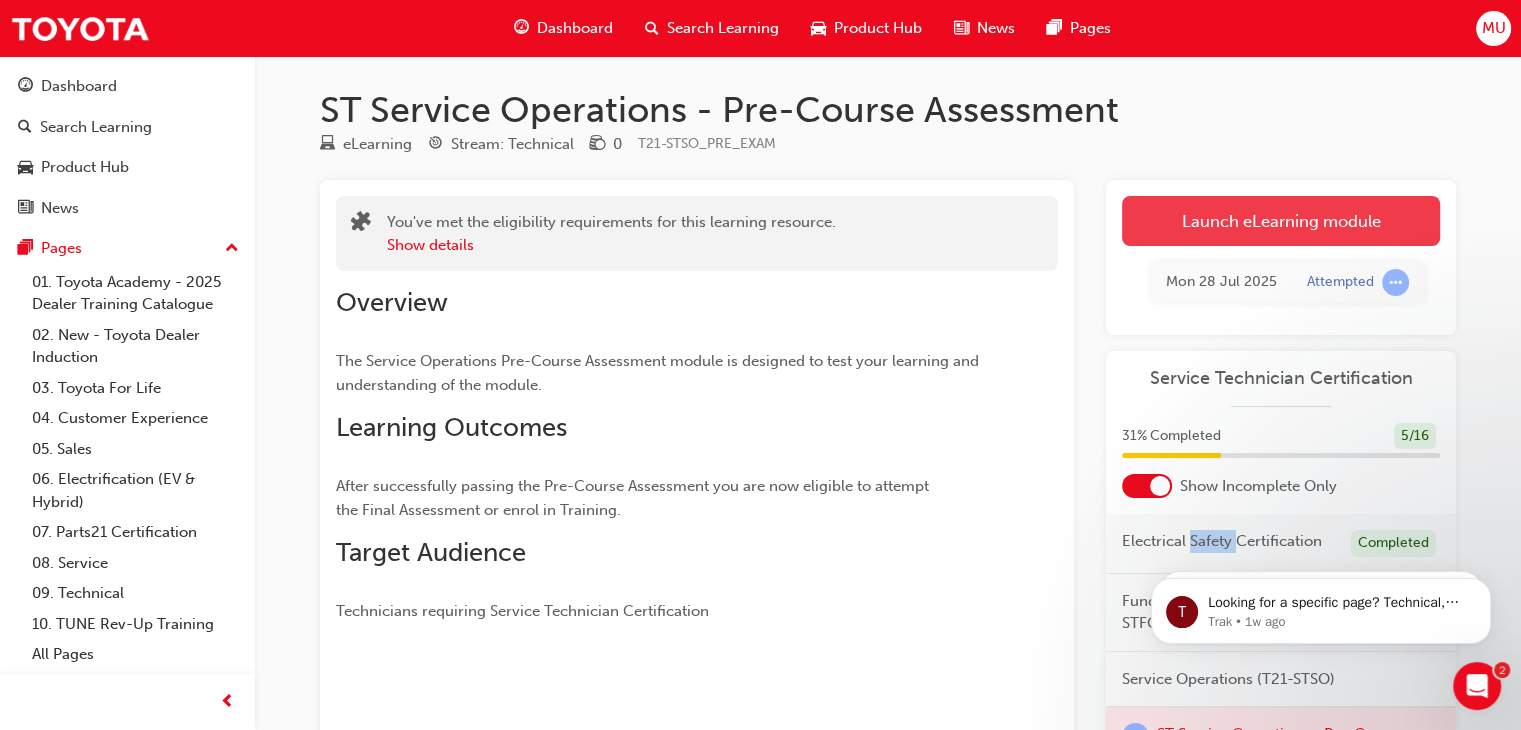 click on "Launch eLearning module" at bounding box center (1281, 221) 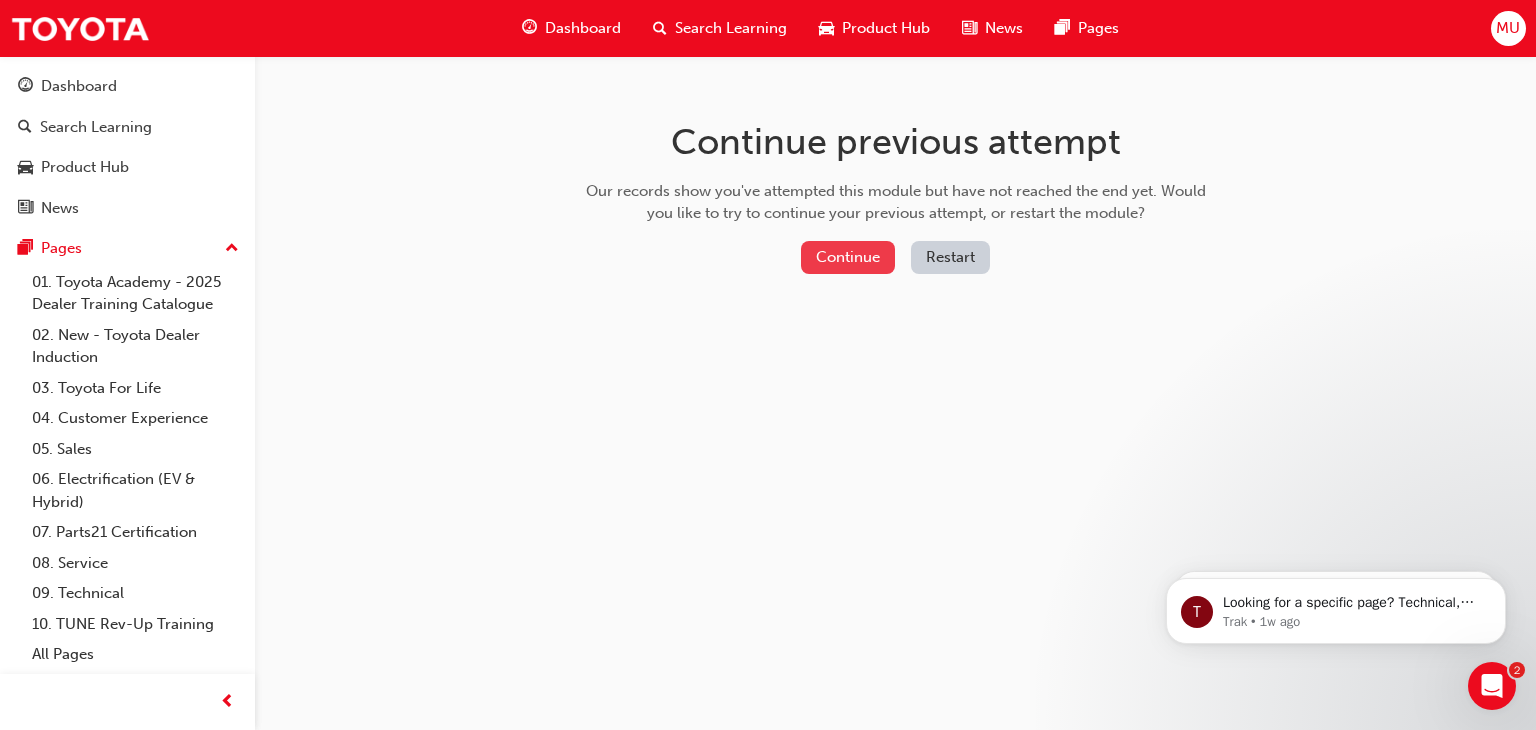 click on "Continue" at bounding box center (848, 257) 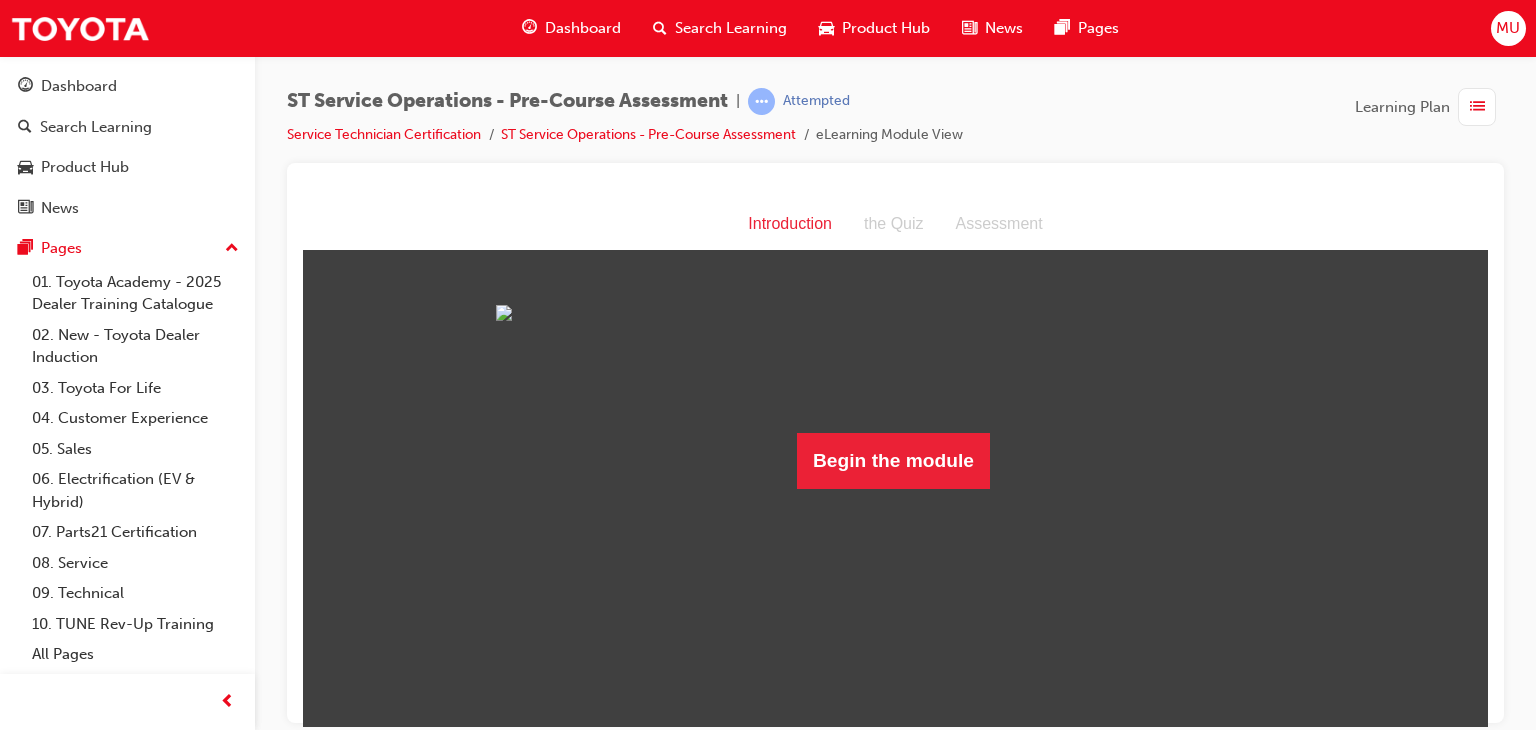 scroll, scrollTop: 0, scrollLeft: 0, axis: both 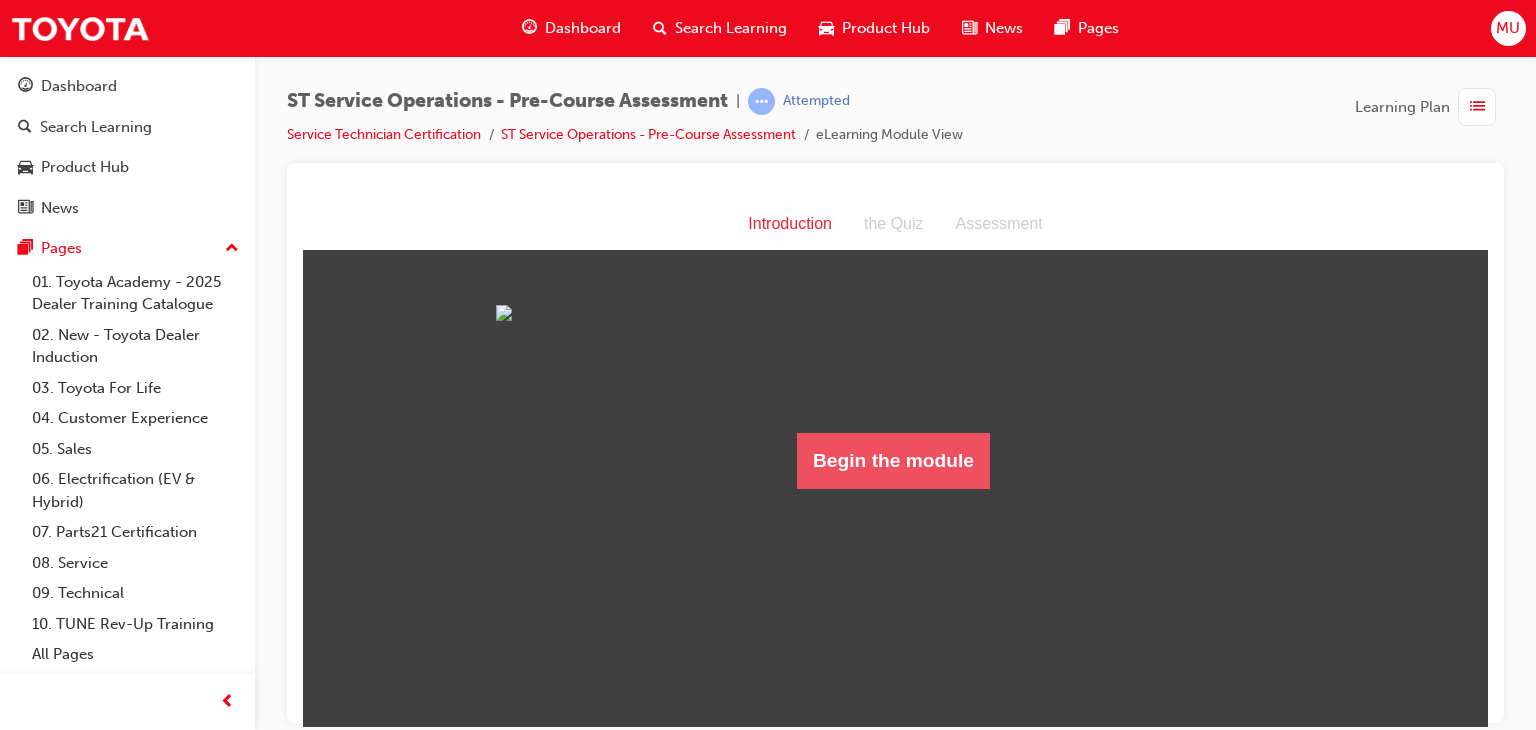 click on "Begin the module" at bounding box center [893, 460] 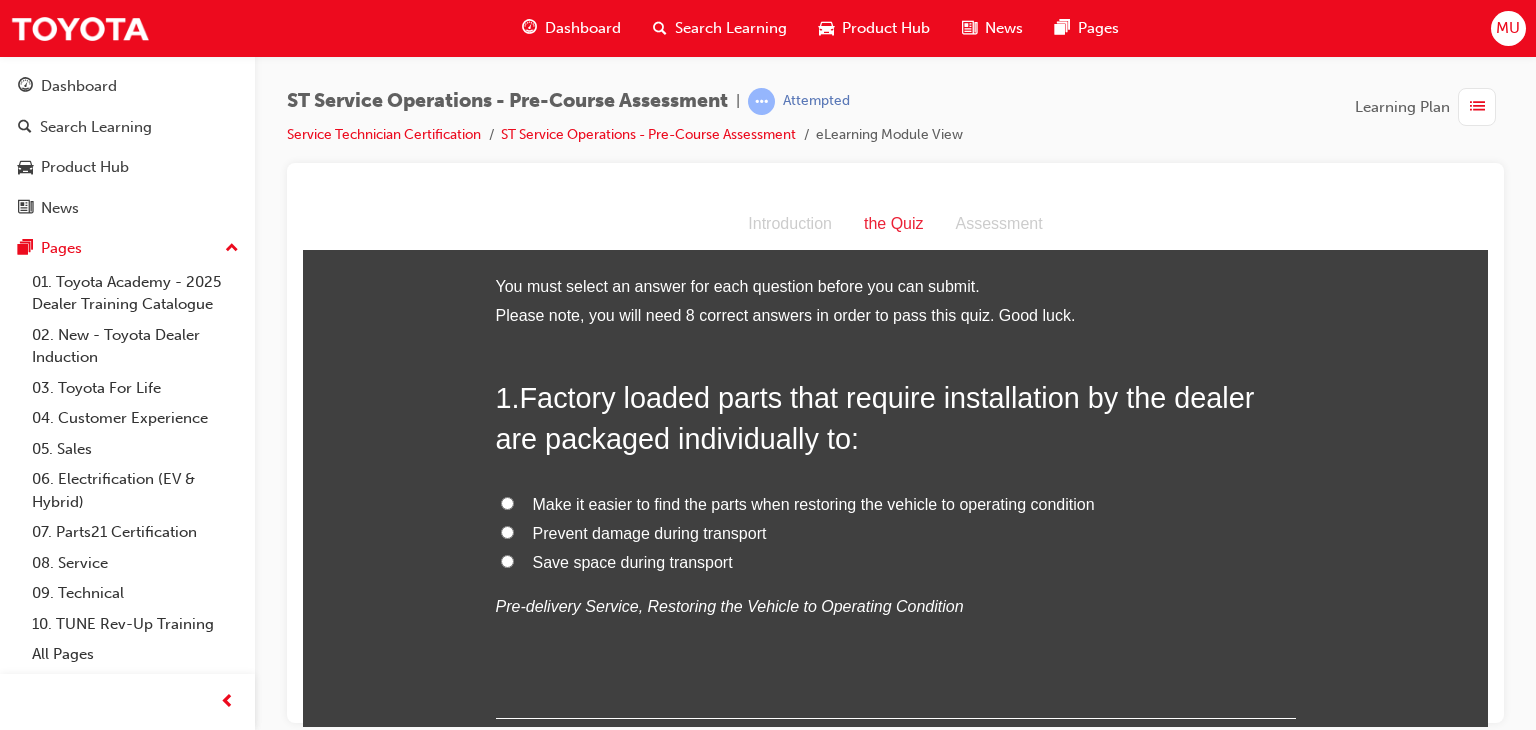 click on "Prevent damage during transport" at bounding box center (507, 531) 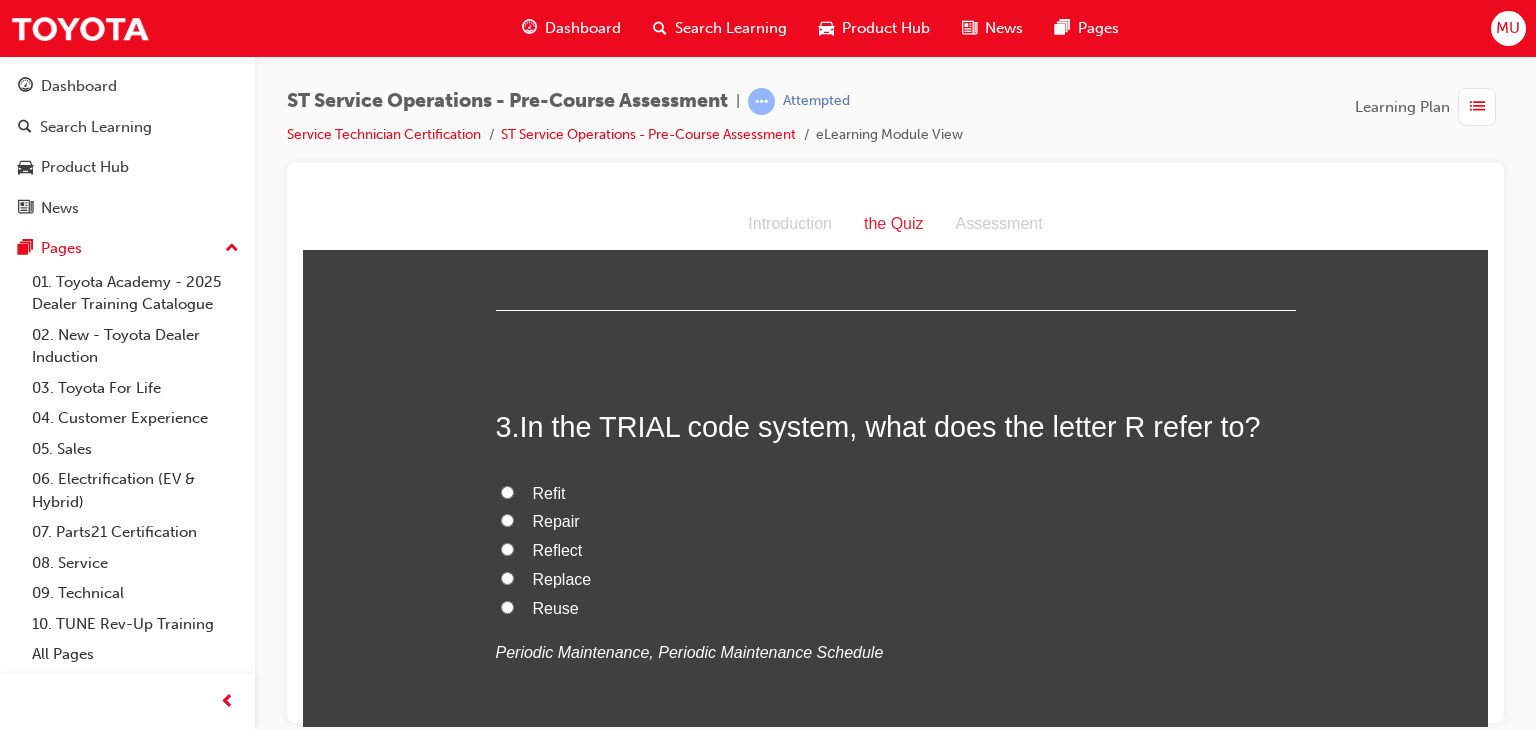 scroll, scrollTop: 797, scrollLeft: 0, axis: vertical 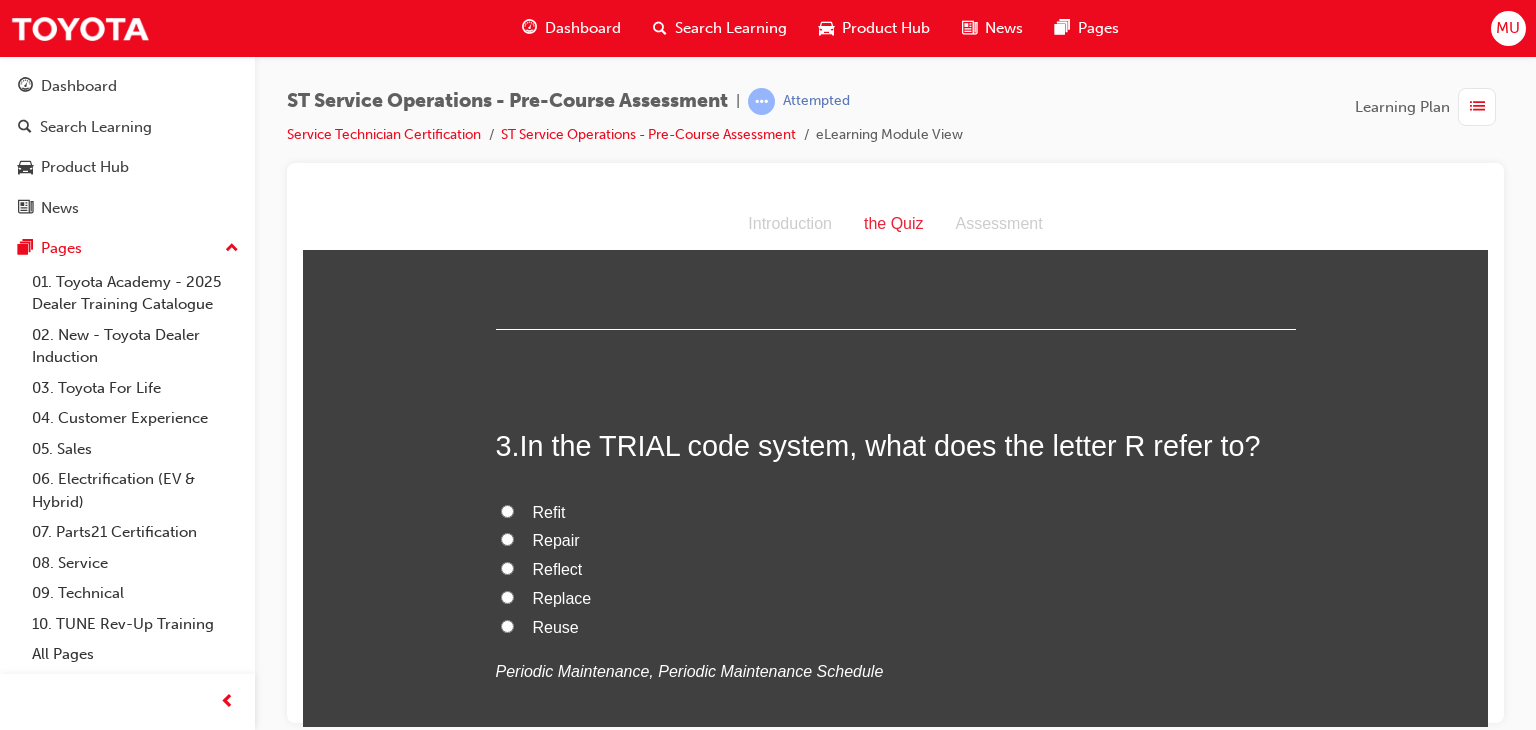 click on "Make it easier to find the parts when restoring the vehicle to operating condition" at bounding box center [507, -295] 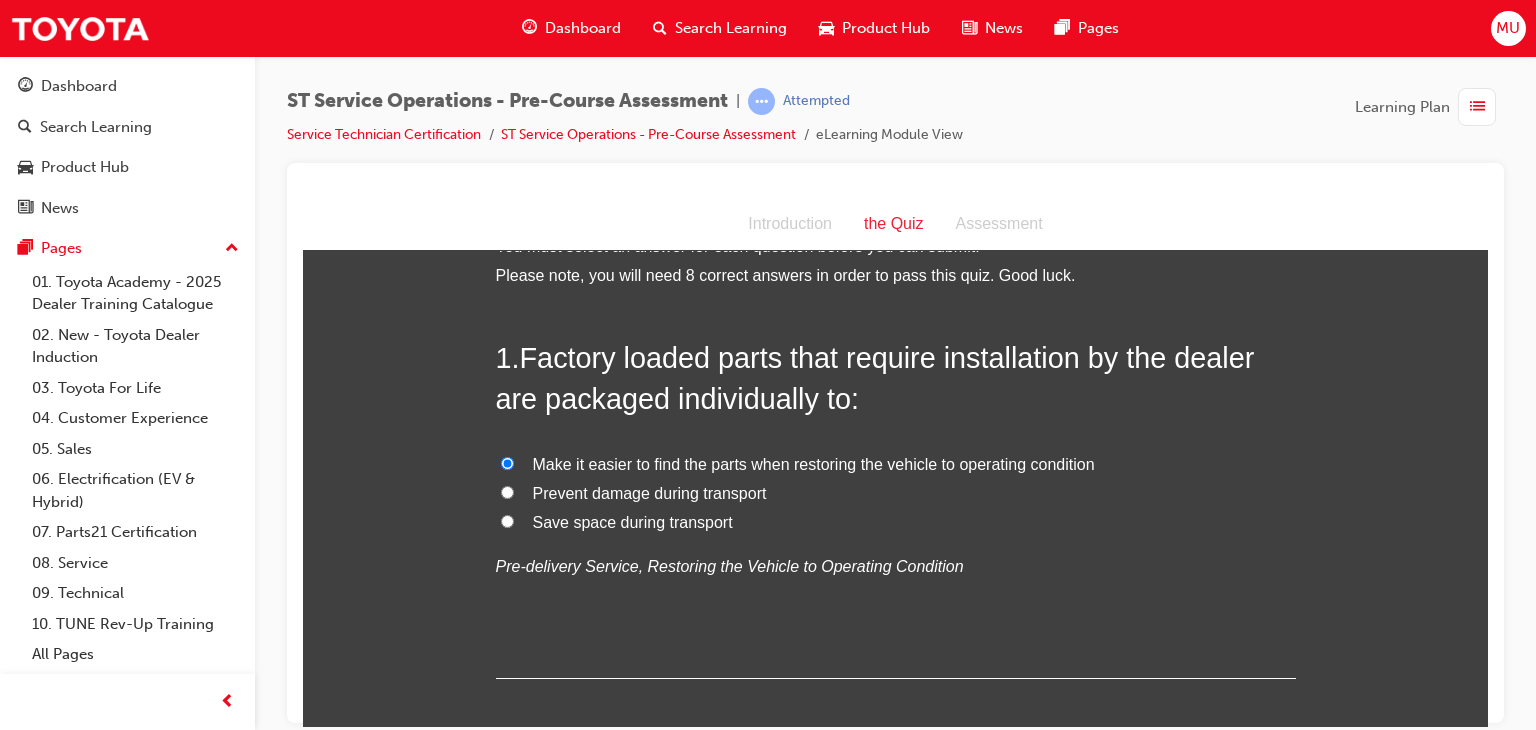 click on "Save space during transport" at bounding box center (507, 520) 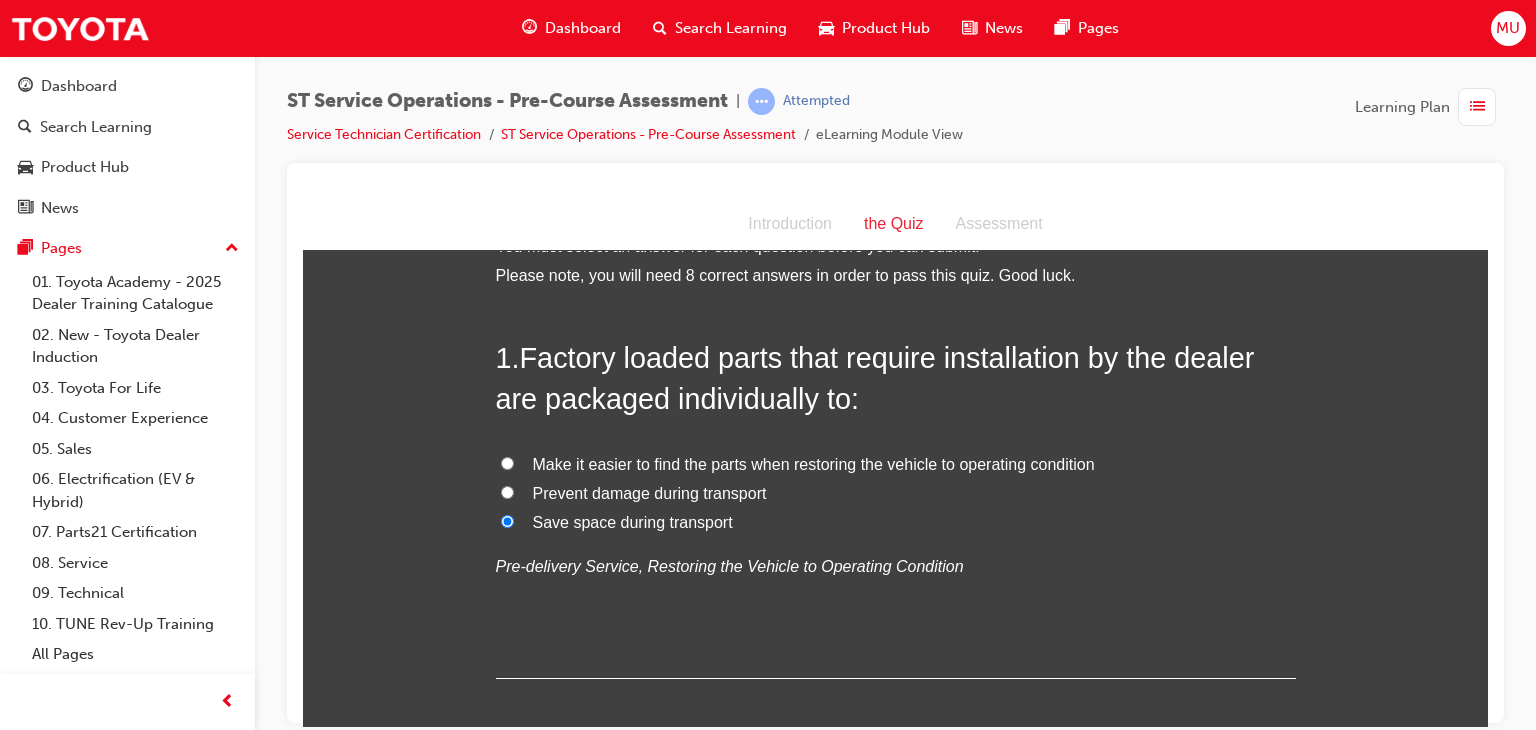 click on "Prevent damage during transport" at bounding box center (507, 491) 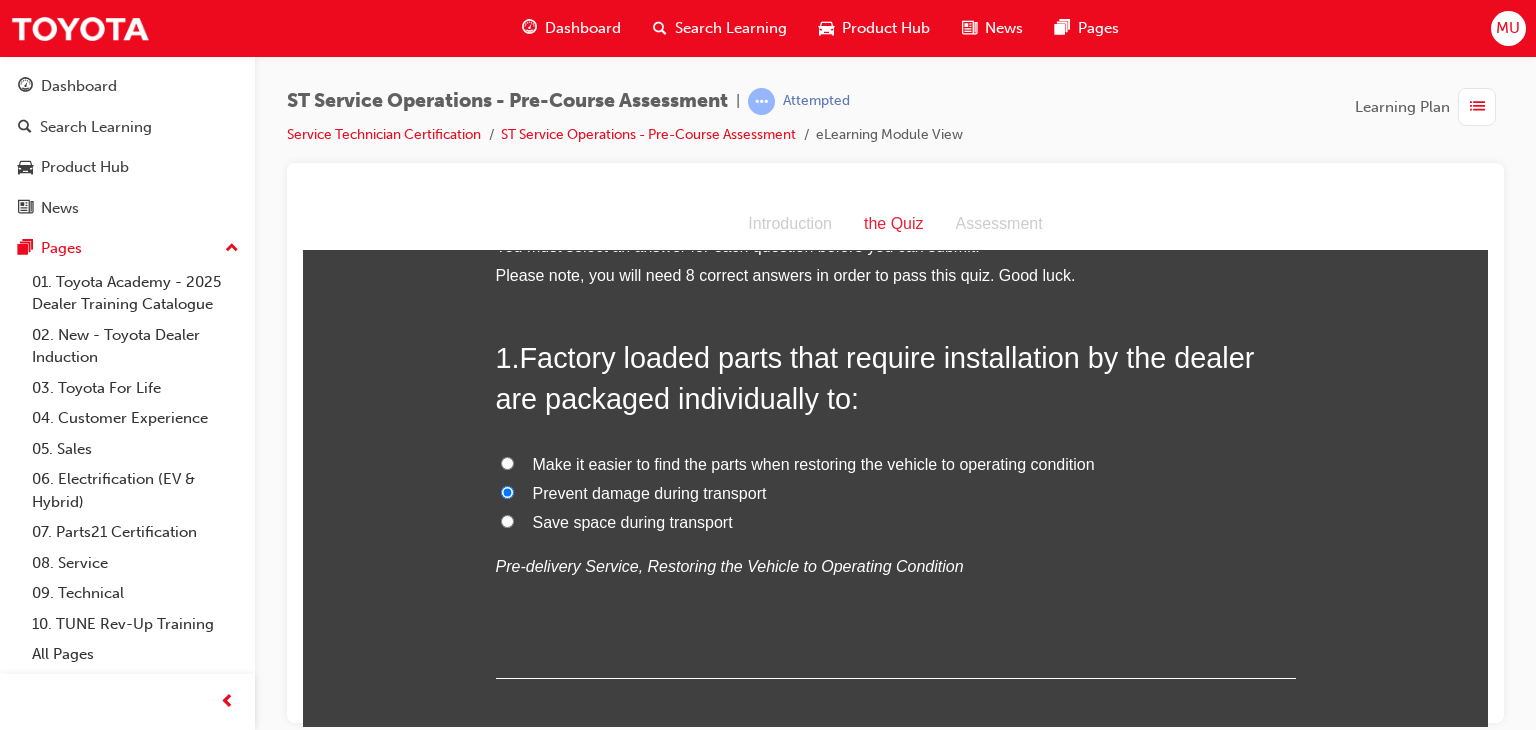 click on "1 .  Factory loaded parts that require installation by the dealer are packaged individually to: Make it easier to find the parts when restoring the vehicle to operating condition Prevent damage during transport Save space during transport
Pre-delivery Service, Restoring the Vehicle to Operating Condition" at bounding box center [896, 507] 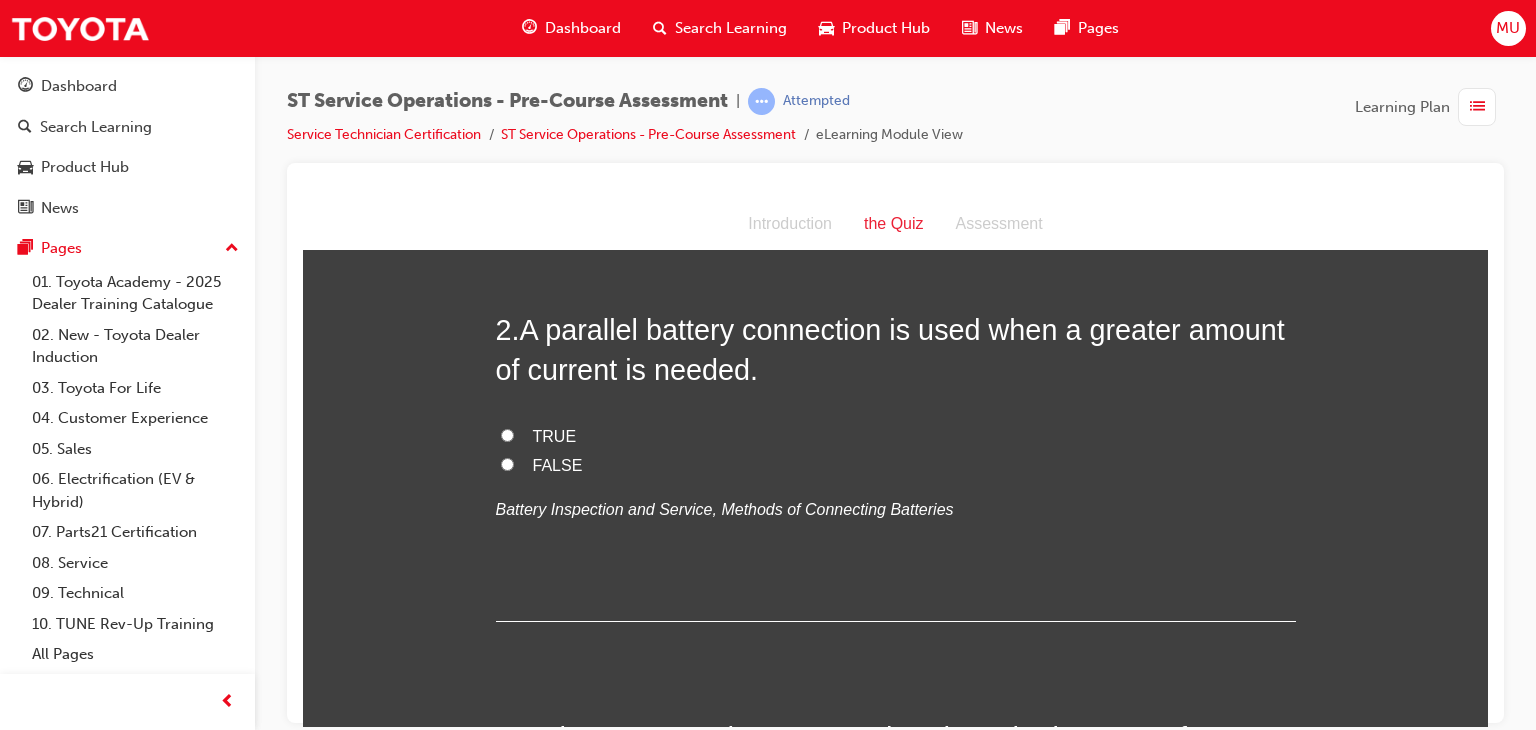 scroll, scrollTop: 408, scrollLeft: 0, axis: vertical 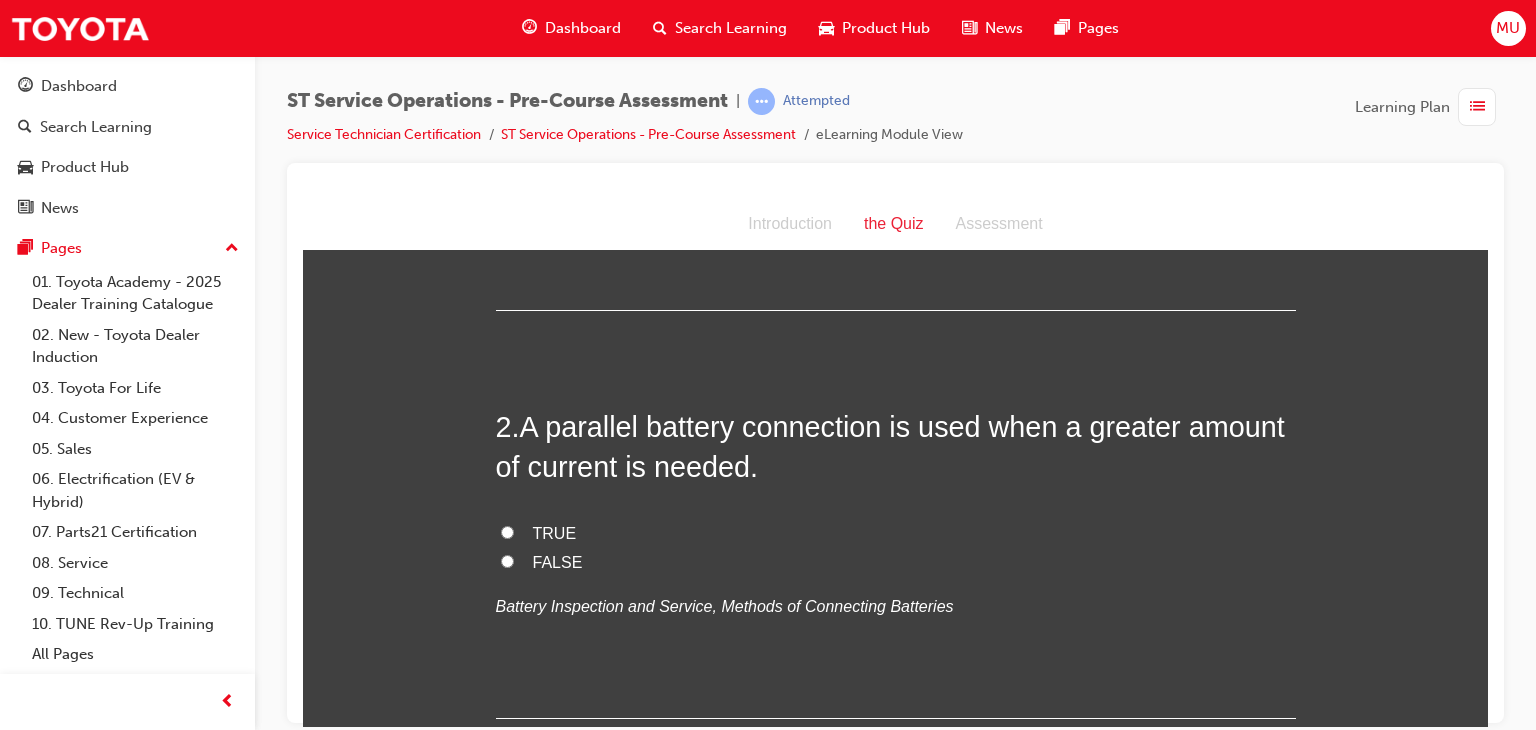 click on "TRUE" at bounding box center [507, 531] 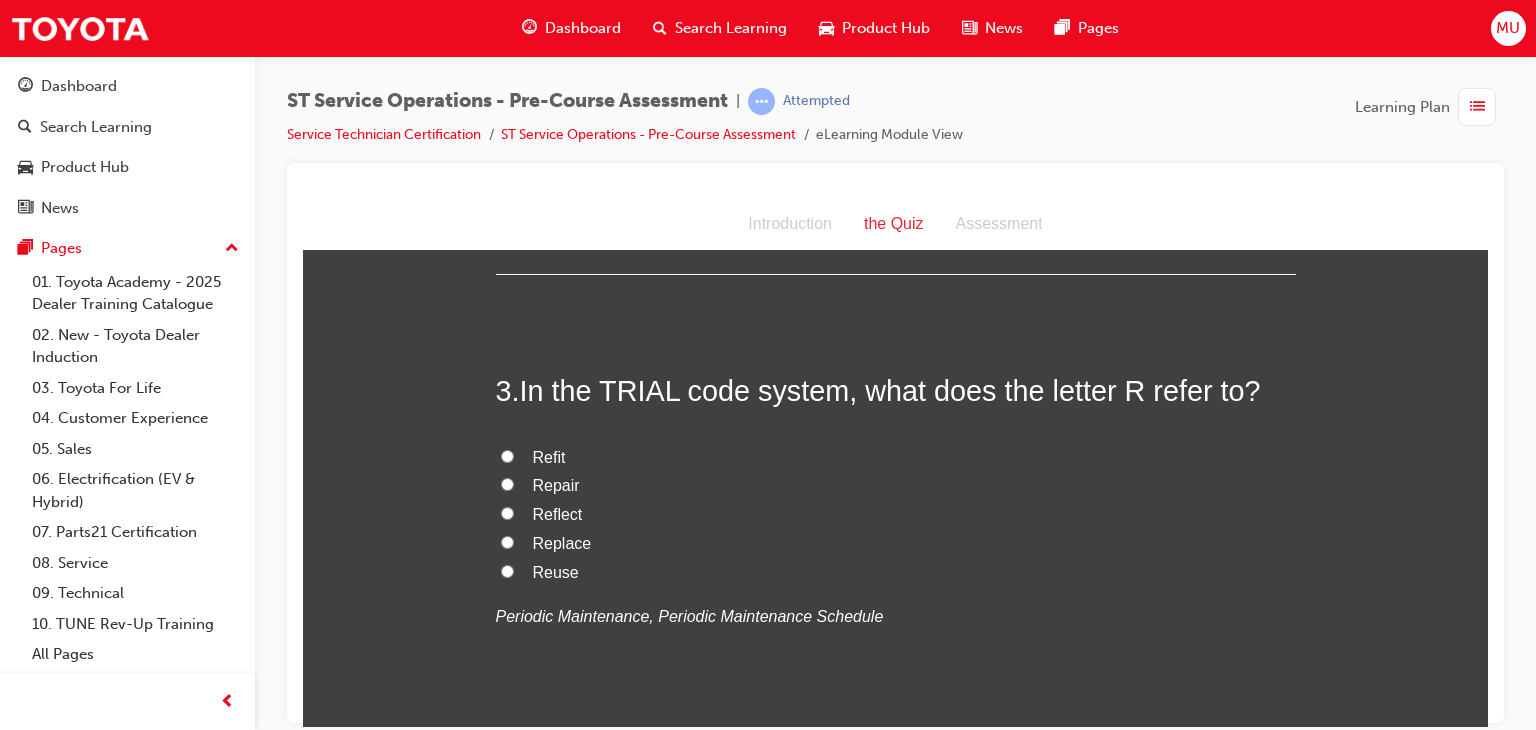 scroll, scrollTop: 872, scrollLeft: 0, axis: vertical 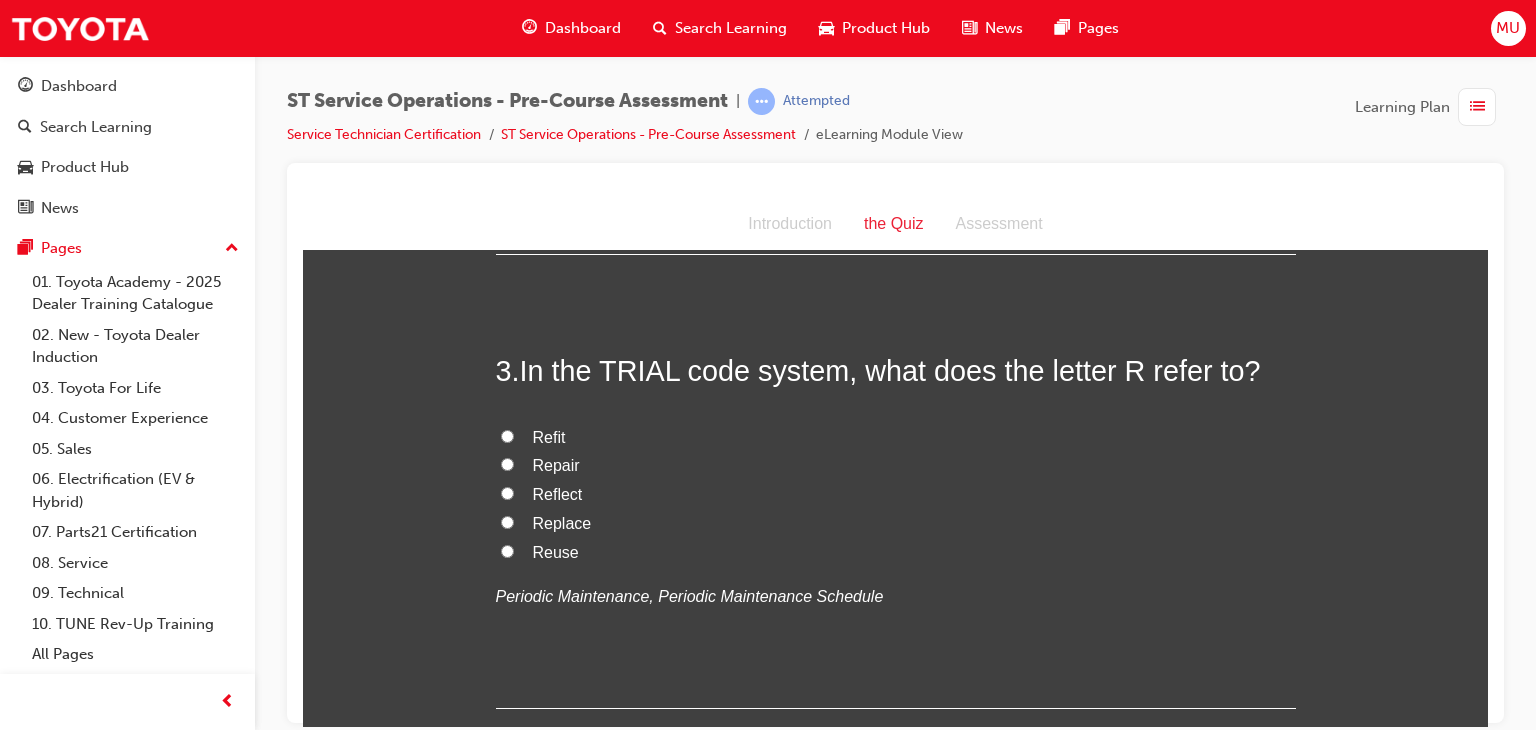 click on "Refit" at bounding box center [507, 435] 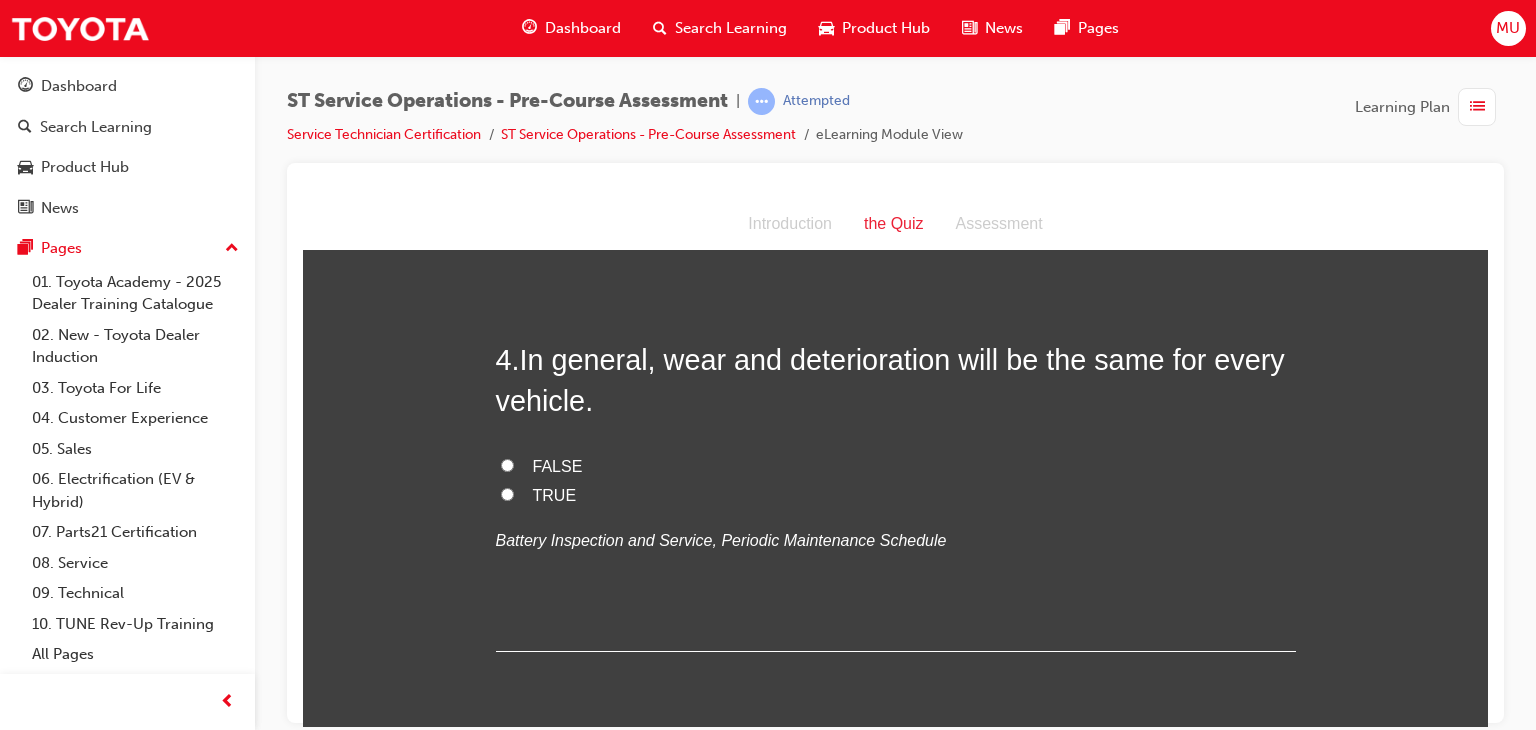 scroll, scrollTop: 1376, scrollLeft: 0, axis: vertical 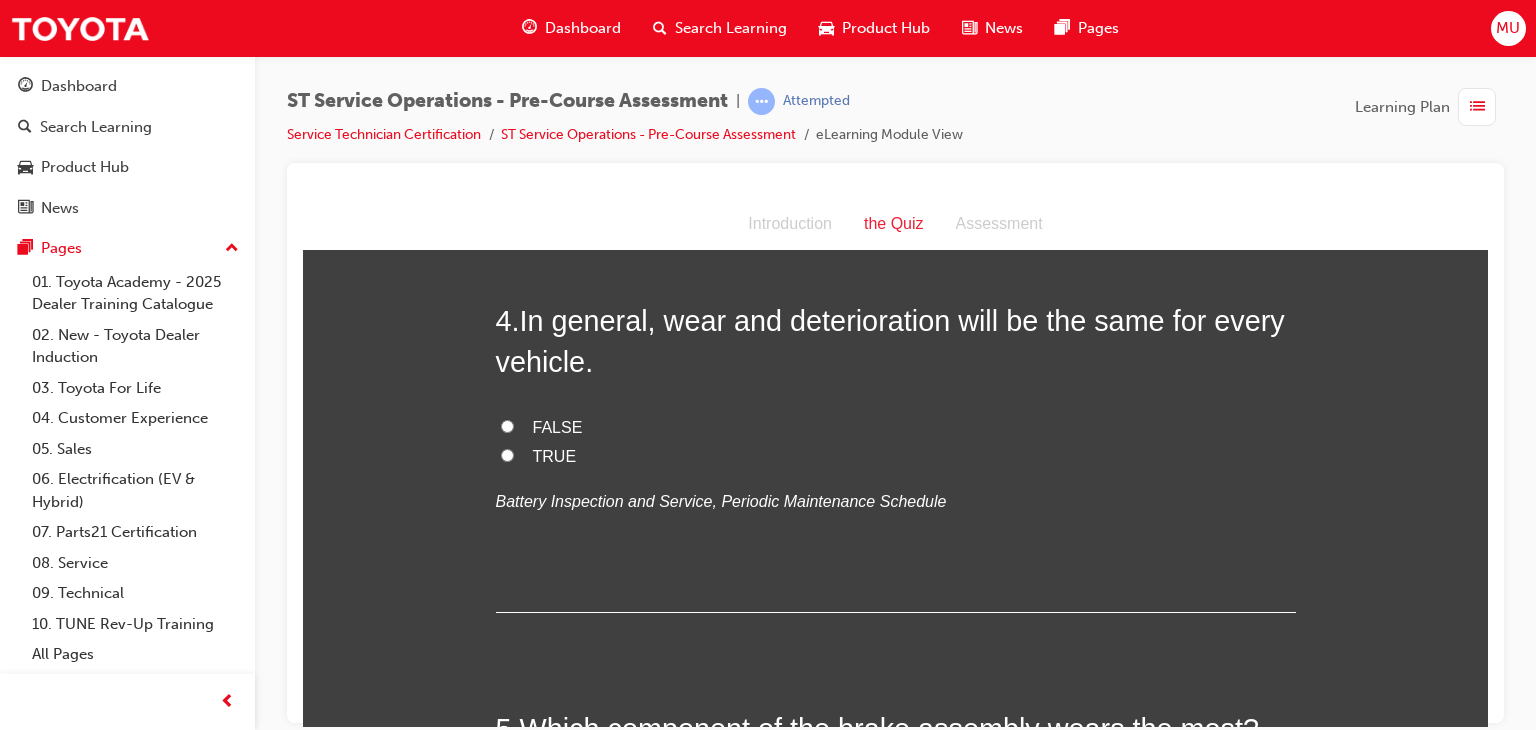 click on "TRUE" at bounding box center (507, 454) 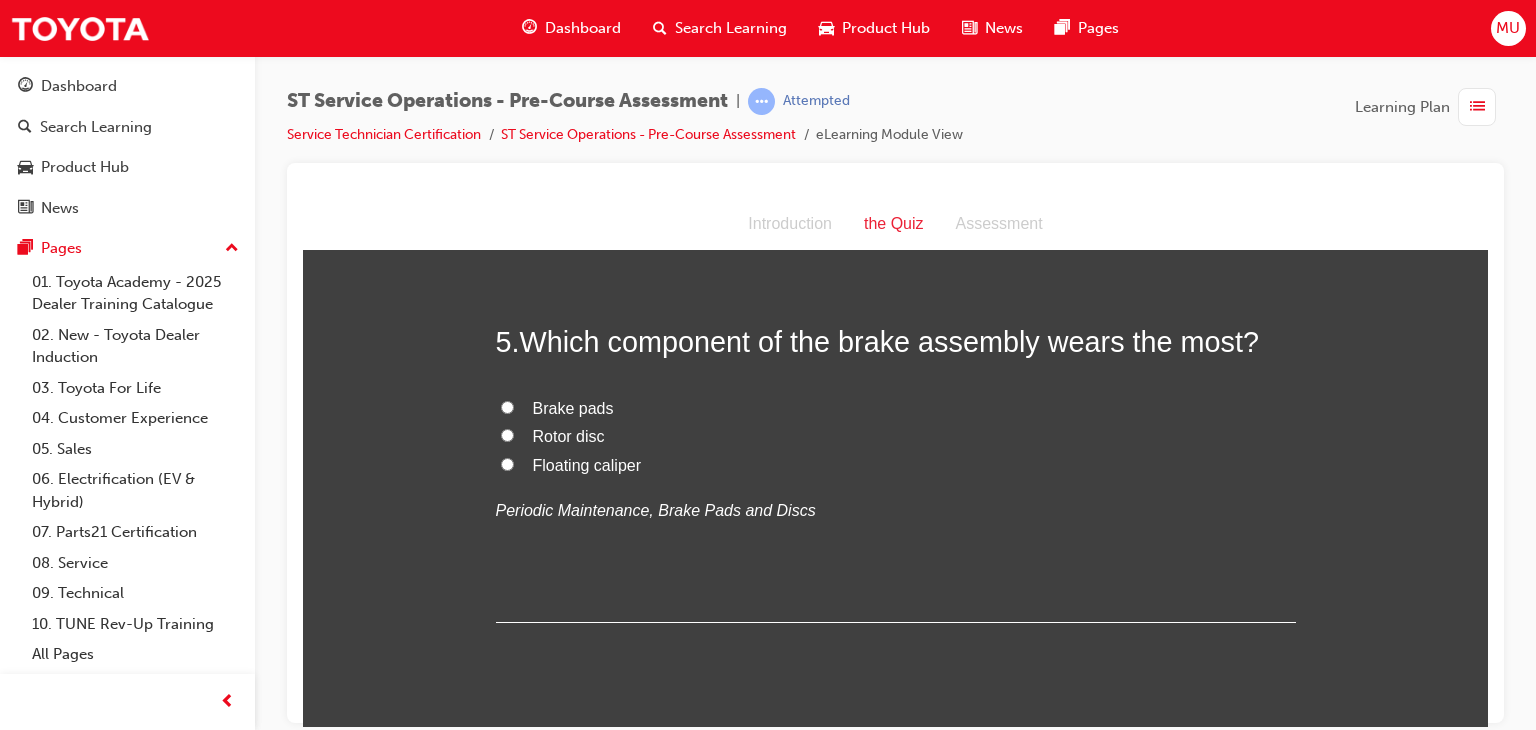 scroll, scrollTop: 1783, scrollLeft: 0, axis: vertical 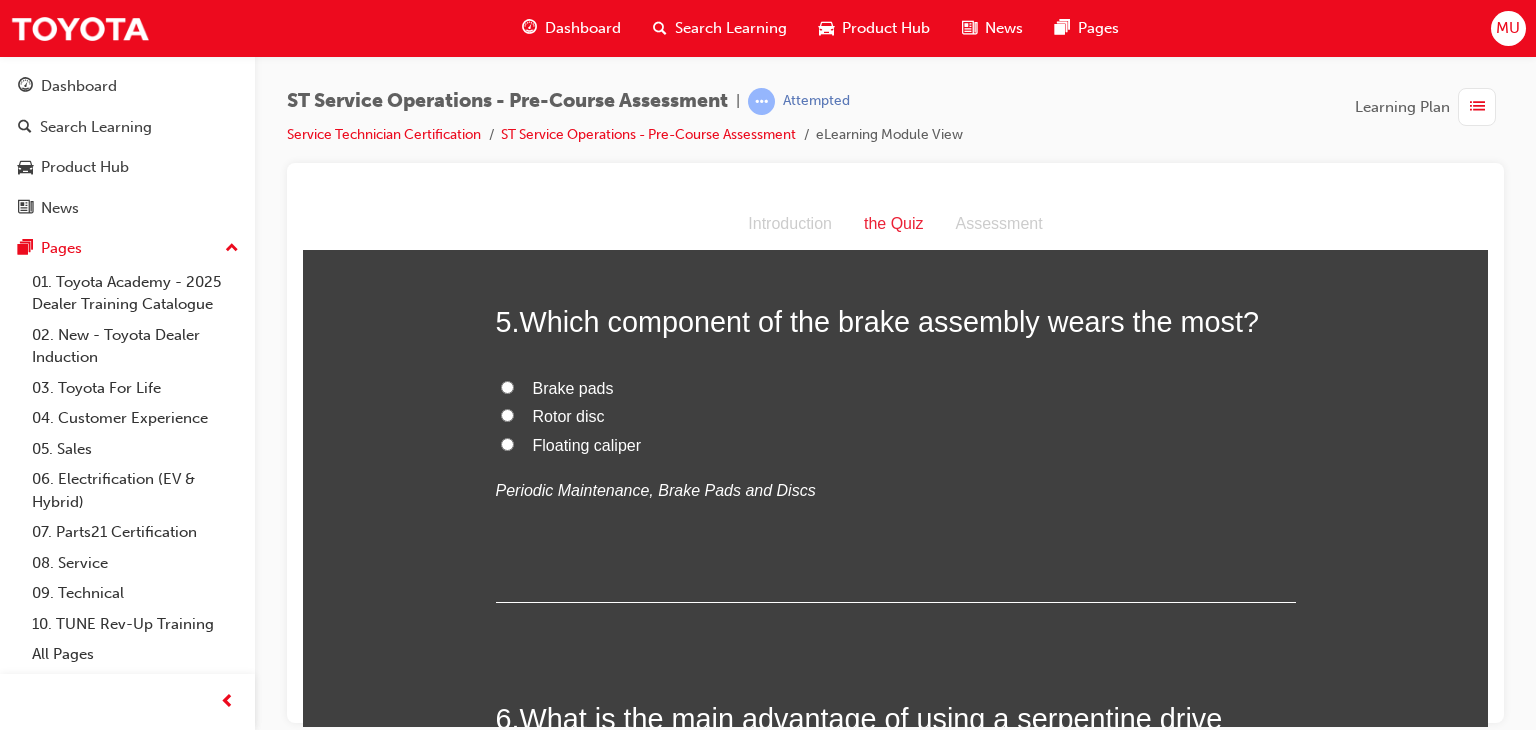 click on "Brake pads" at bounding box center [507, 386] 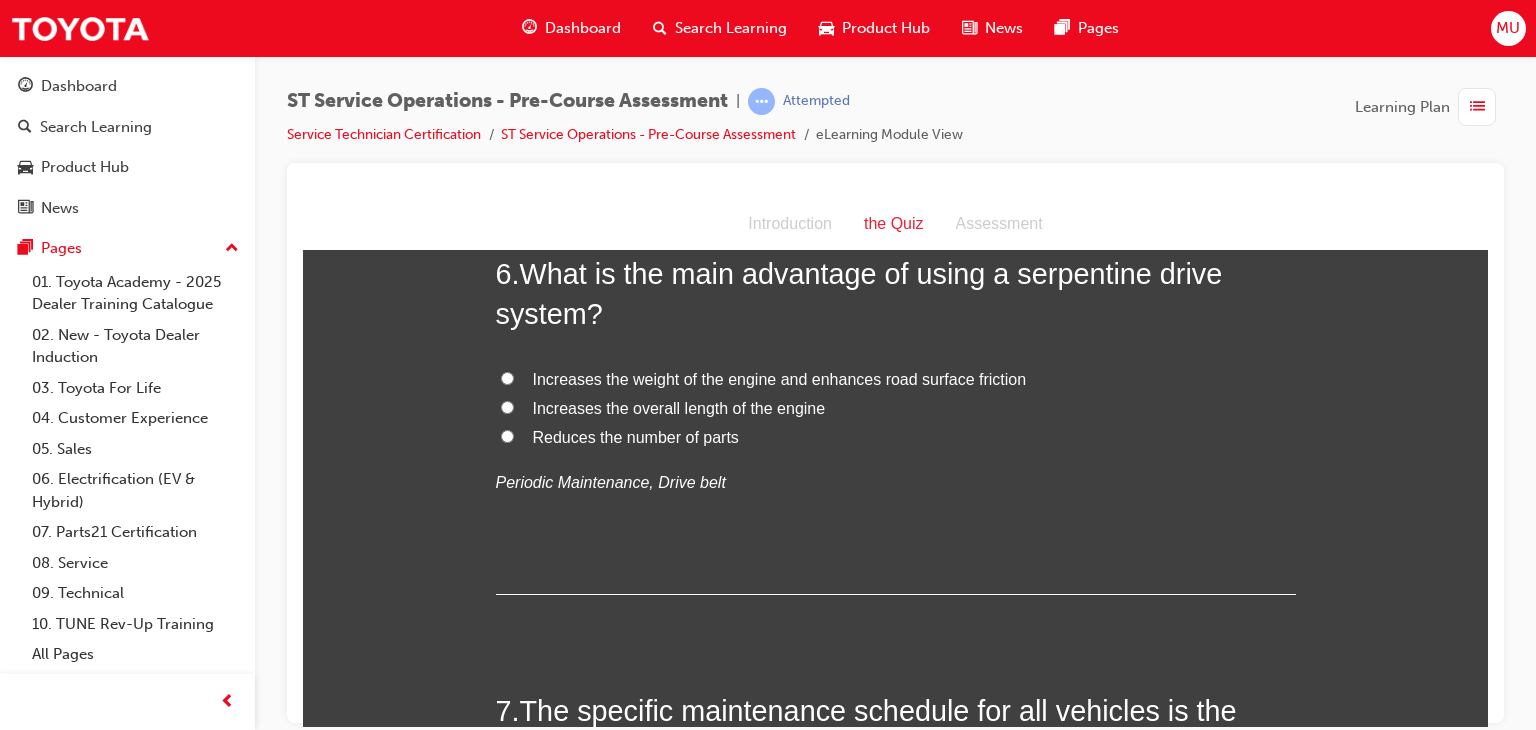 scroll, scrollTop: 2188, scrollLeft: 0, axis: vertical 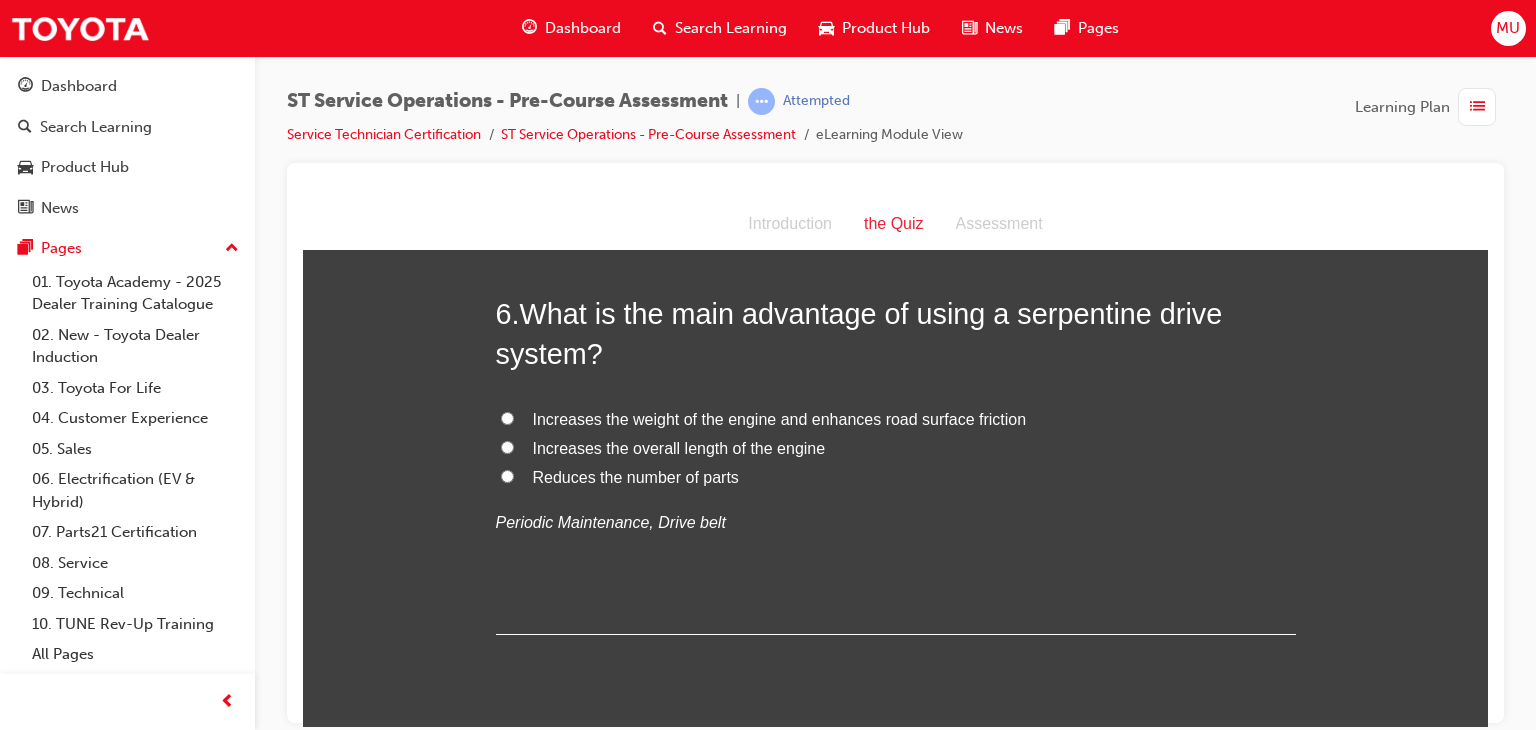 click on "Reduces the number of parts" at bounding box center (507, 475) 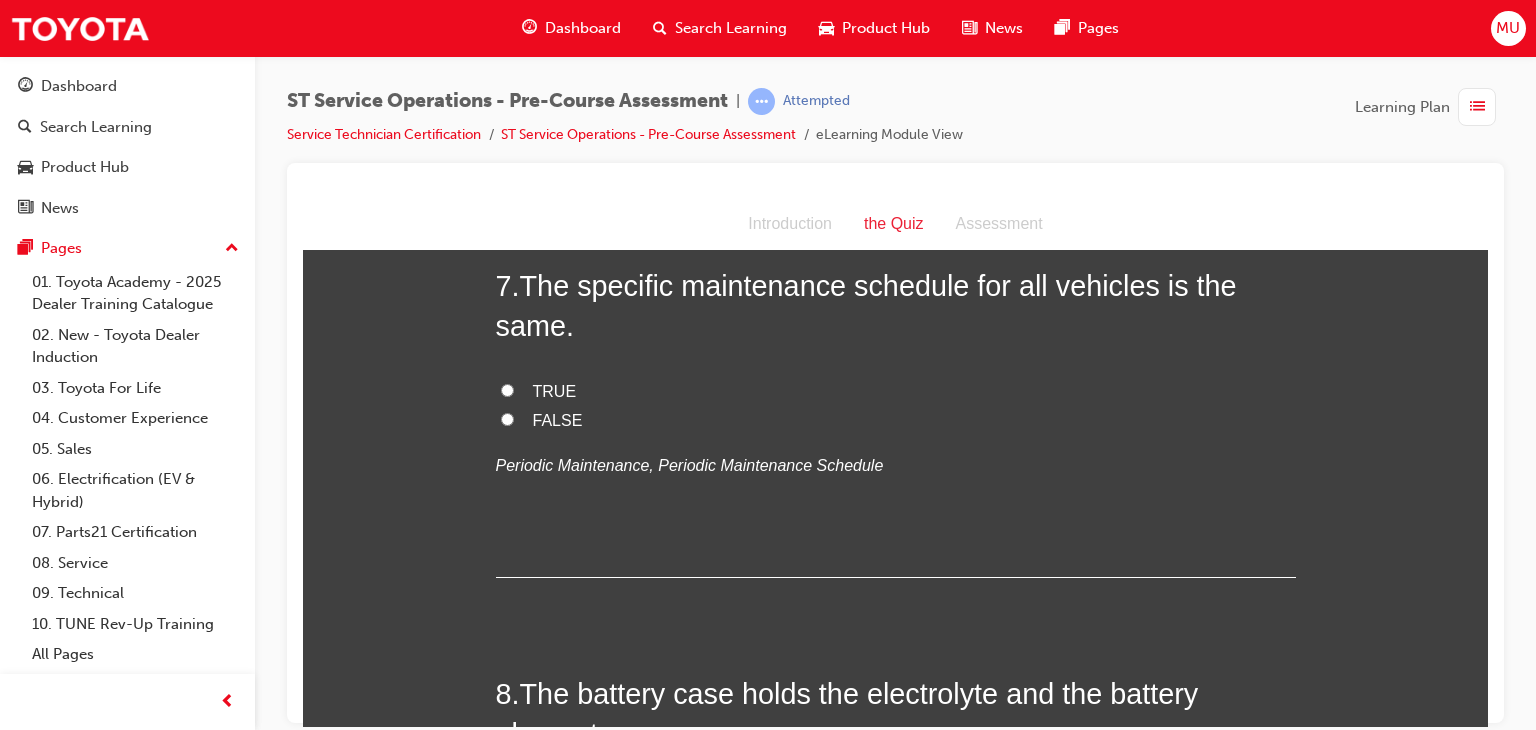 scroll, scrollTop: 2614, scrollLeft: 0, axis: vertical 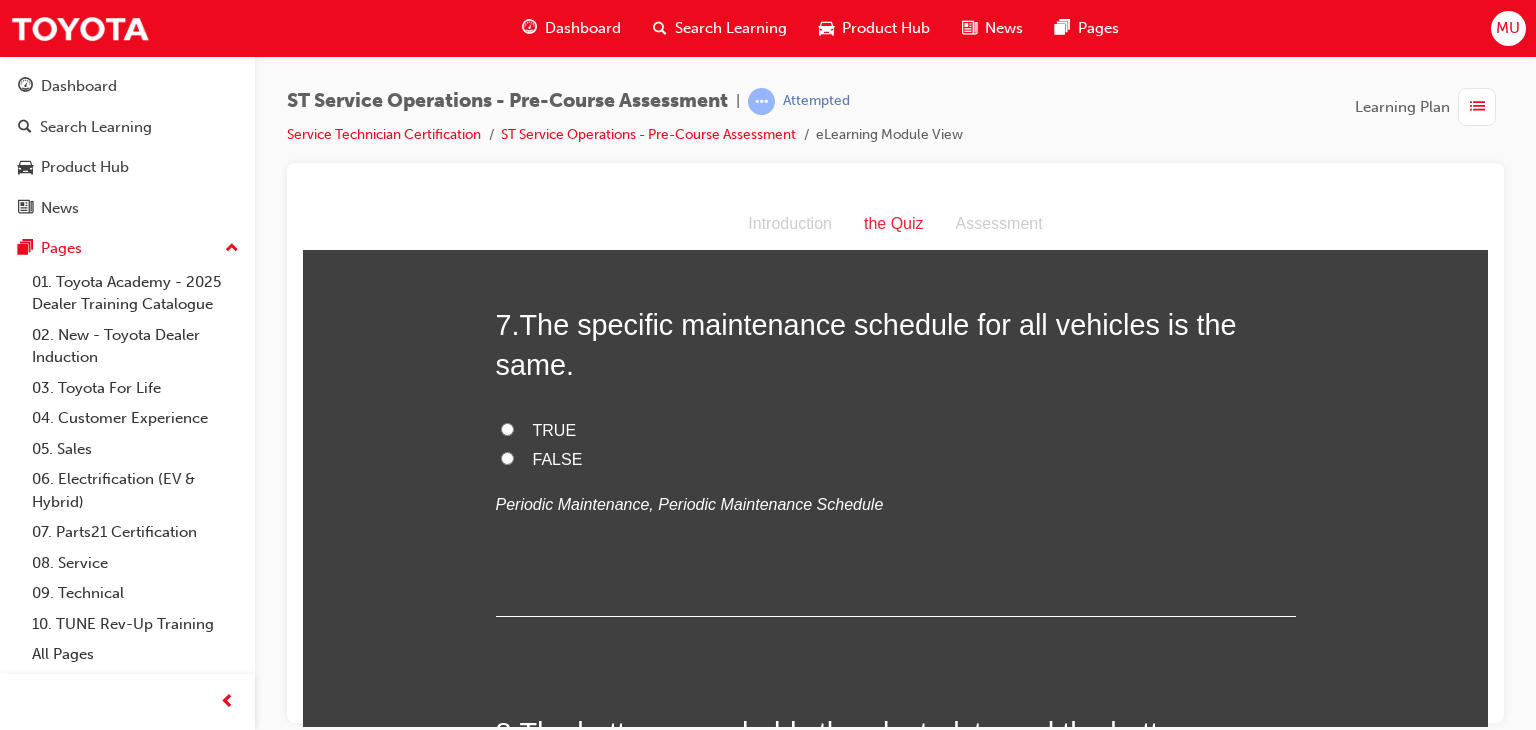 click on "FALSE" at bounding box center (507, 457) 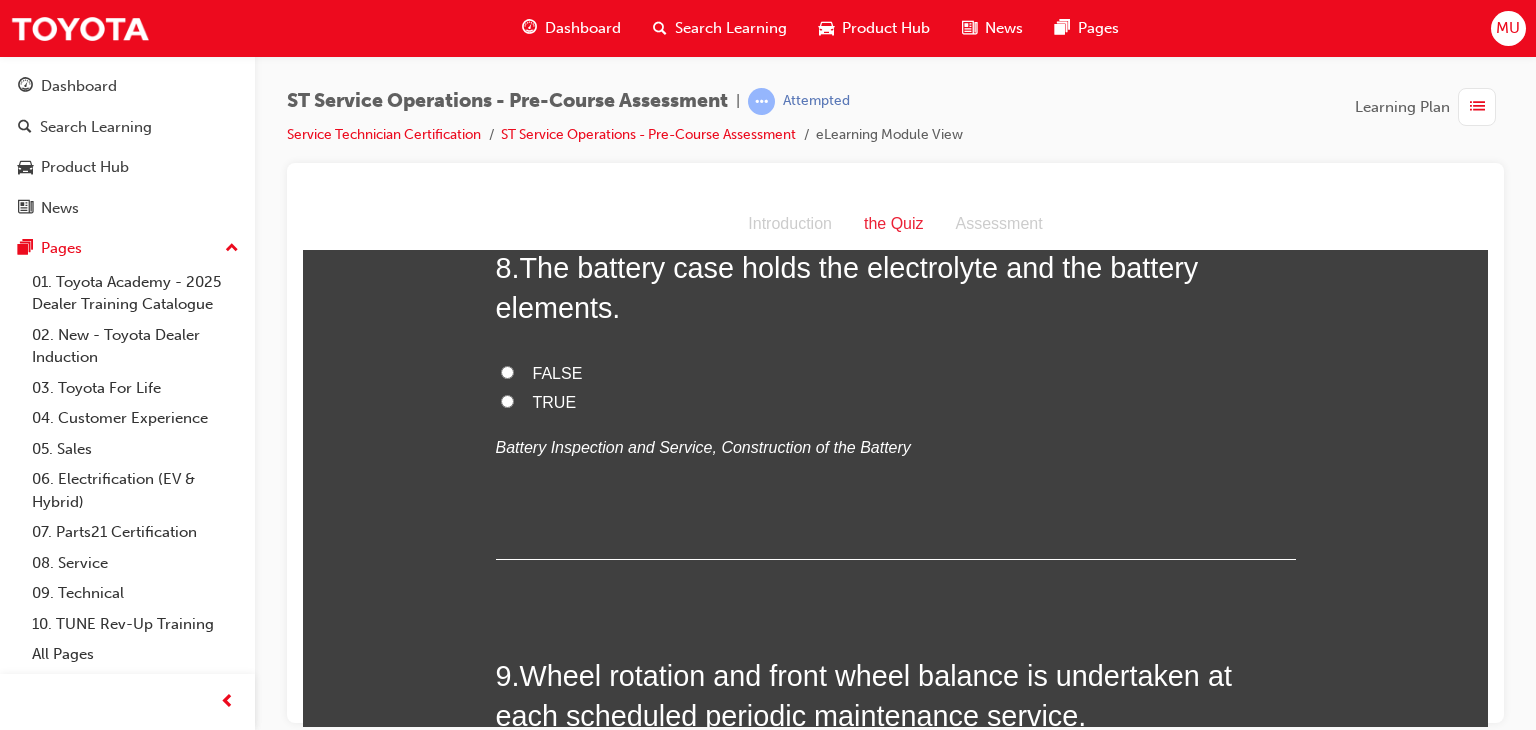 scroll, scrollTop: 3040, scrollLeft: 0, axis: vertical 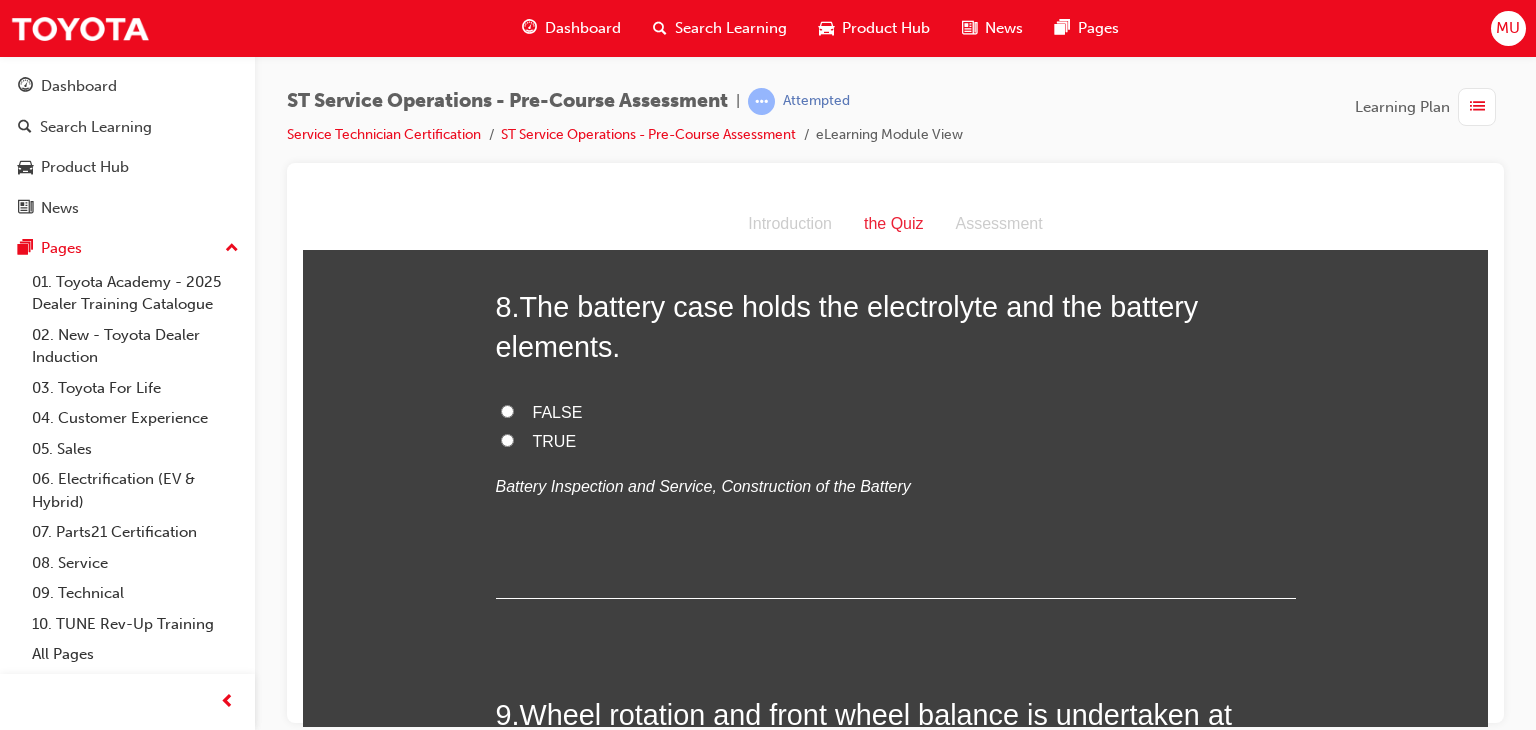 click on "TRUE" at bounding box center [507, 439] 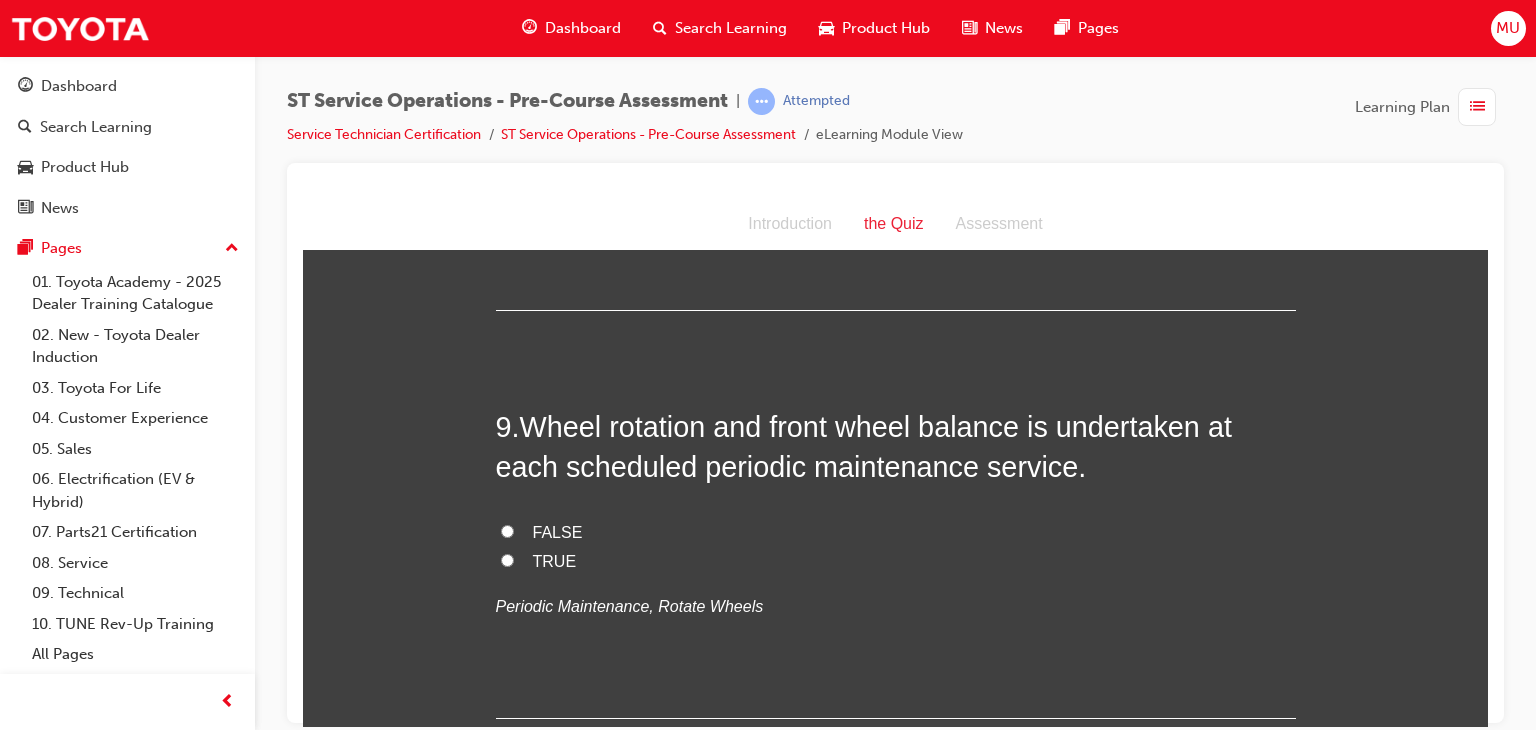scroll, scrollTop: 3427, scrollLeft: 0, axis: vertical 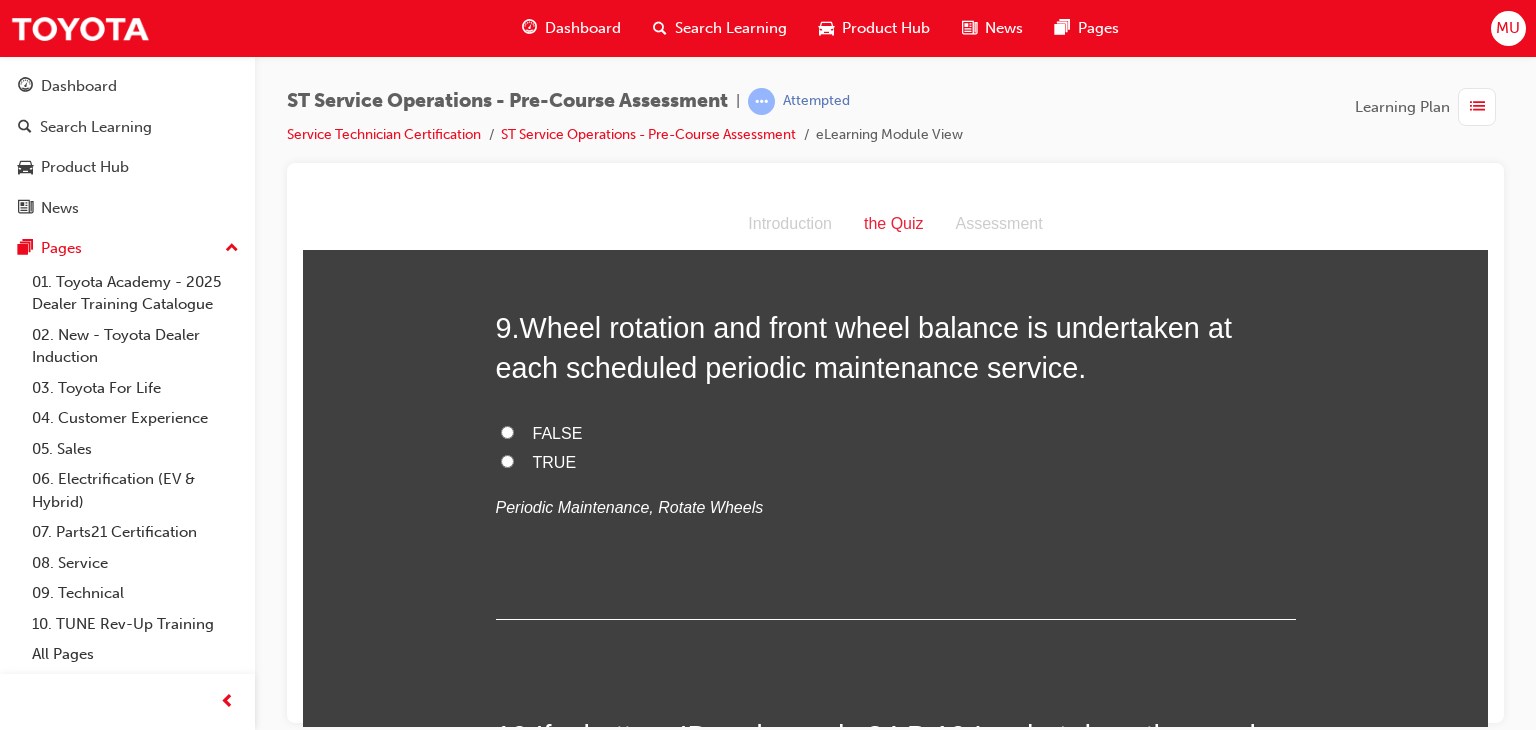 click on "TRUE" at bounding box center (507, 460) 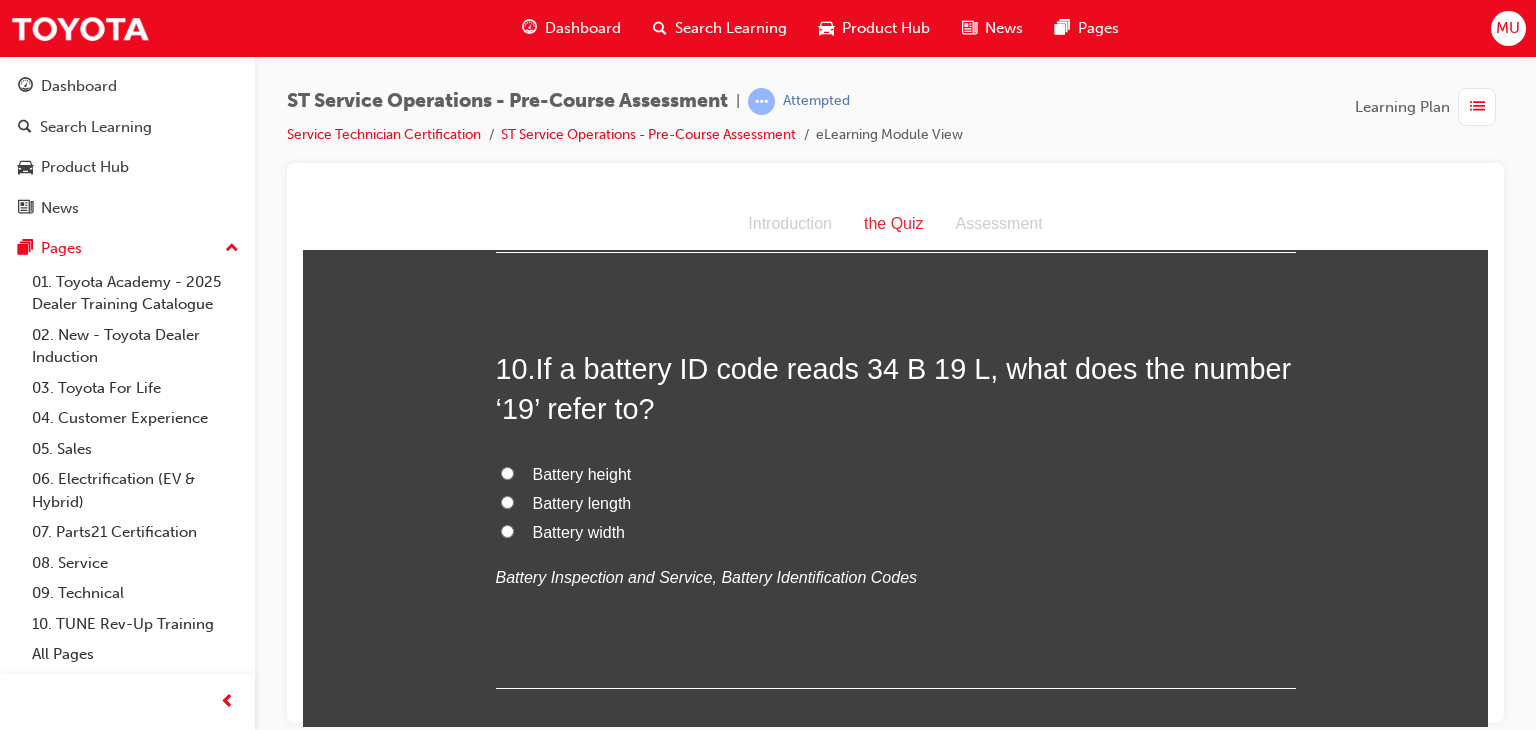 scroll, scrollTop: 3774, scrollLeft: 0, axis: vertical 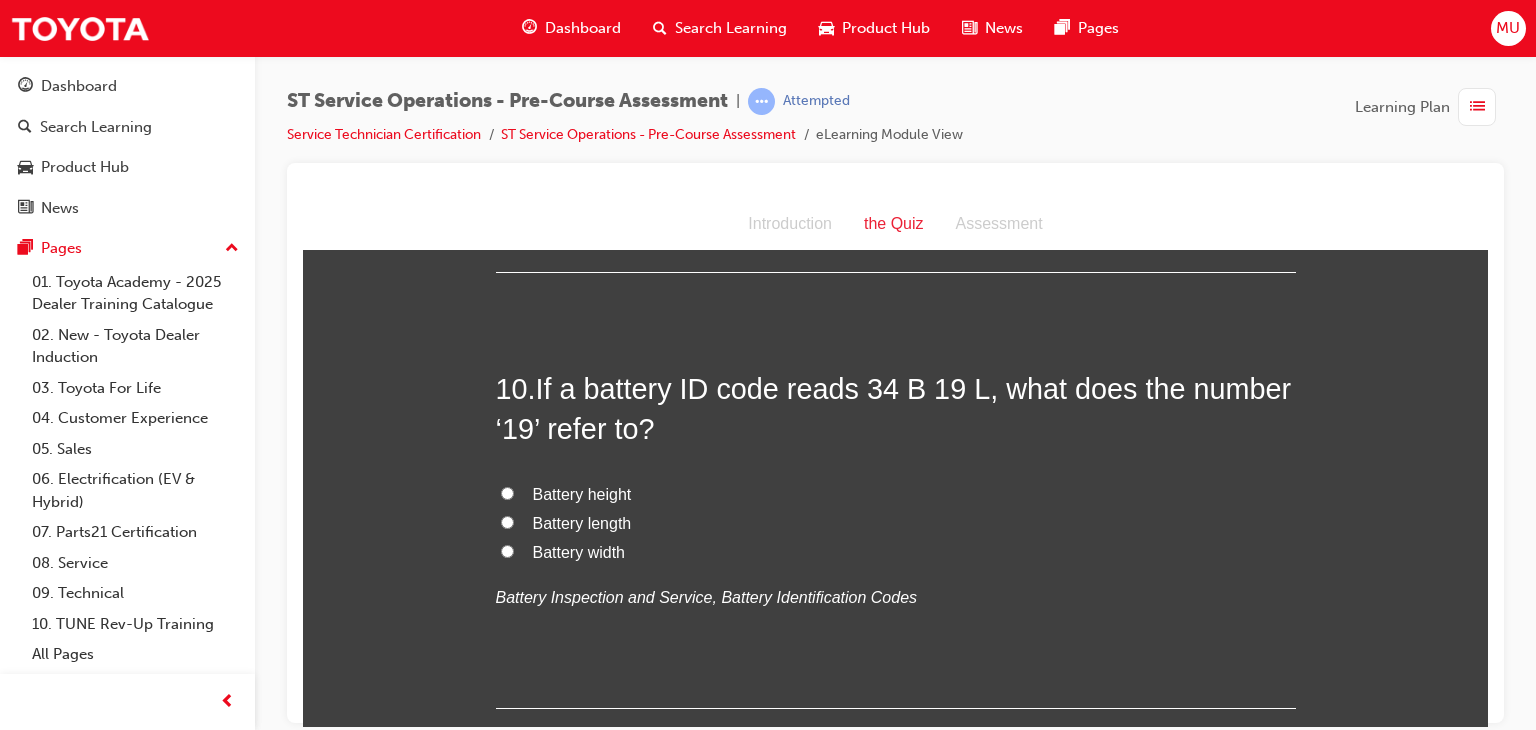 click on "Battery length" at bounding box center (507, 521) 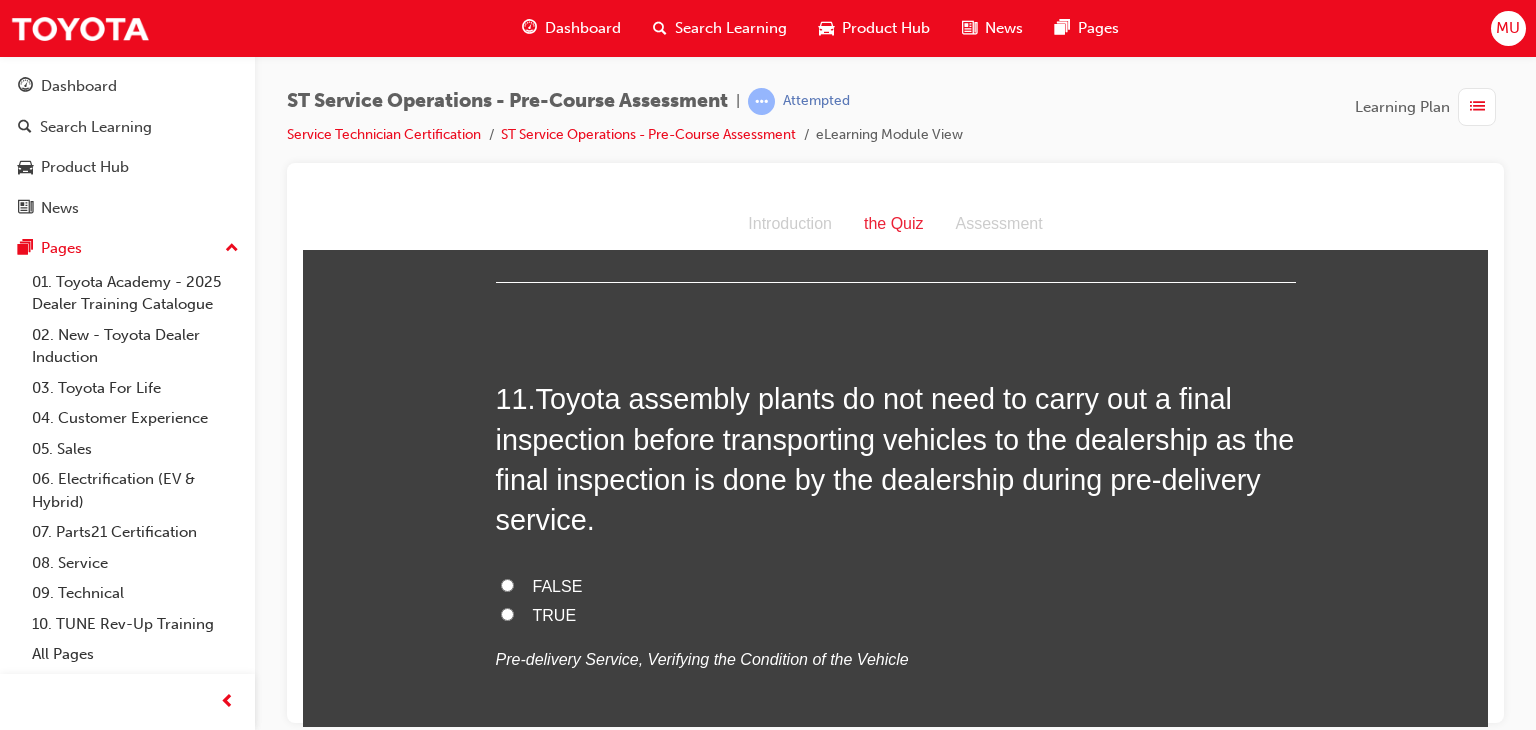 scroll, scrollTop: 4298, scrollLeft: 0, axis: vertical 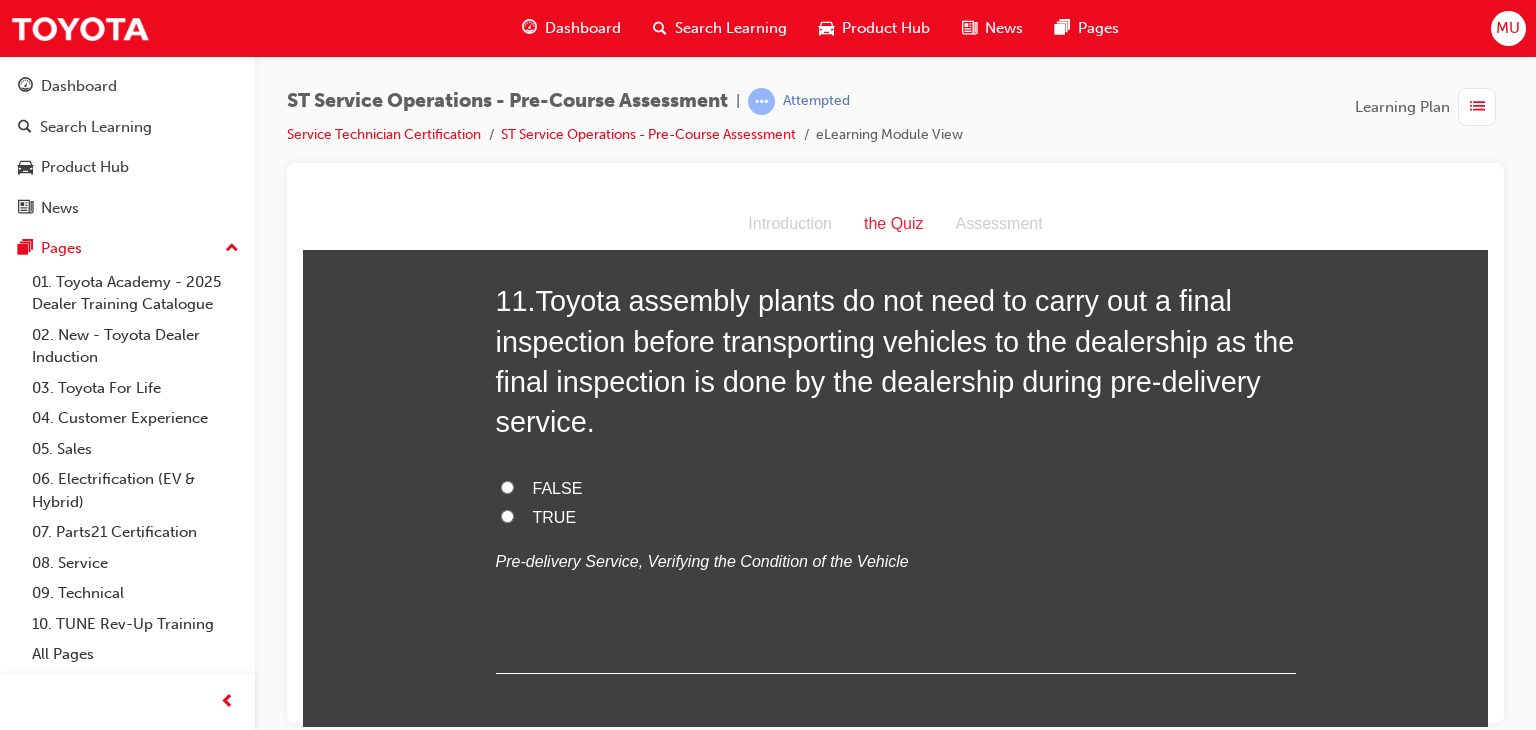 click on "TRUE" at bounding box center [507, 515] 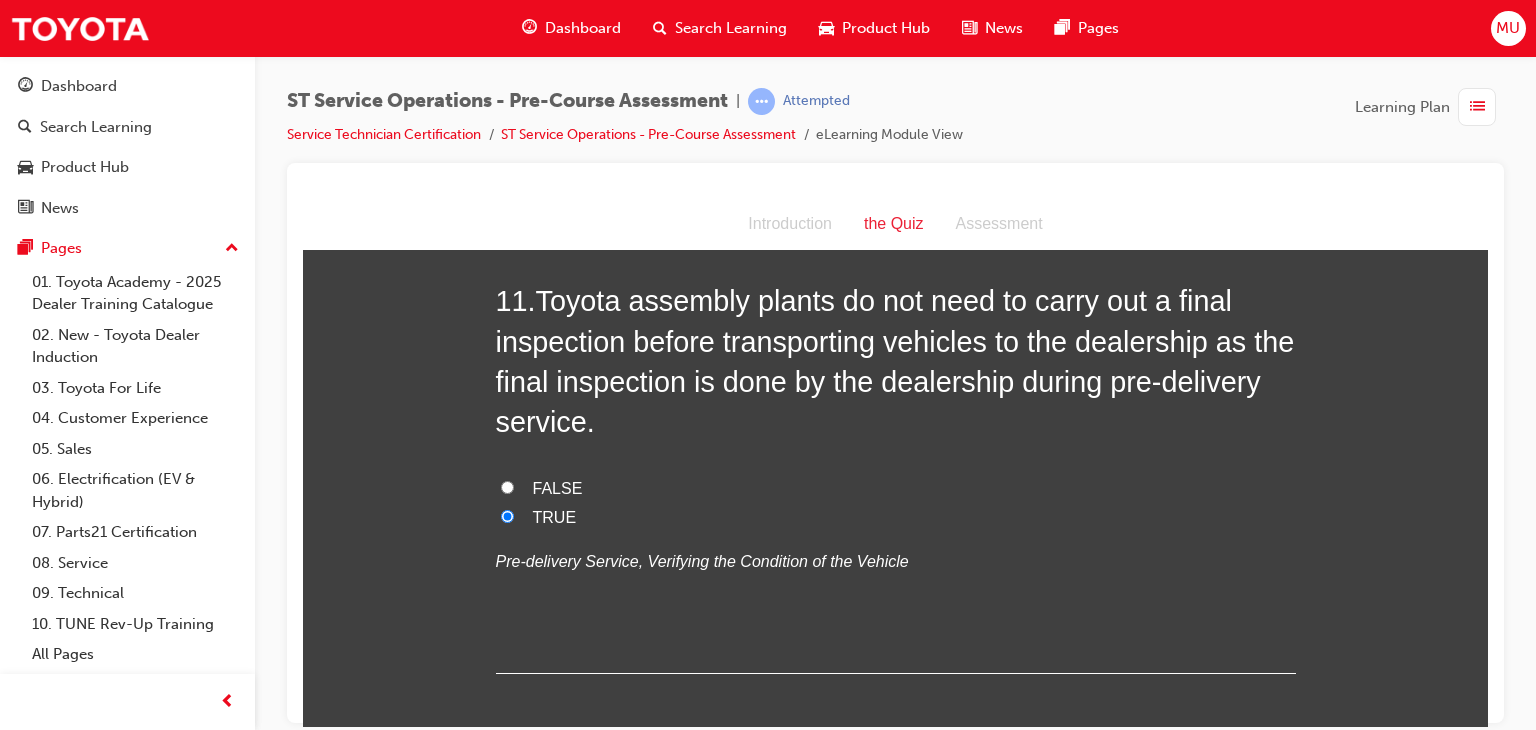 click on "TRUE" at bounding box center (507, 515) 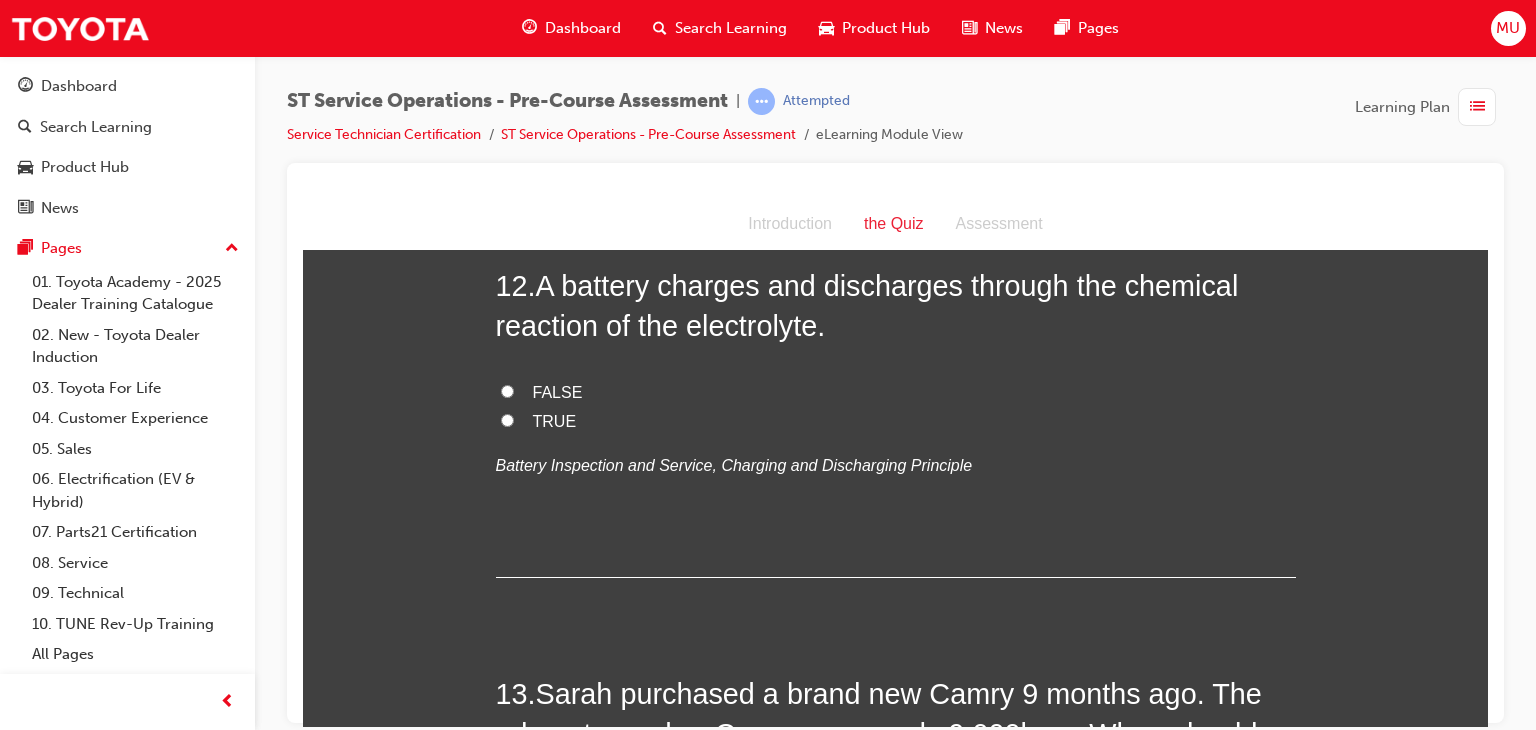 scroll, scrollTop: 4763, scrollLeft: 0, axis: vertical 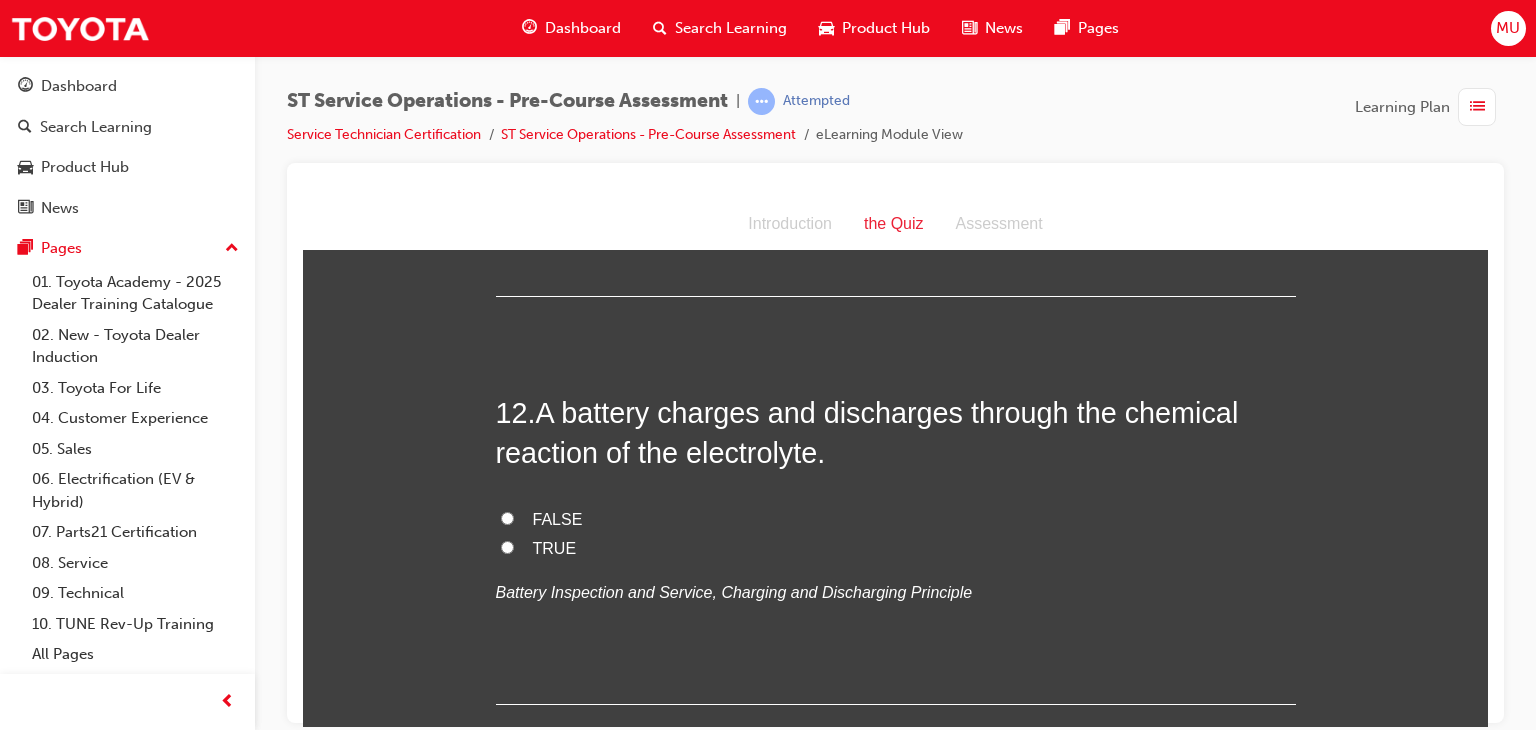 click on "TRUE" at bounding box center (507, 546) 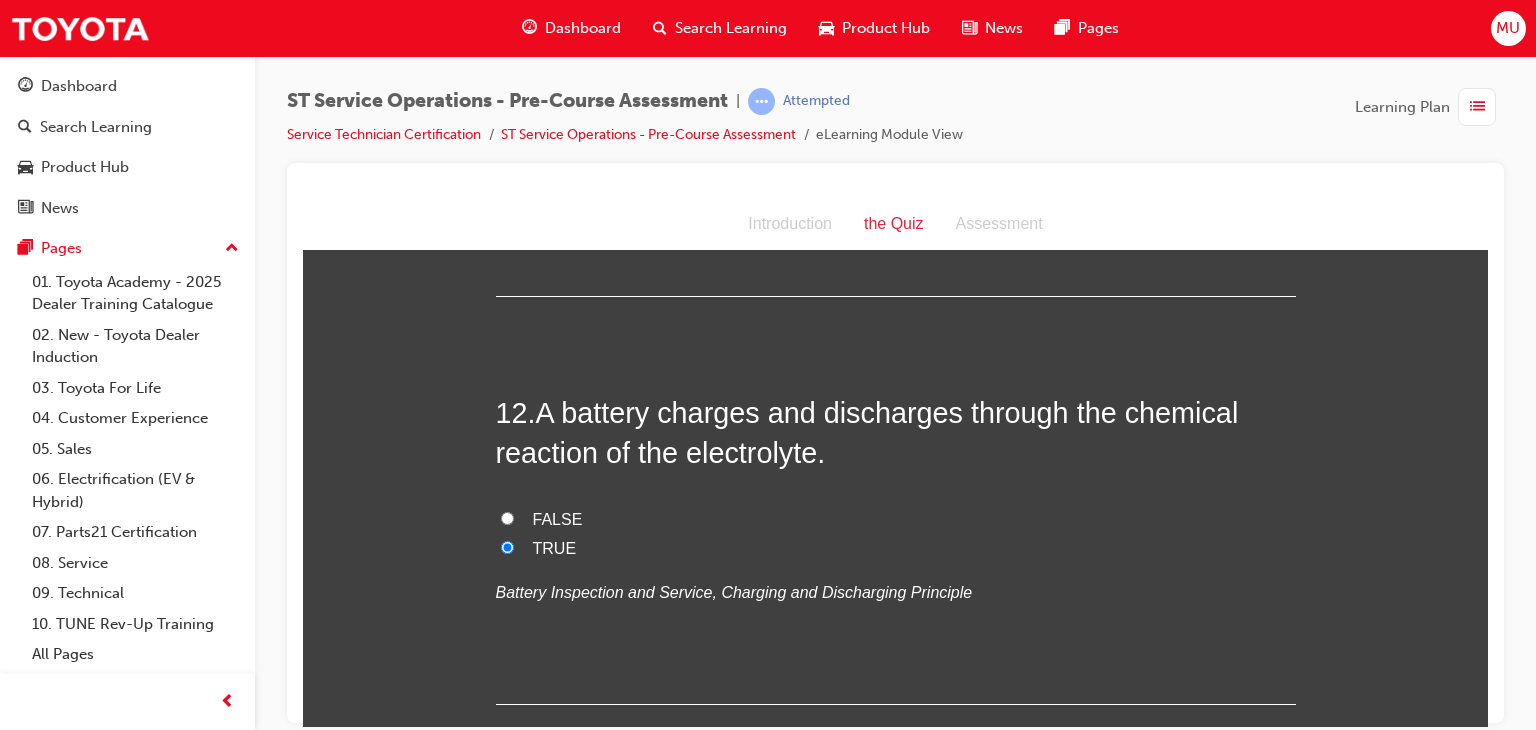 click on "TRUE" at bounding box center (507, 546) 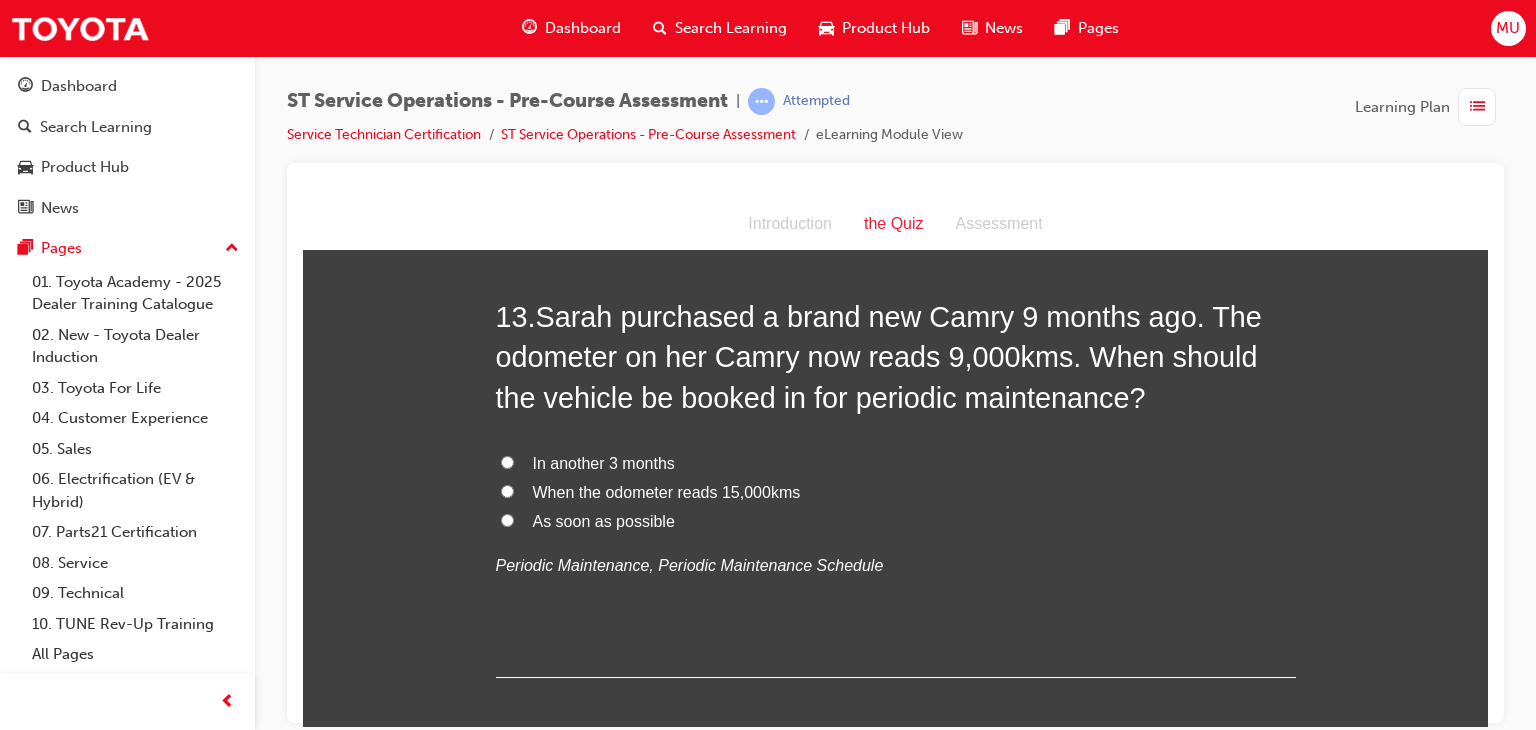 scroll, scrollTop: 5198, scrollLeft: 0, axis: vertical 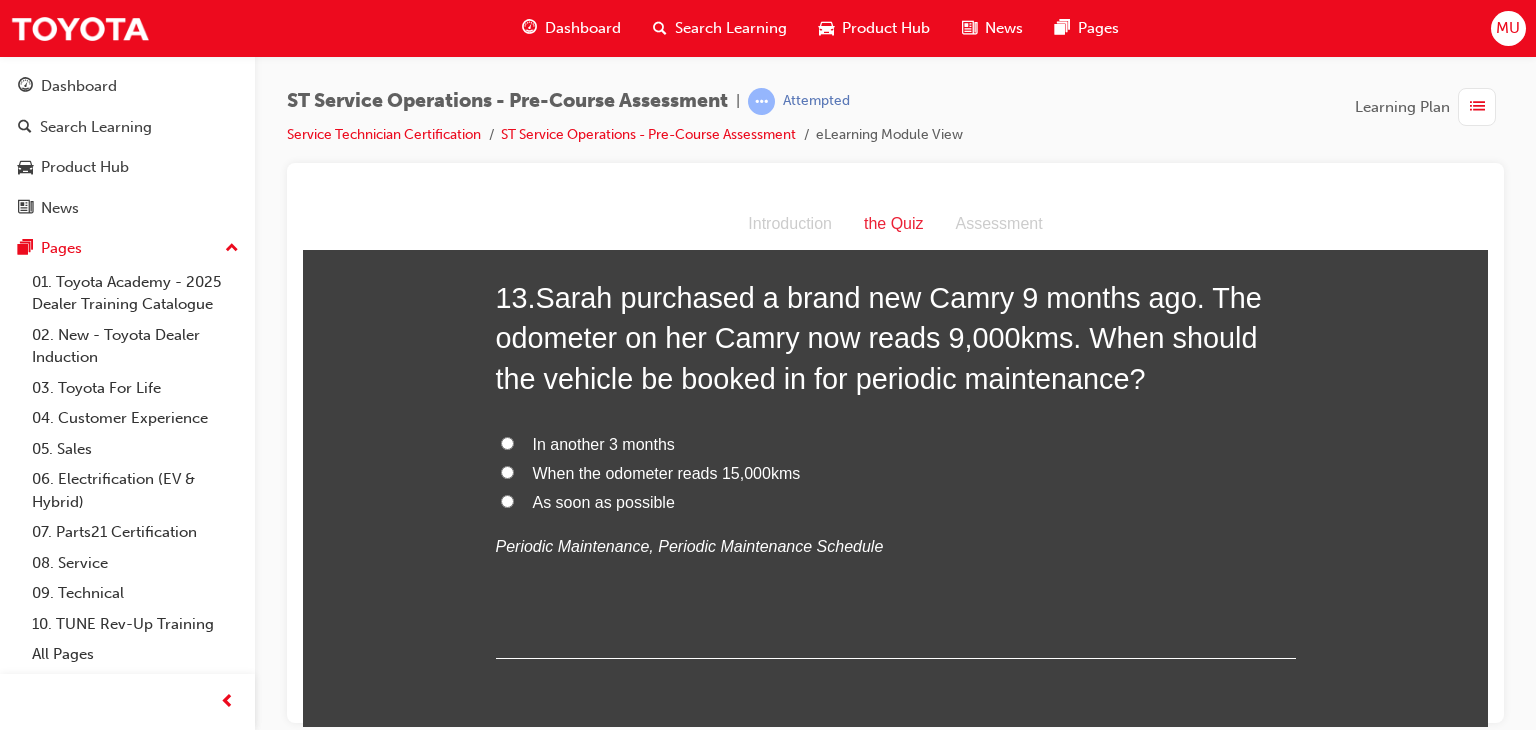 click on "As soon as possible" at bounding box center (507, 500) 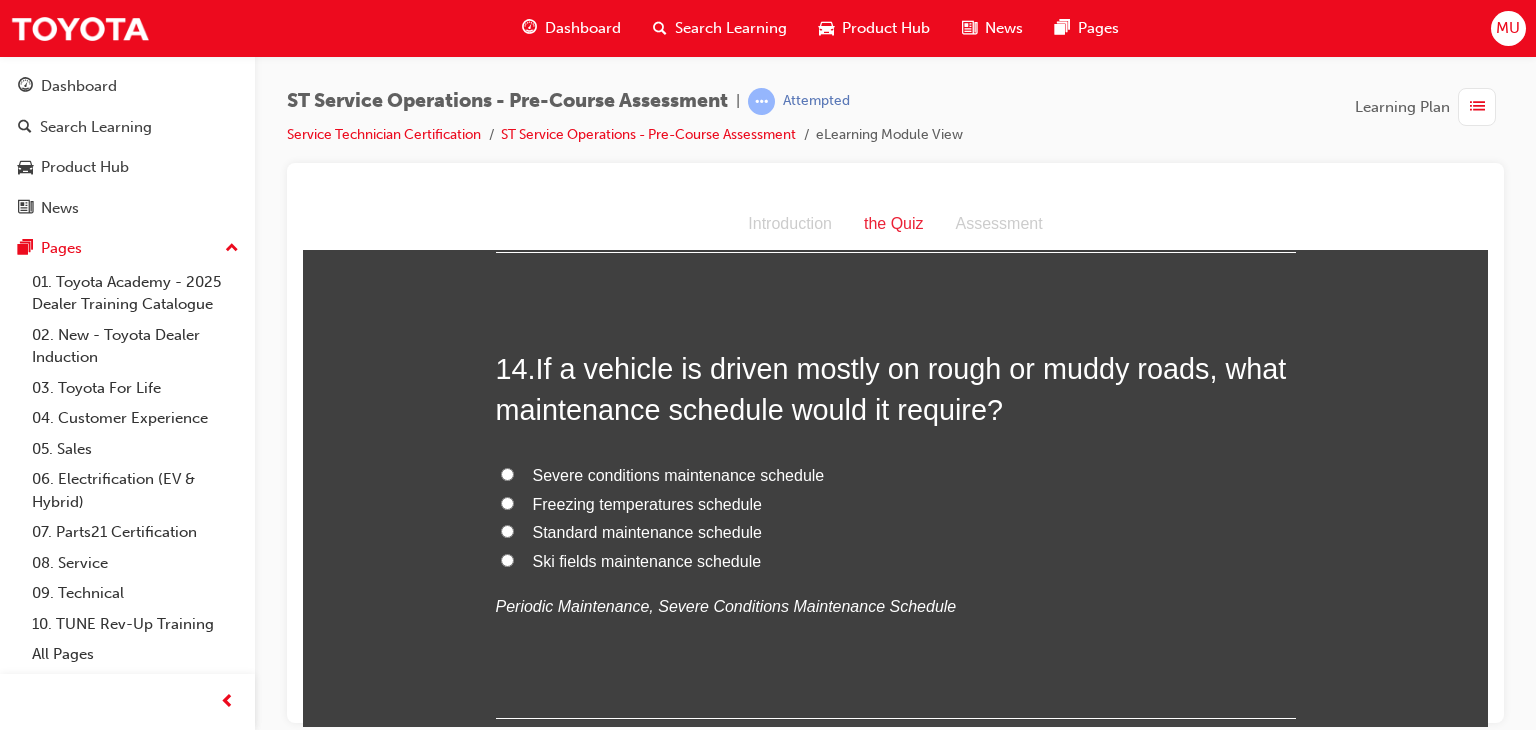 scroll, scrollTop: 5644, scrollLeft: 0, axis: vertical 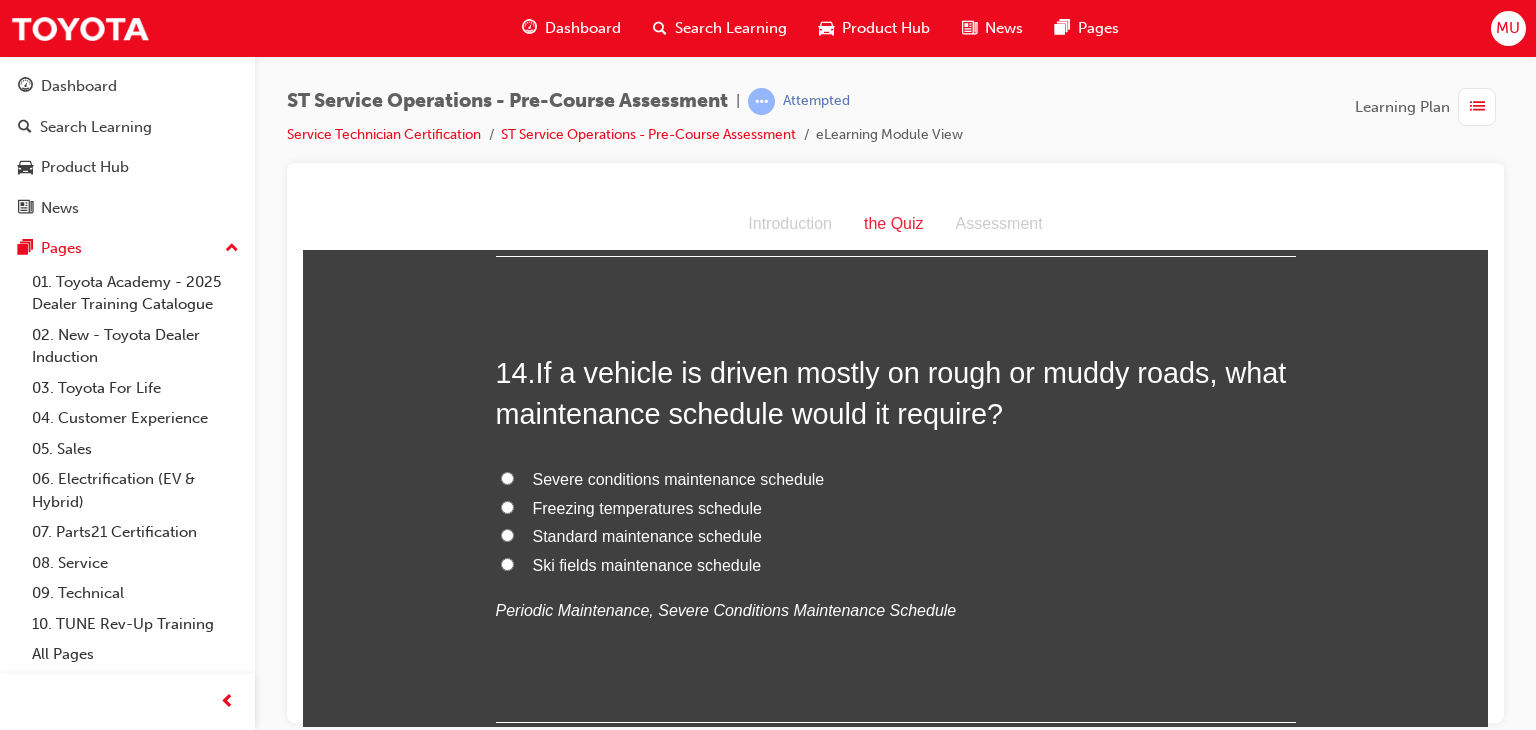 click on "Standard maintenance schedule" at bounding box center [507, 534] 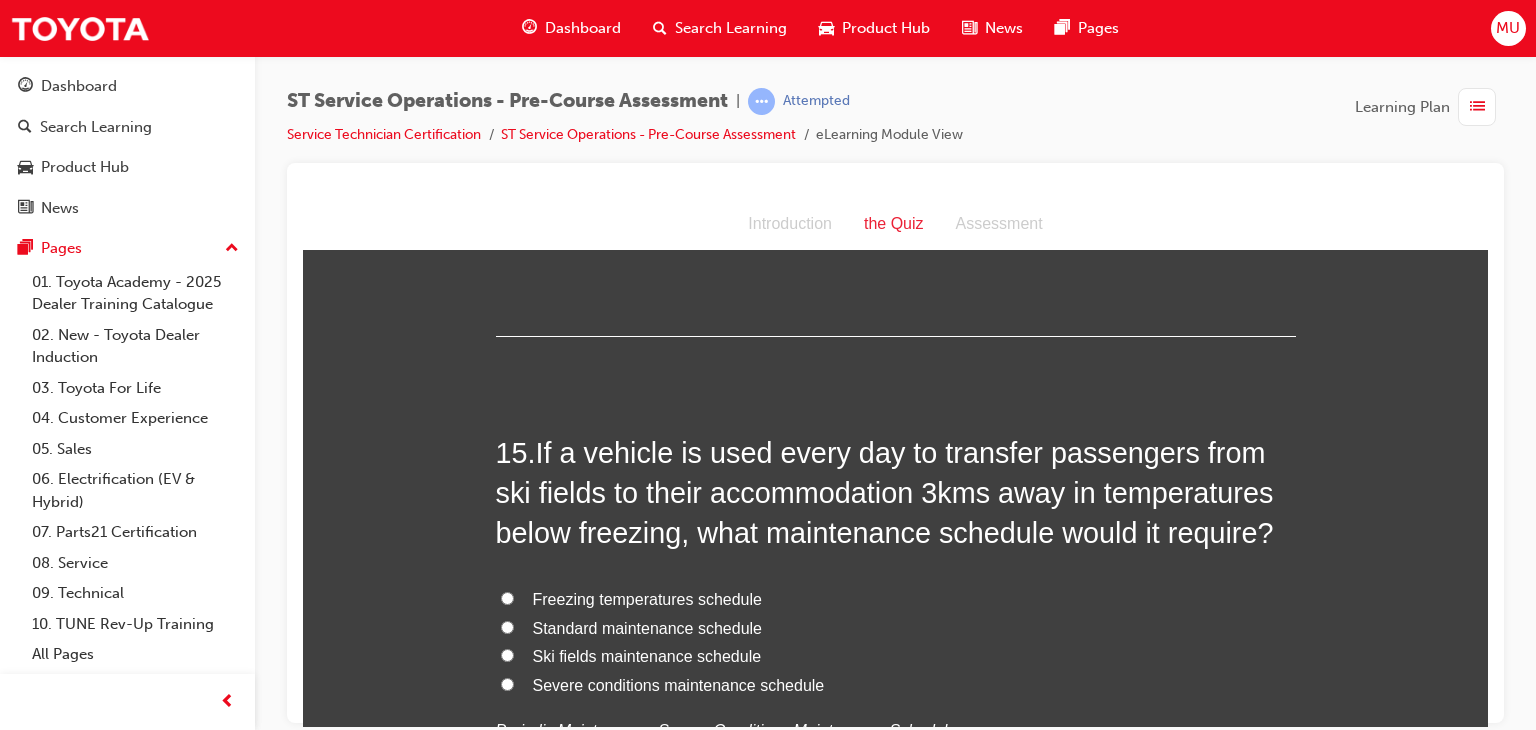 scroll, scrollTop: 5966, scrollLeft: 0, axis: vertical 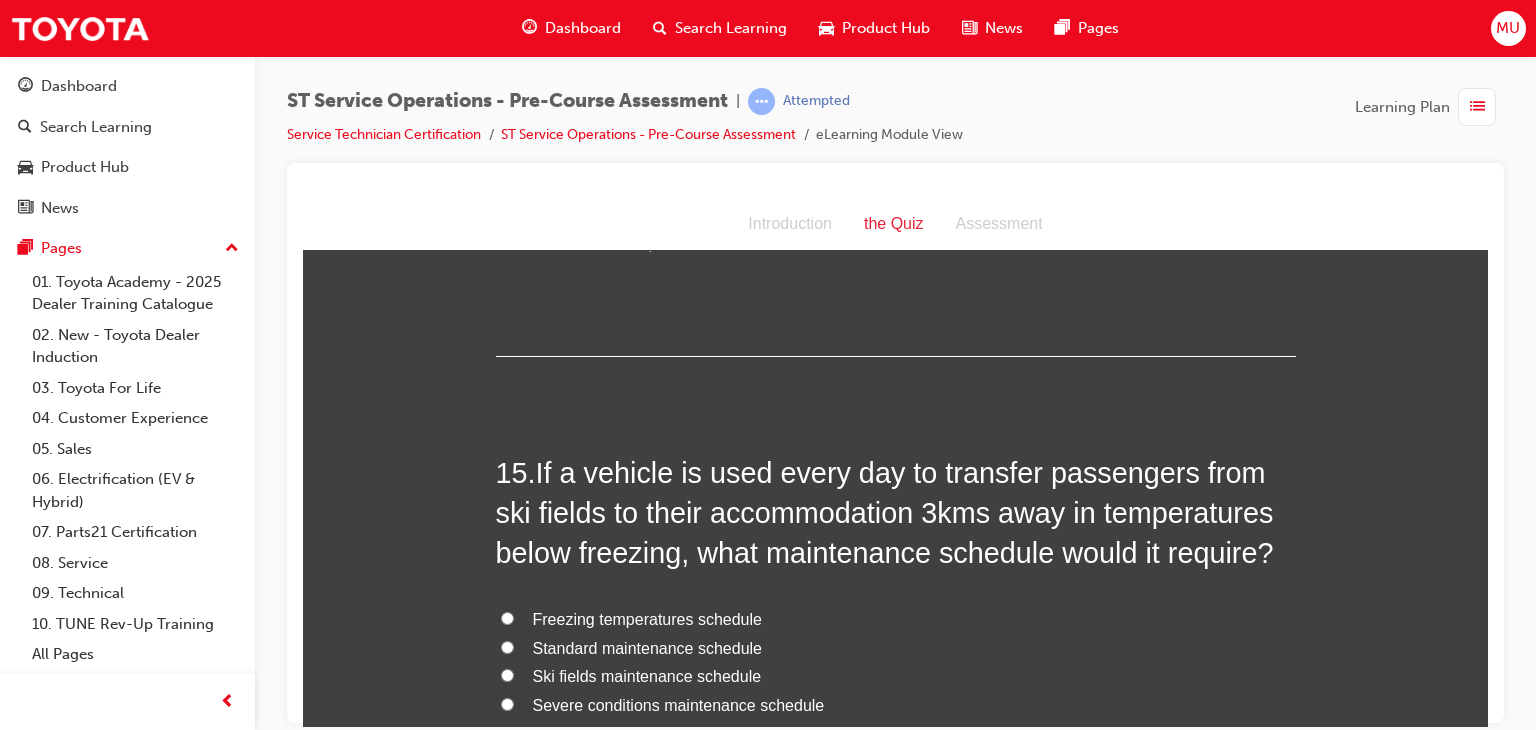 click on "Freezing temperatures schedule" at bounding box center (507, 617) 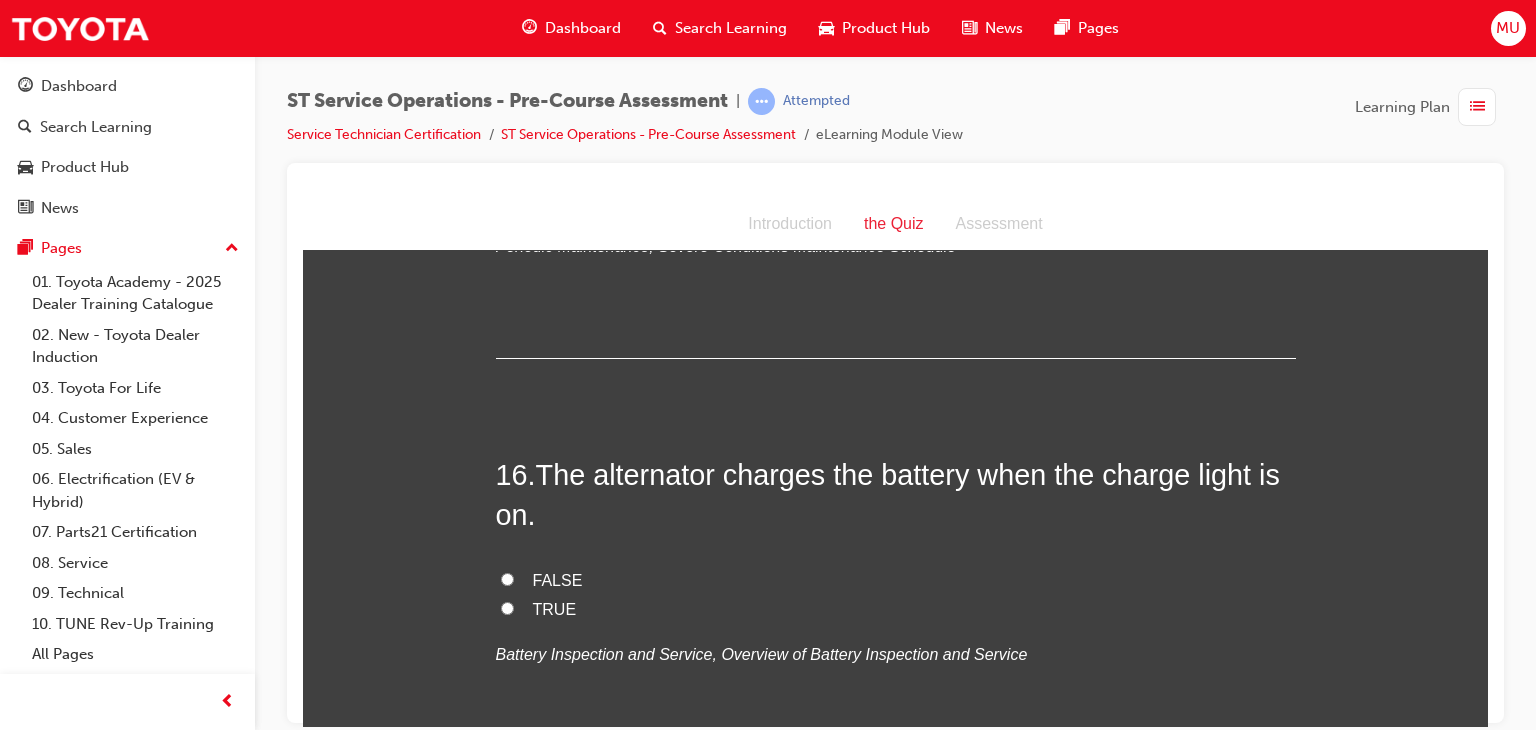 scroll, scrollTop: 6529, scrollLeft: 0, axis: vertical 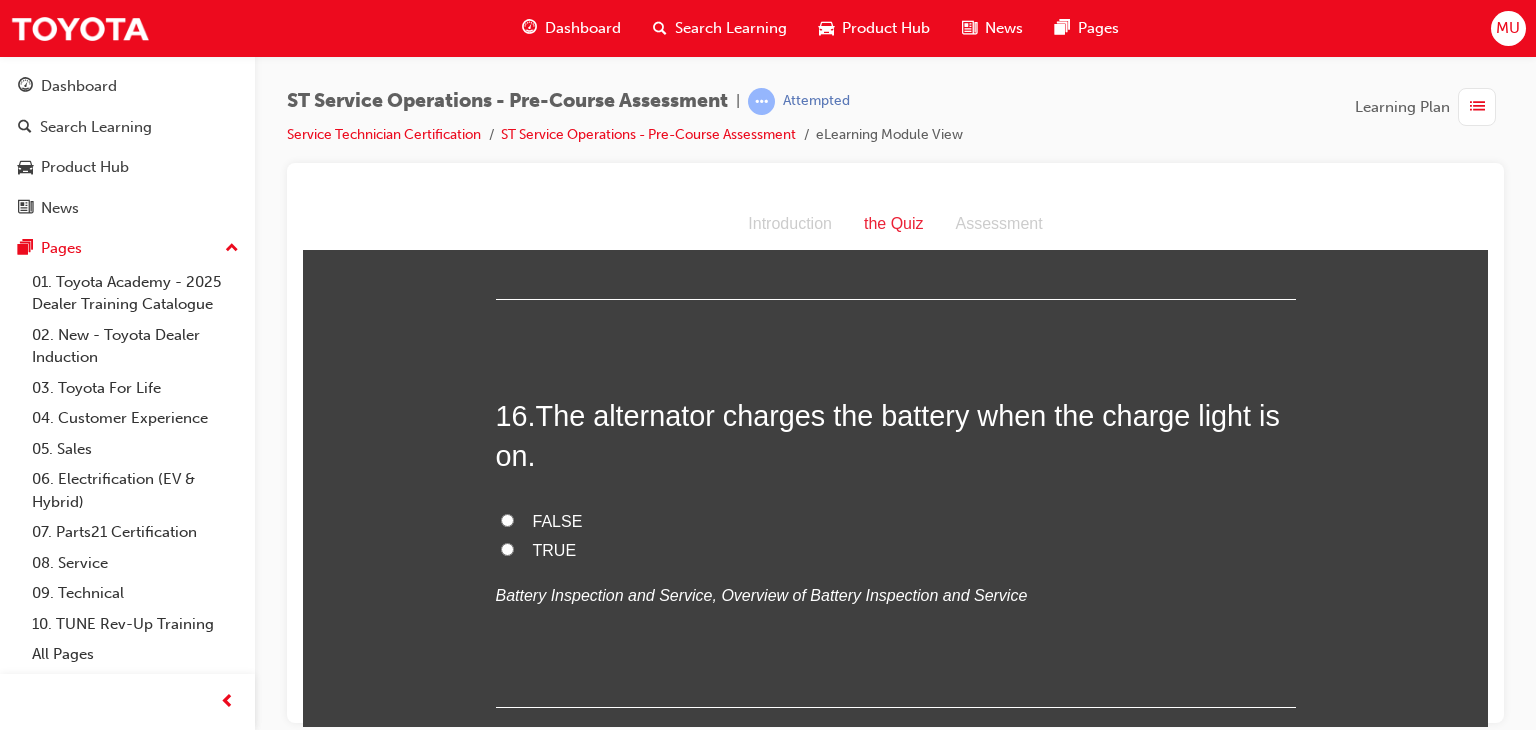 click on "FALSE" at bounding box center [507, 519] 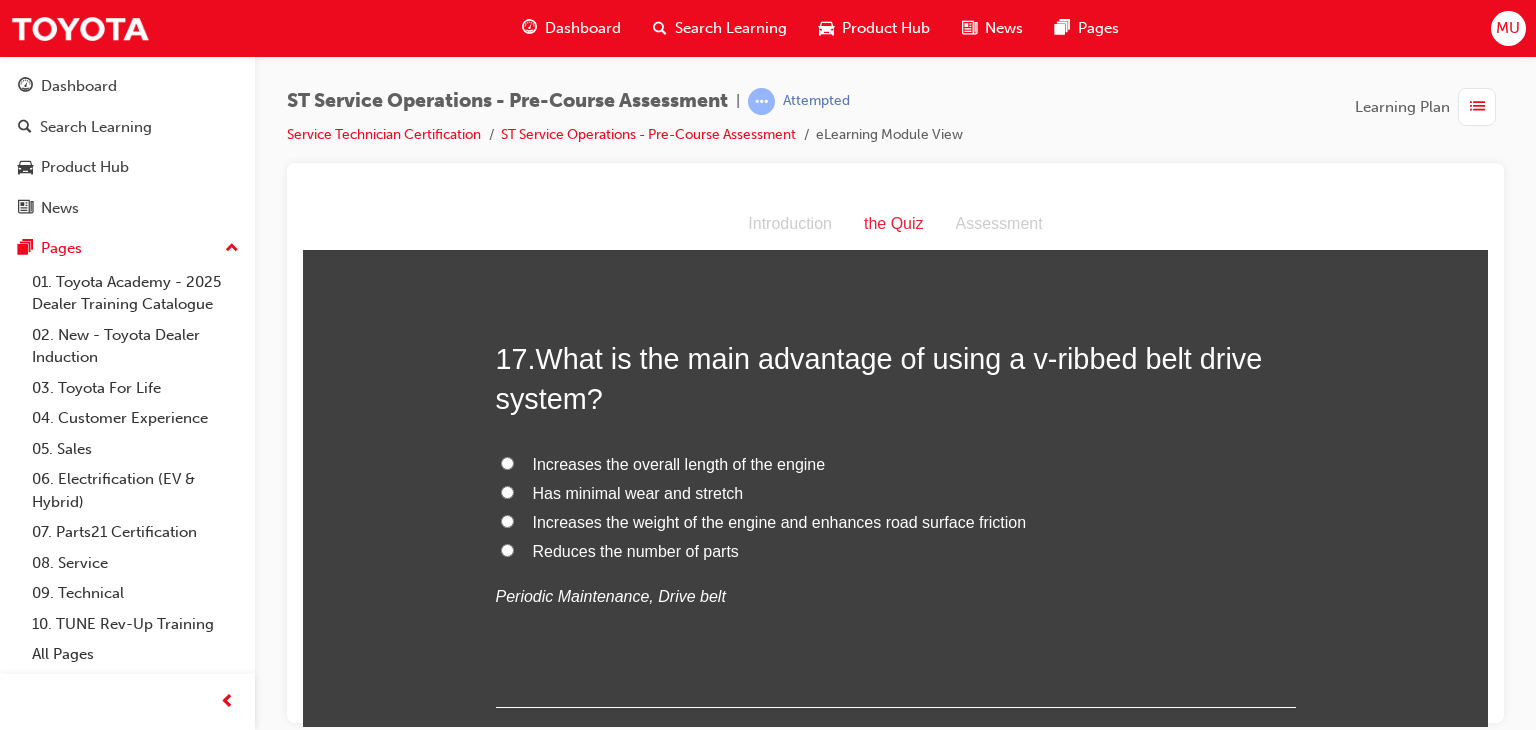 scroll, scrollTop: 7013, scrollLeft: 0, axis: vertical 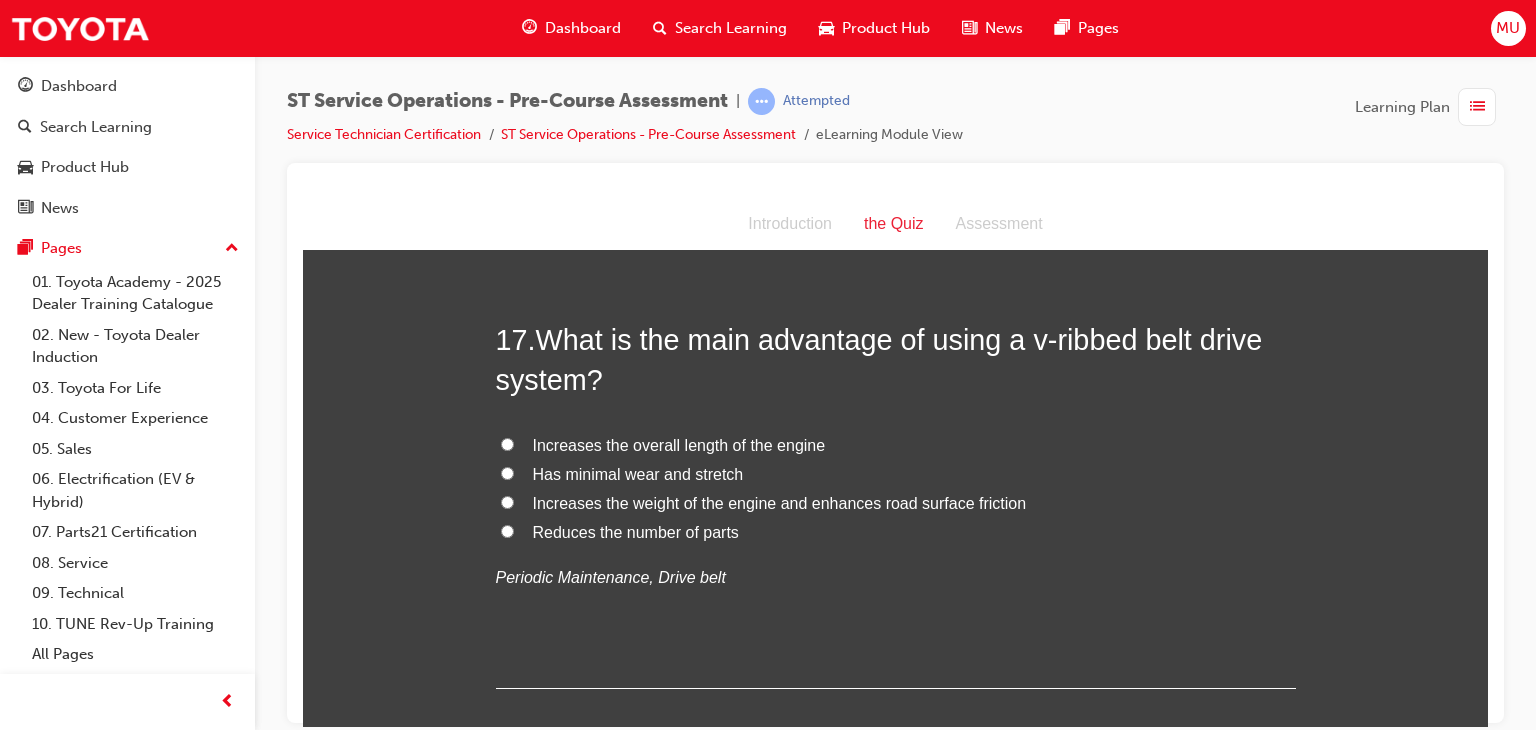 click on "Increases the weight of the engine and enhances road surface friction" at bounding box center (507, 501) 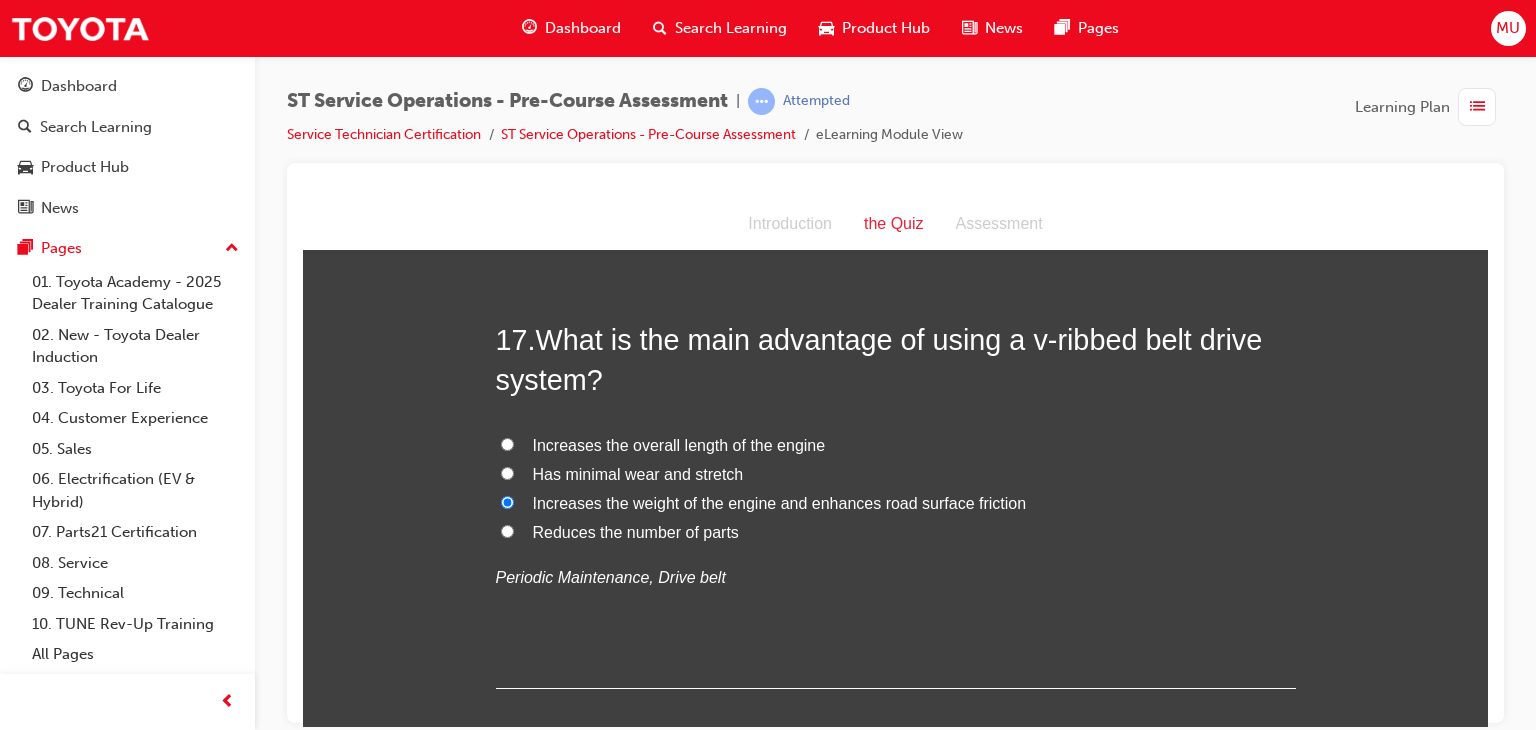 click on "Has minimal wear and stretch" at bounding box center [896, 474] 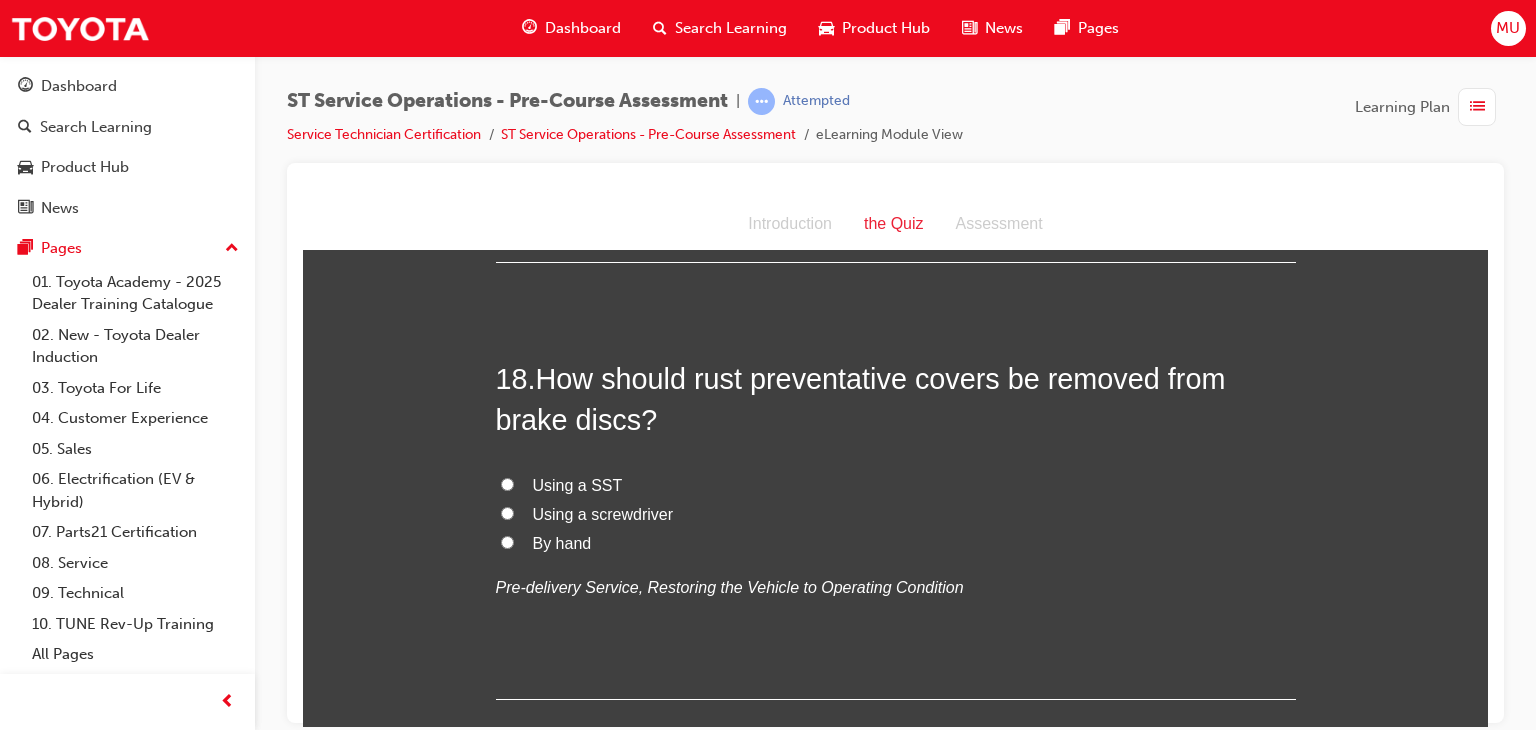 scroll, scrollTop: 7459, scrollLeft: 0, axis: vertical 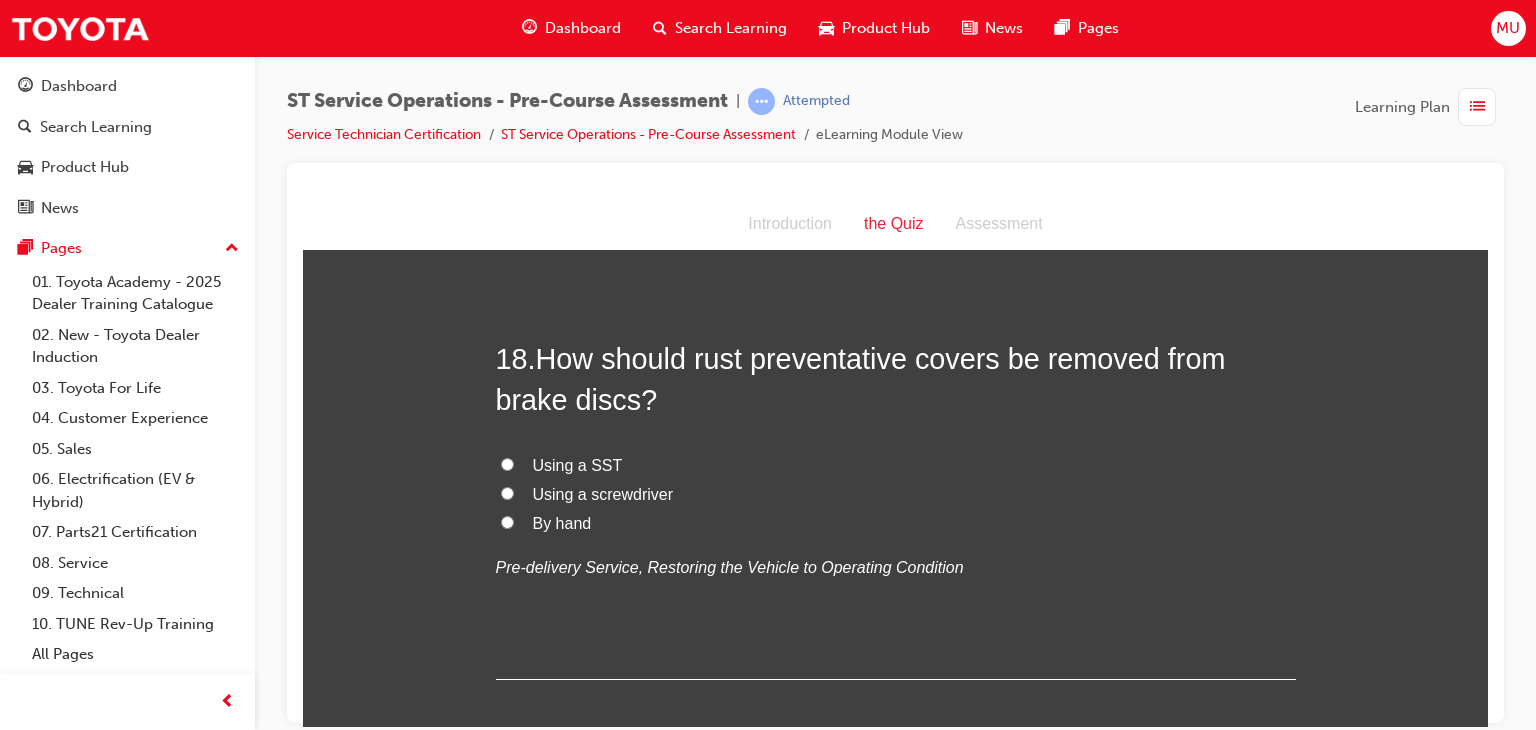 click on "By hand" at bounding box center [507, 521] 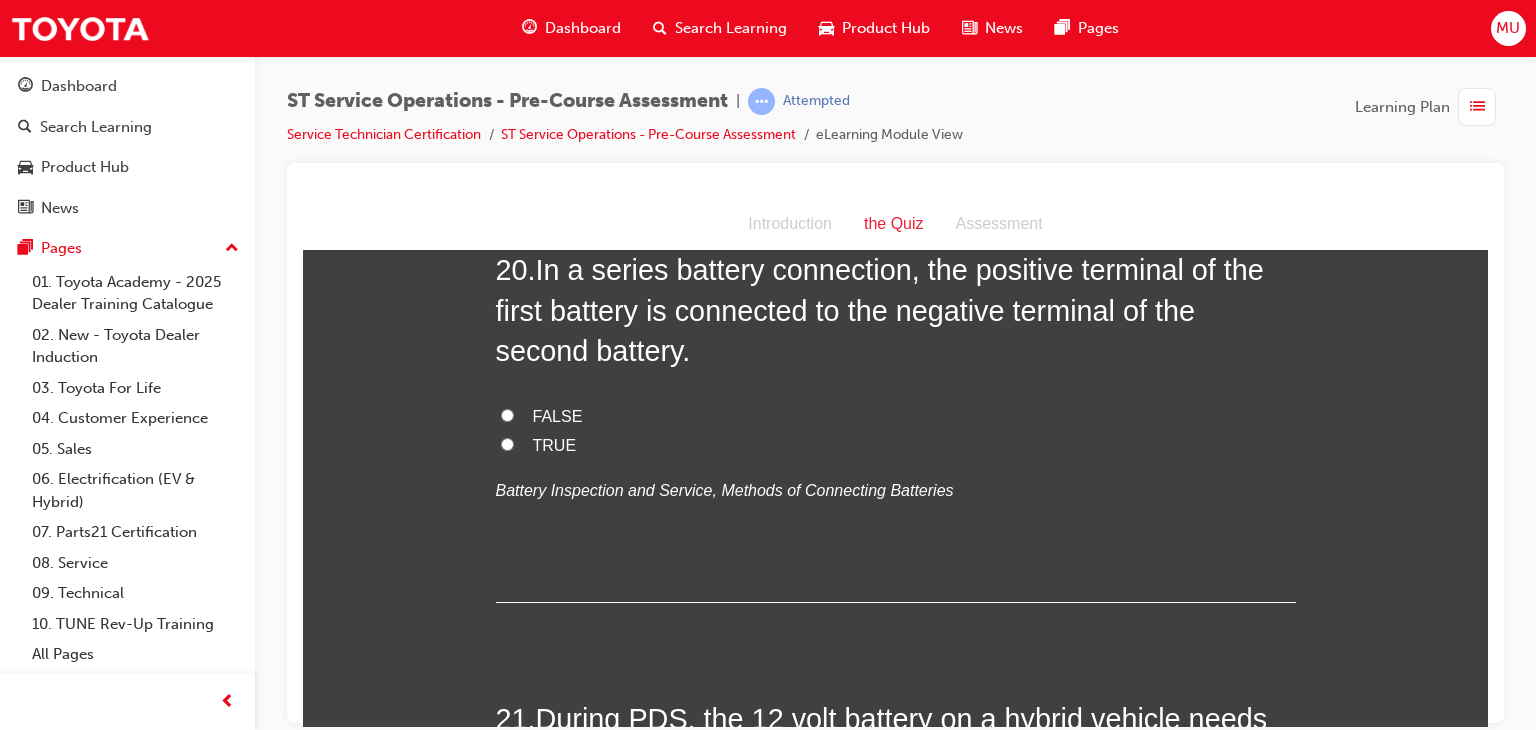 scroll, scrollTop: 8315, scrollLeft: 0, axis: vertical 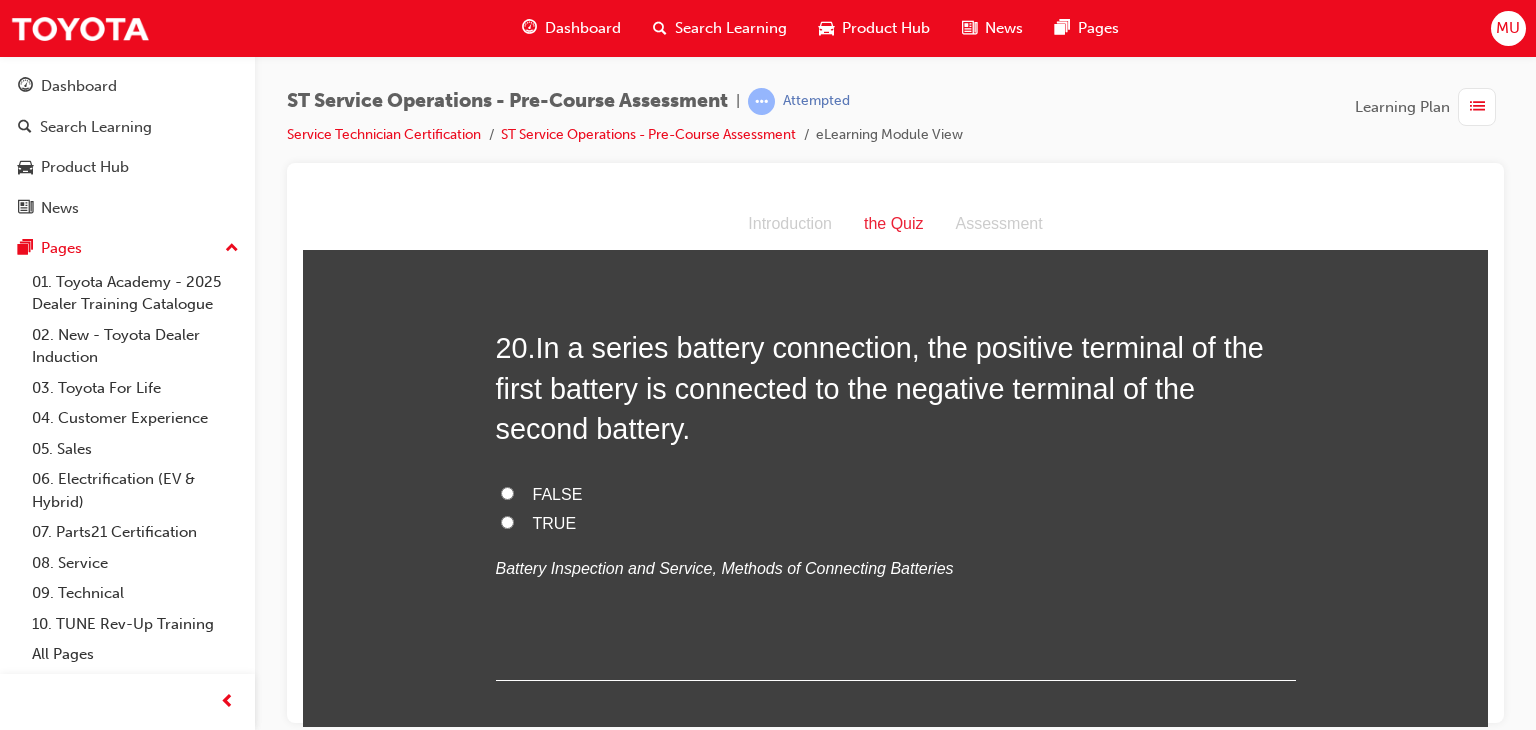 click on "TRUE" at bounding box center [507, 521] 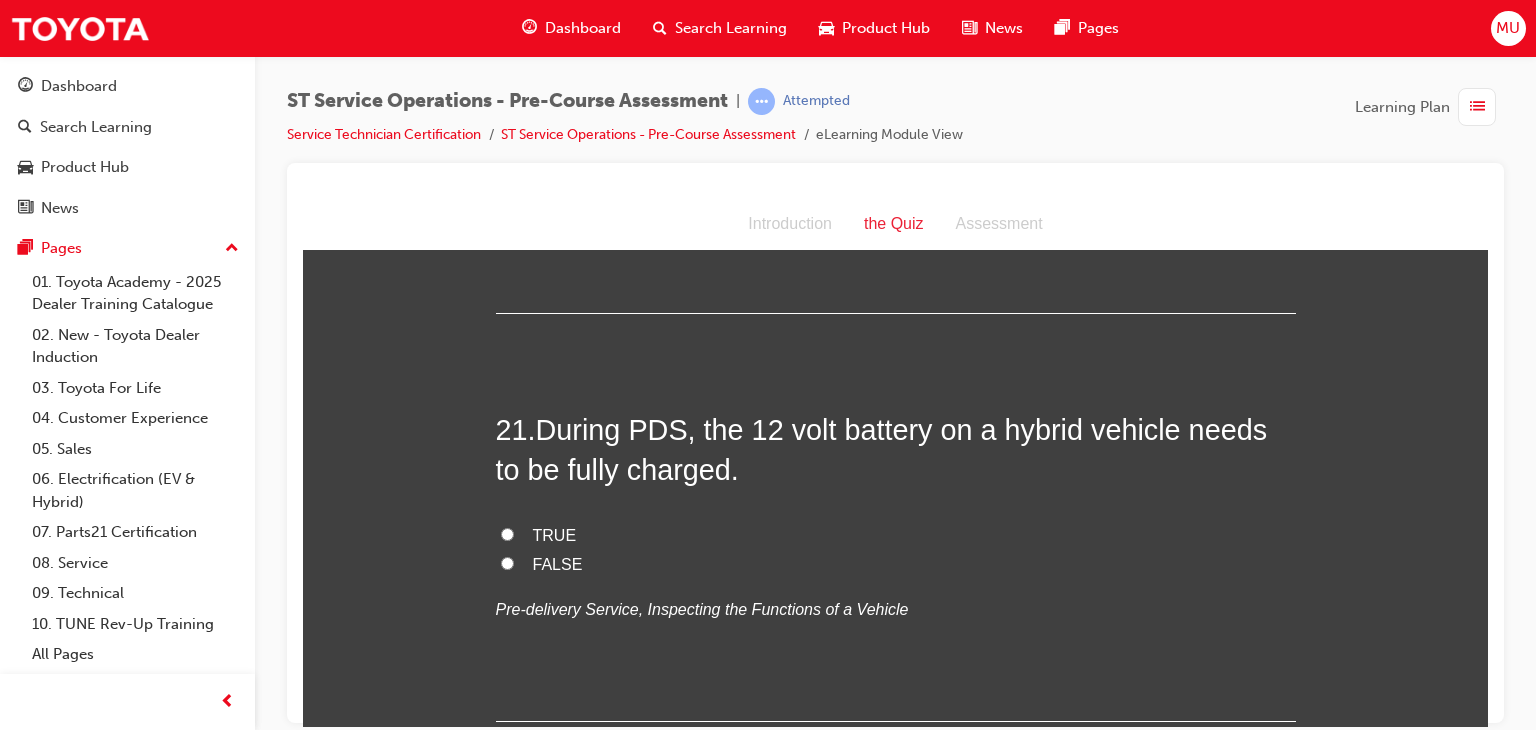 scroll, scrollTop: 8760, scrollLeft: 0, axis: vertical 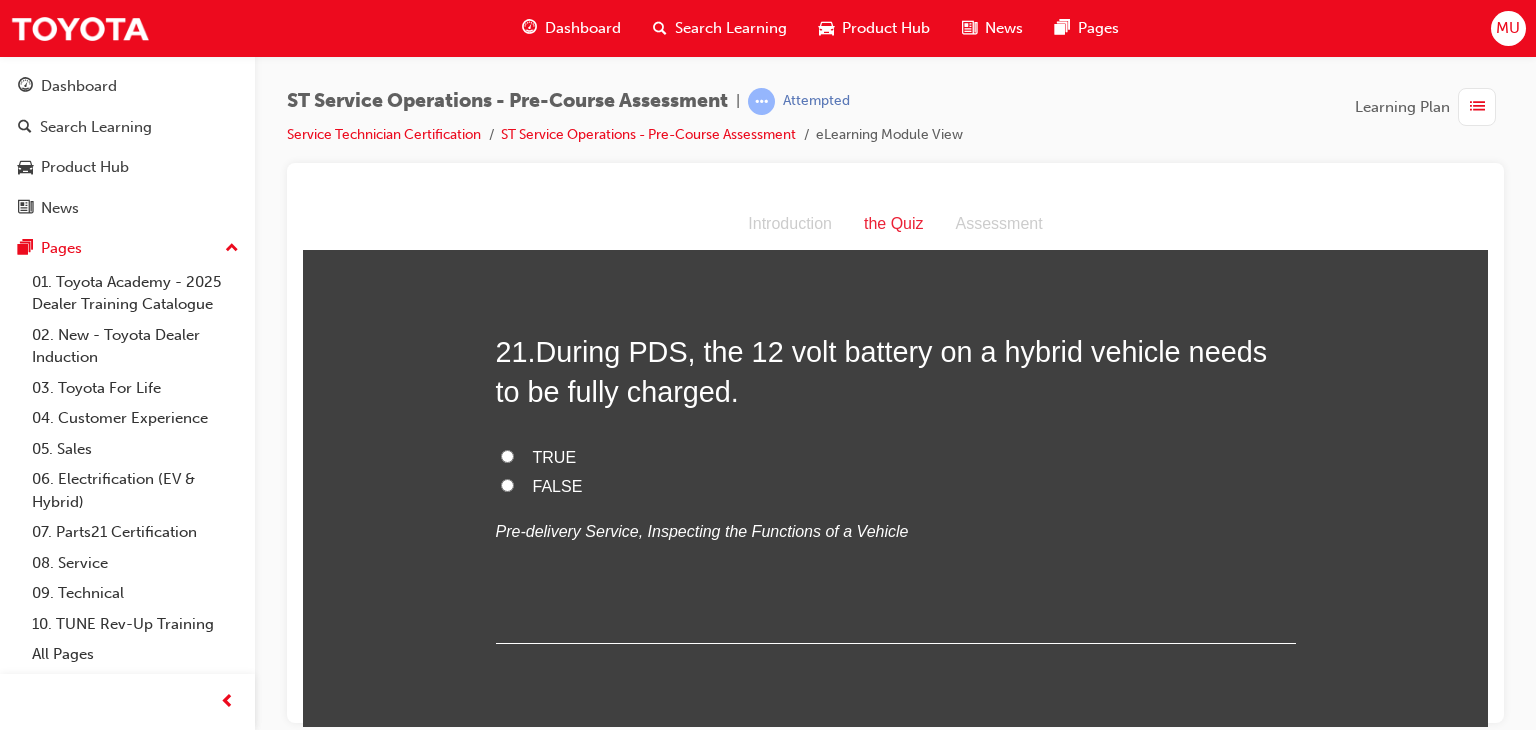 click on "TRUE" at bounding box center (507, 455) 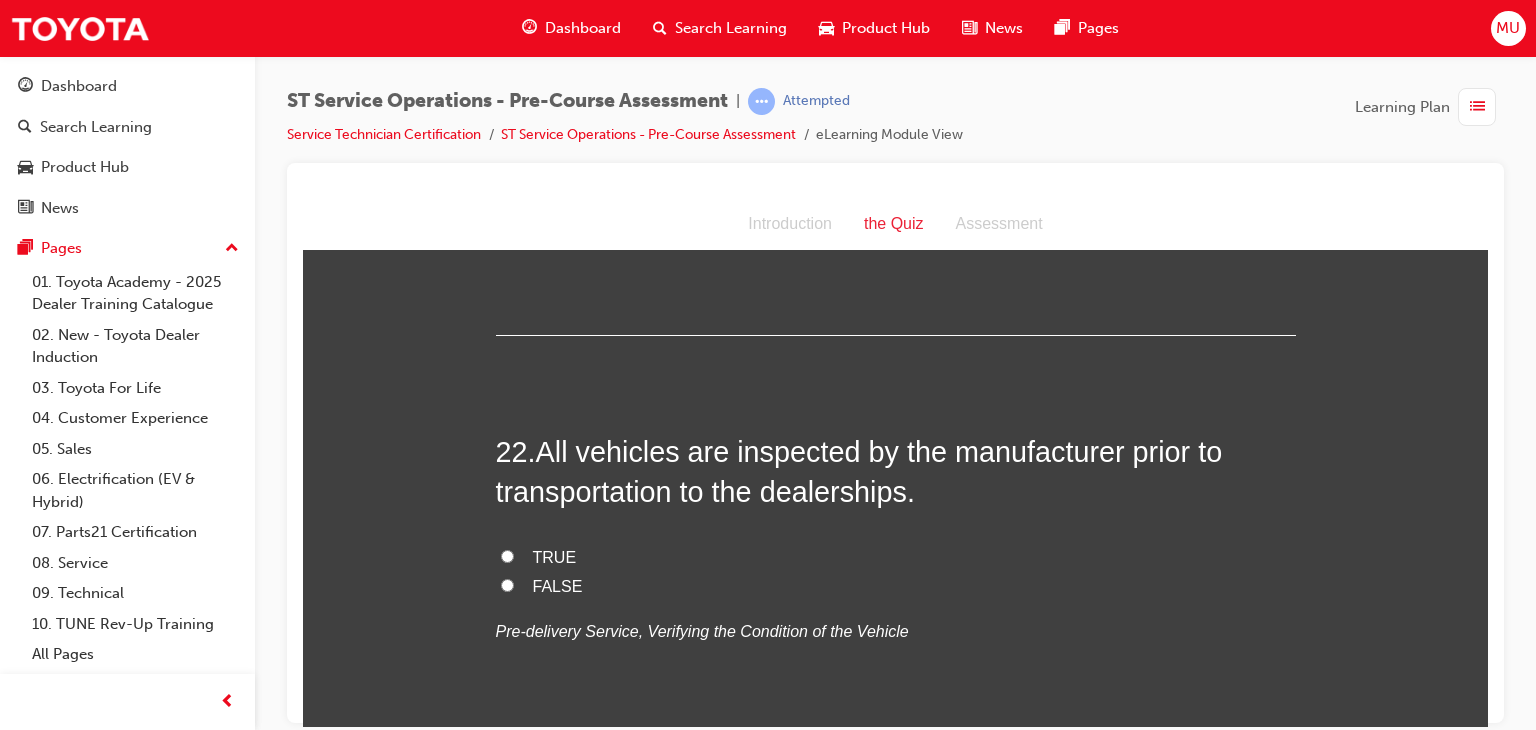 scroll, scrollTop: 9186, scrollLeft: 0, axis: vertical 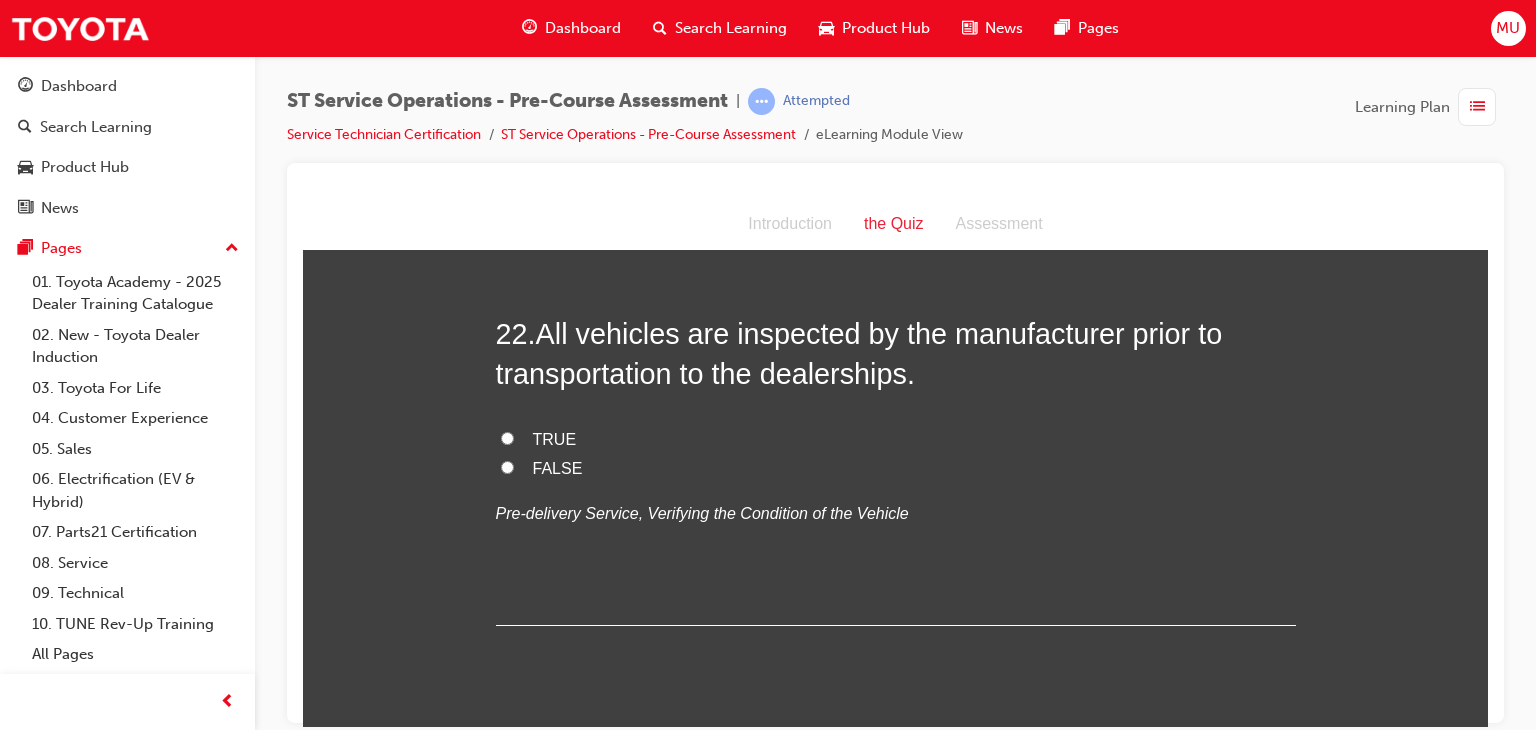 click on "TRUE" at bounding box center (507, 437) 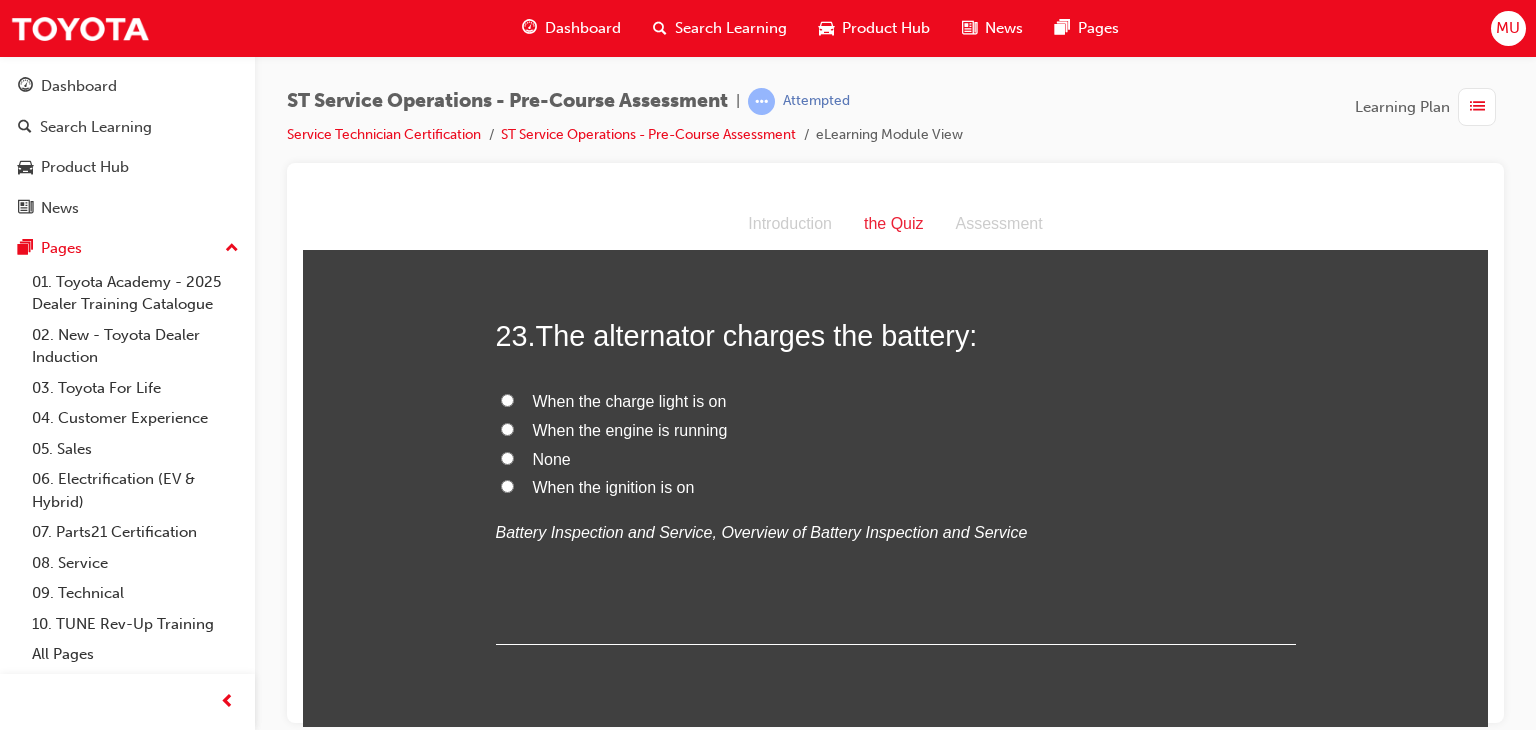 scroll, scrollTop: 9572, scrollLeft: 0, axis: vertical 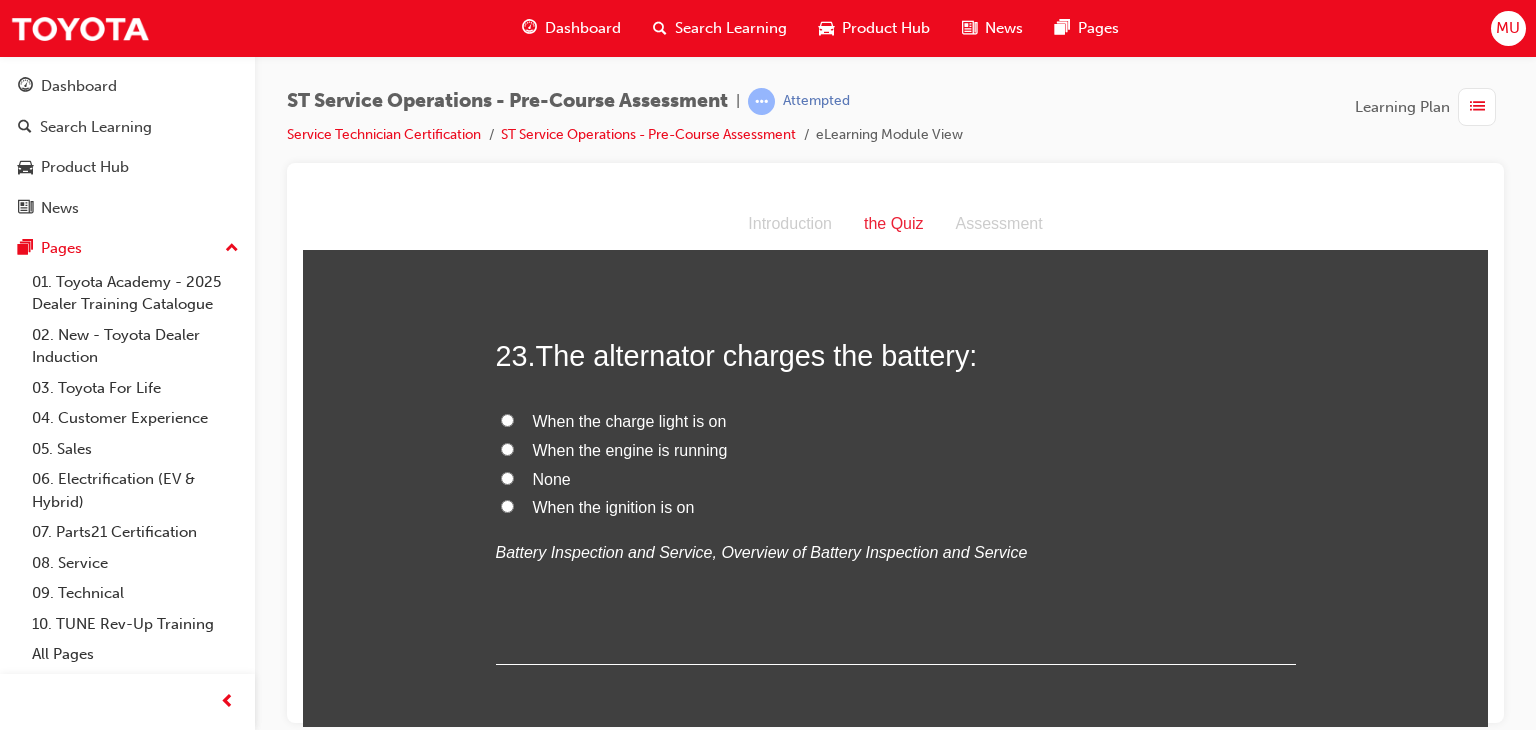 click on "When the engine is running" at bounding box center [507, 448] 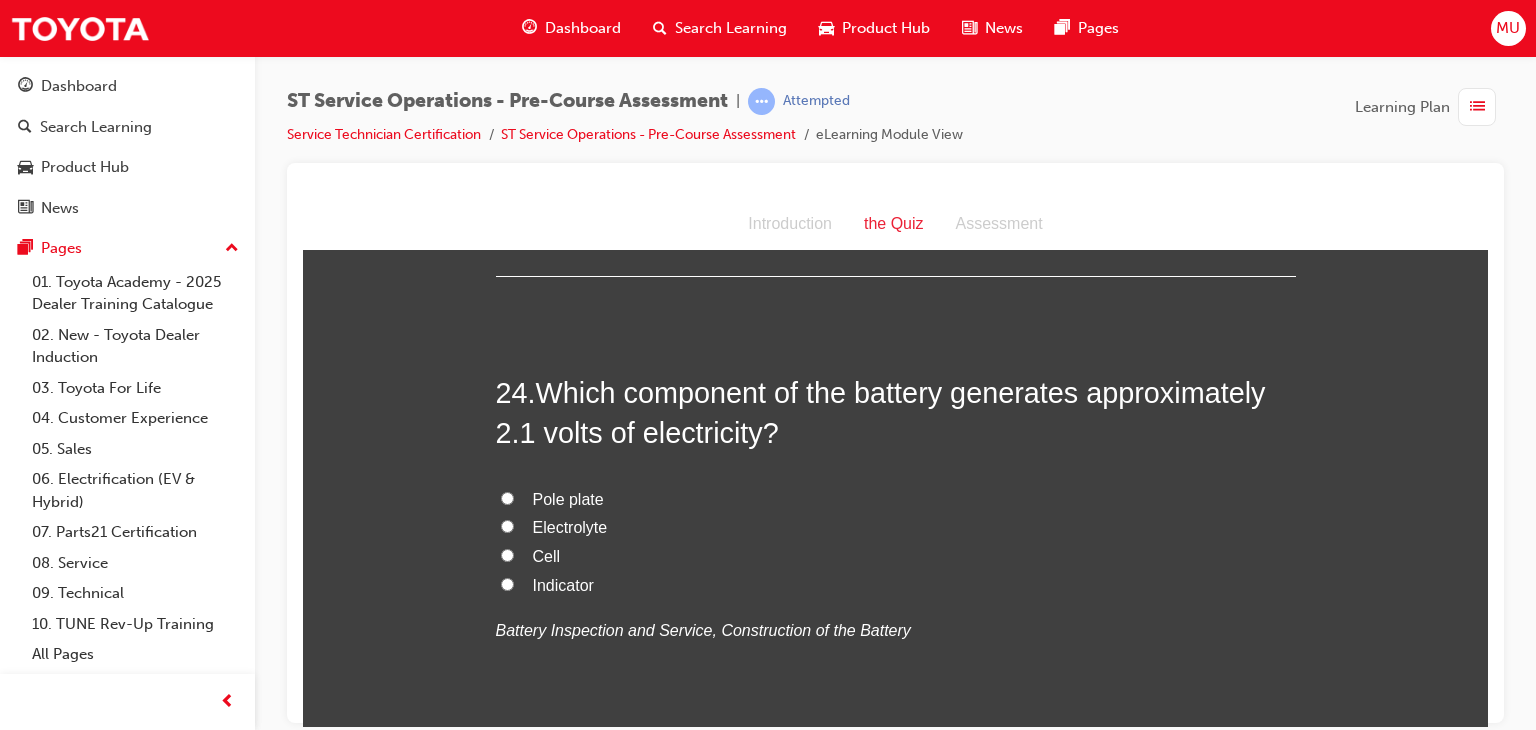 scroll, scrollTop: 9972, scrollLeft: 0, axis: vertical 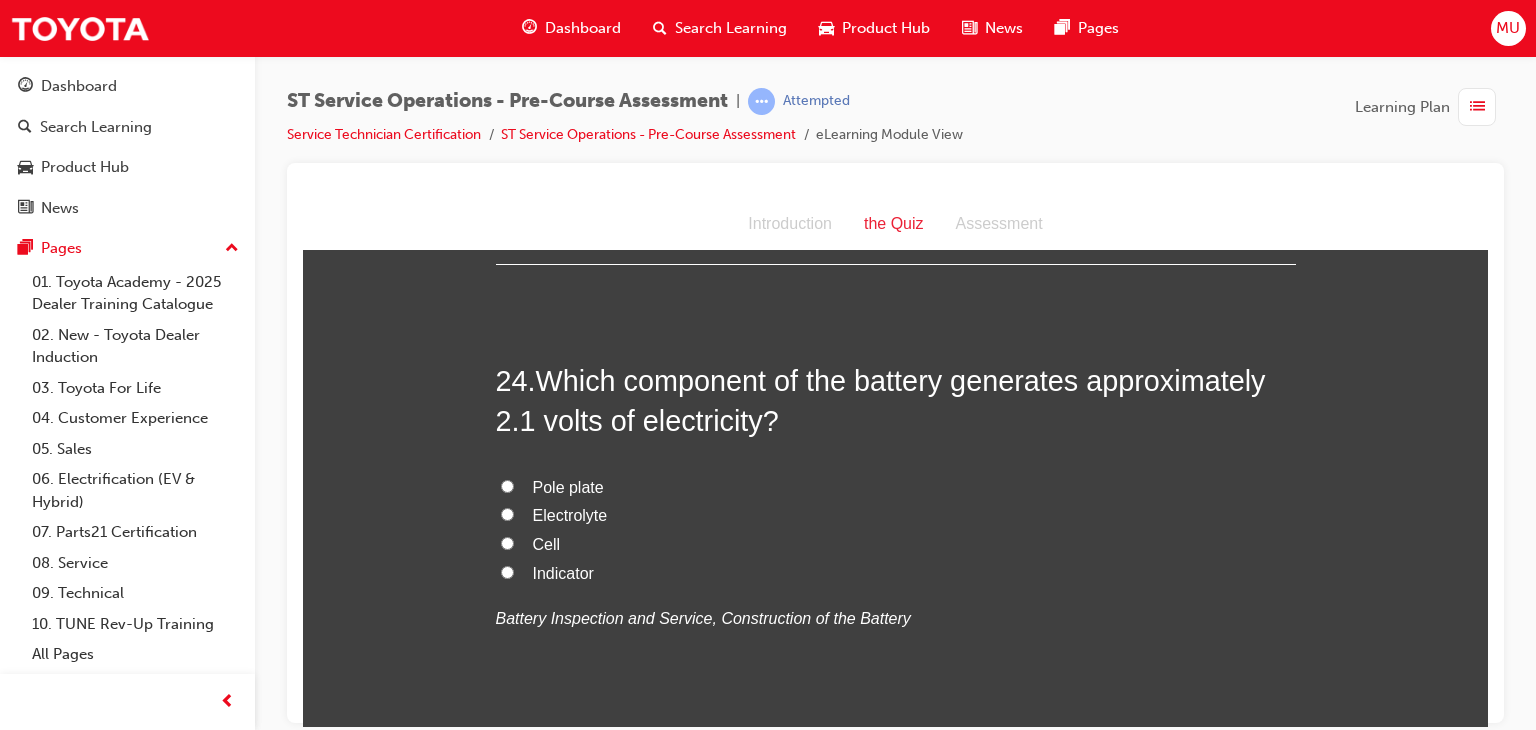 click on "Pole plate" at bounding box center (507, 485) 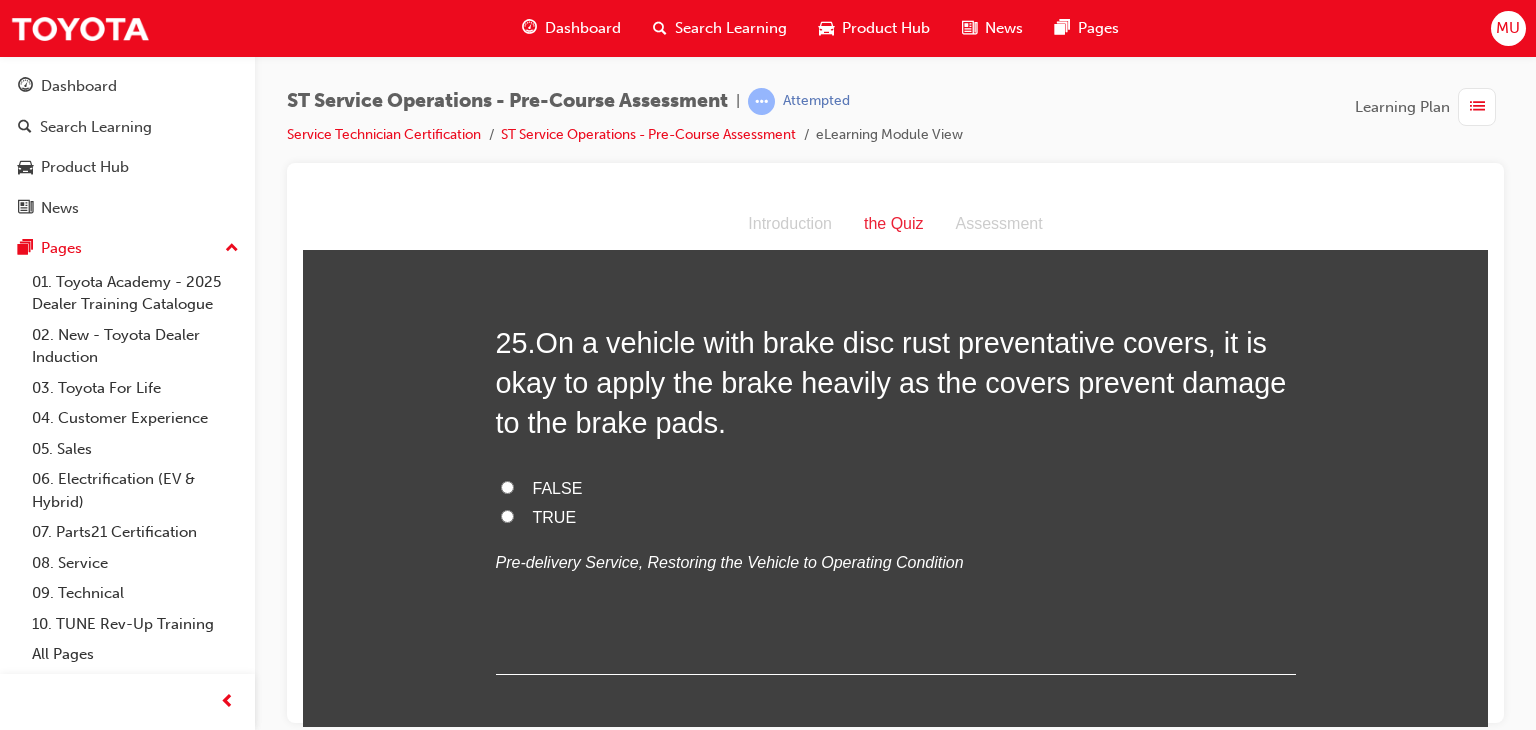 scroll, scrollTop: 10457, scrollLeft: 0, axis: vertical 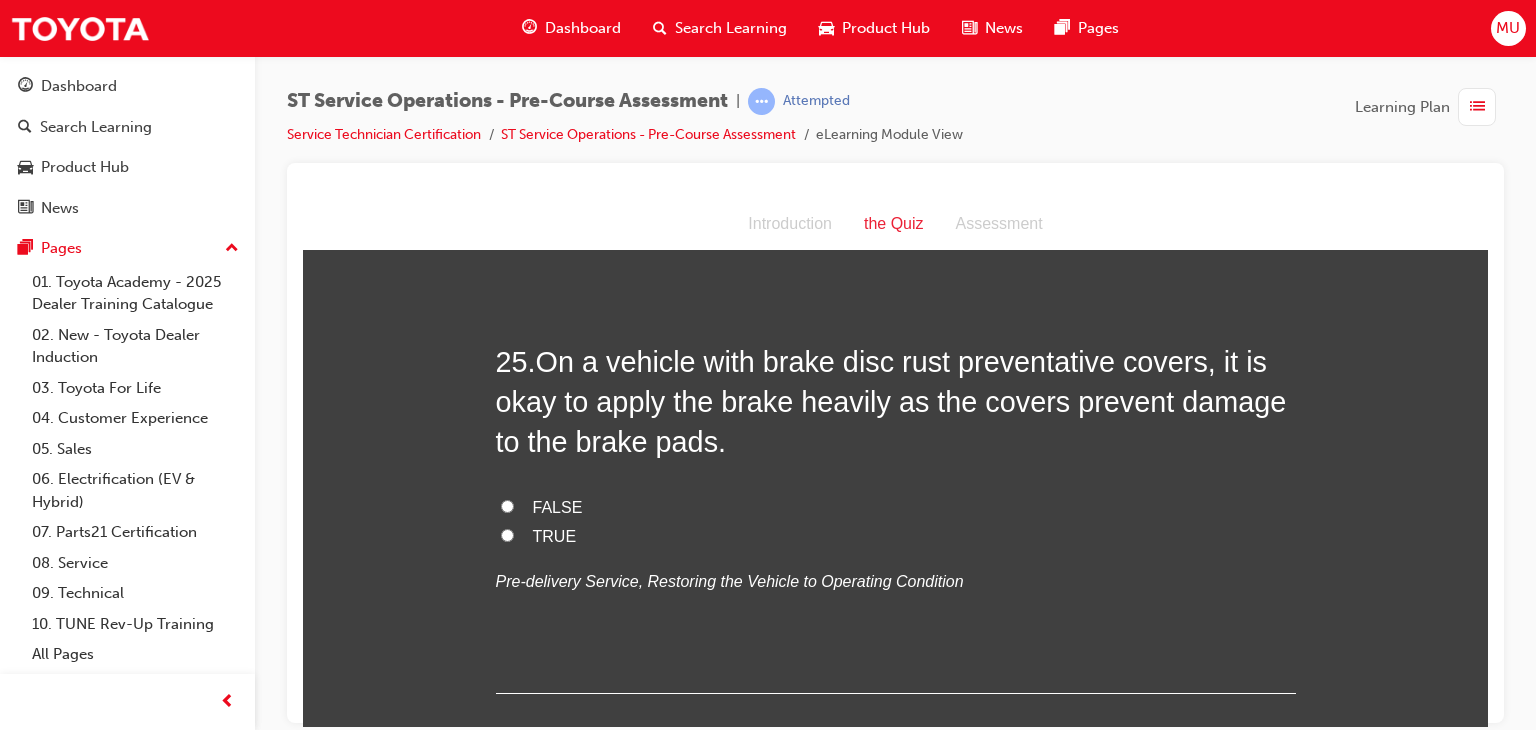 click on "FALSE" at bounding box center (507, 505) 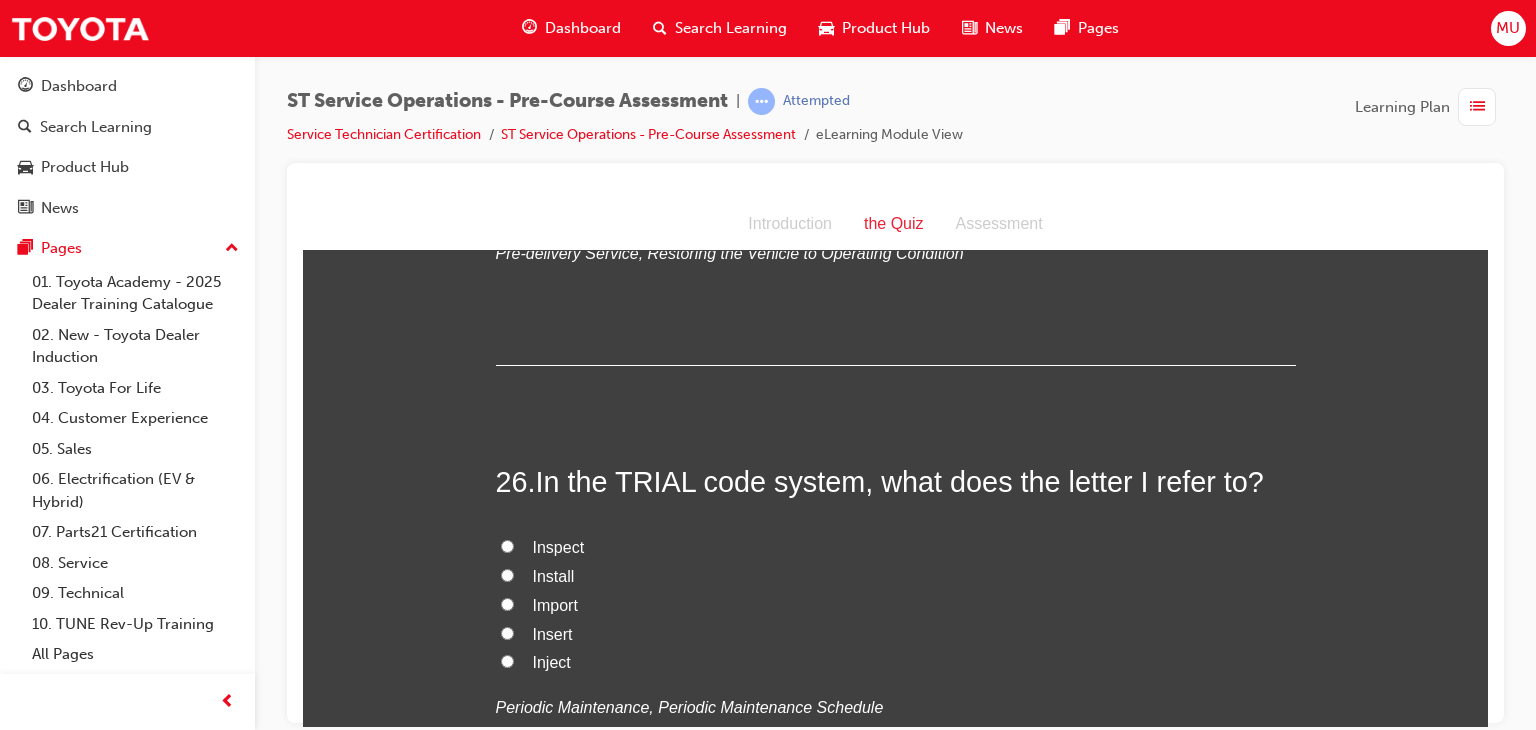 scroll, scrollTop: 10804, scrollLeft: 0, axis: vertical 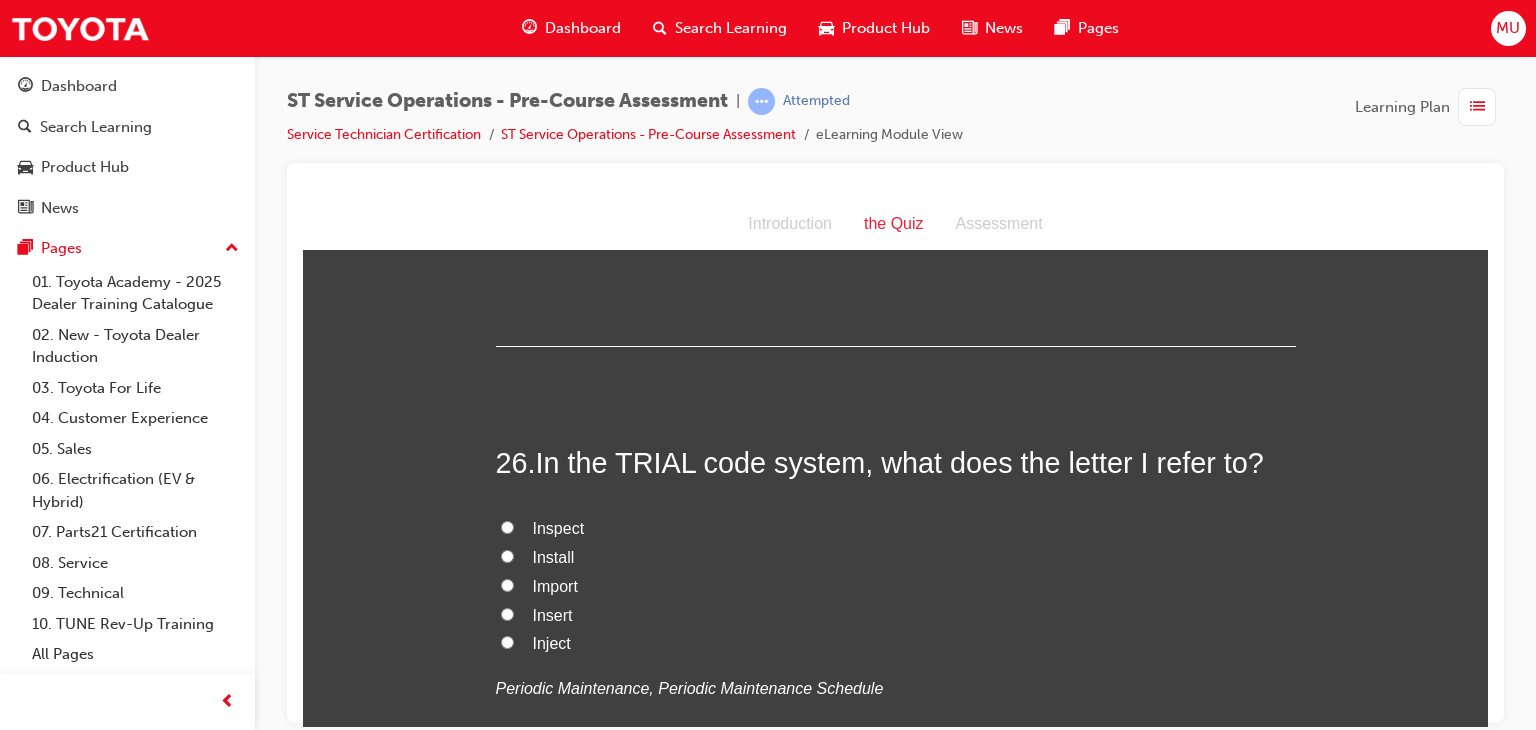 click on "Inspect" at bounding box center [507, 526] 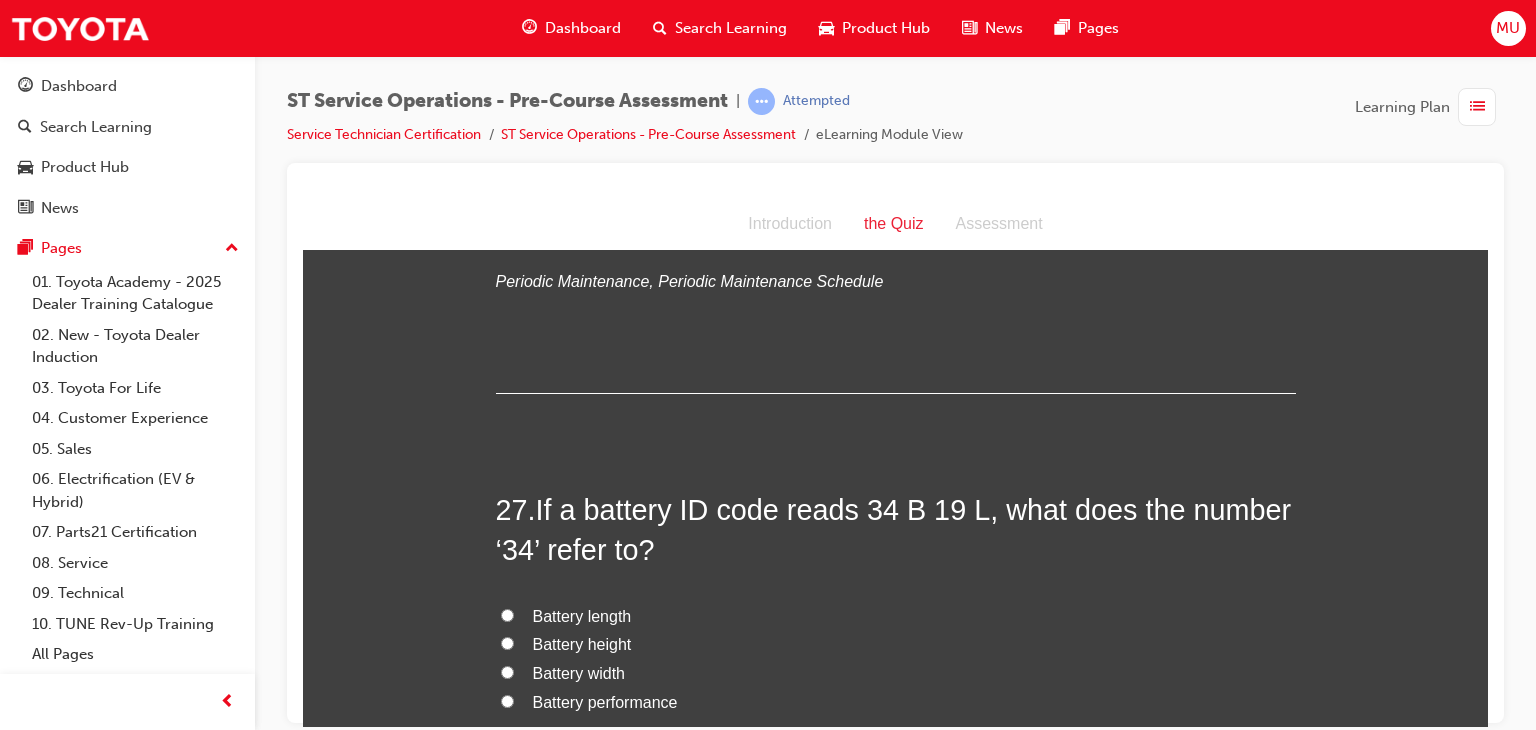 scroll, scrollTop: 11250, scrollLeft: 0, axis: vertical 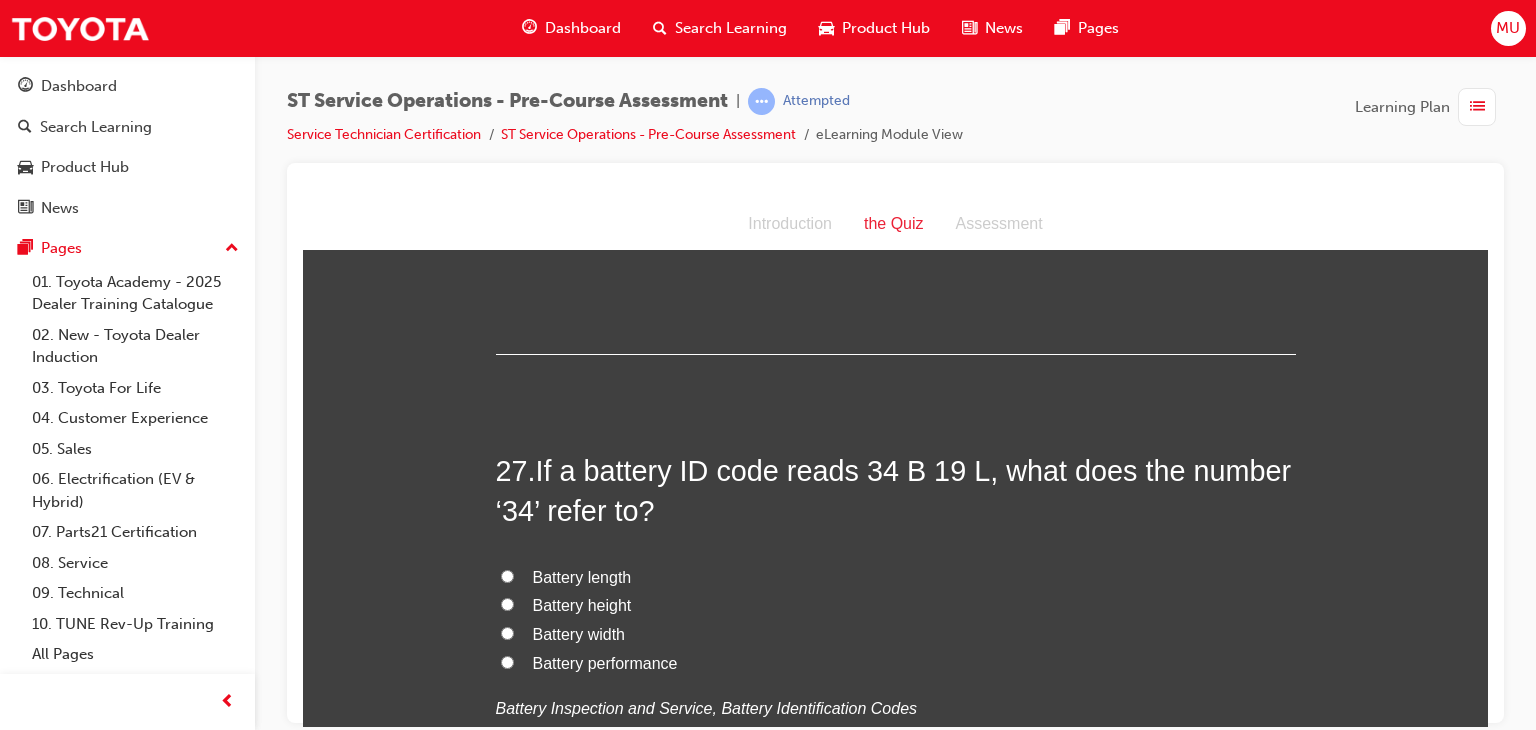 click on "Battery width" at bounding box center (507, 632) 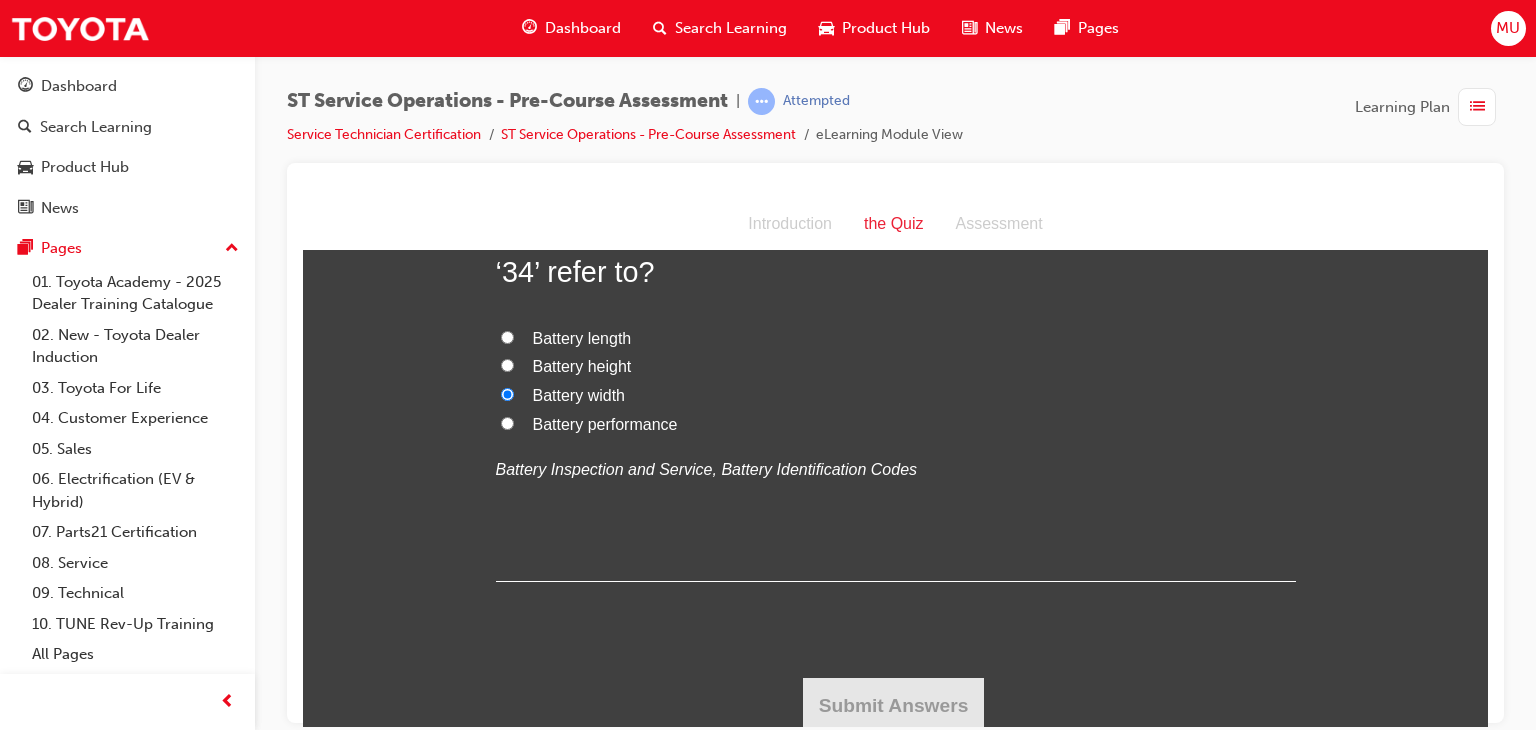scroll, scrollTop: 11440, scrollLeft: 0, axis: vertical 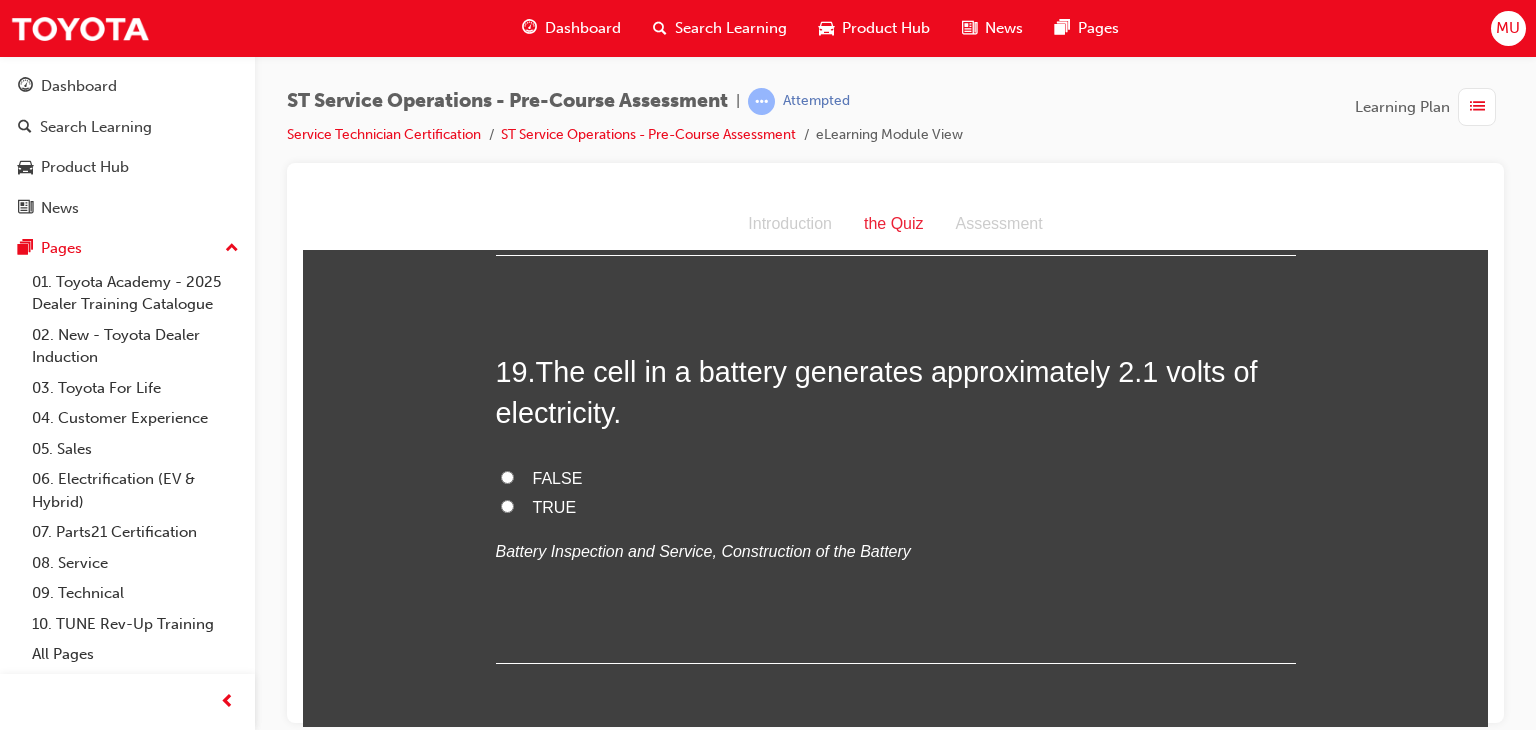 click on "TRUE" at bounding box center (507, 505) 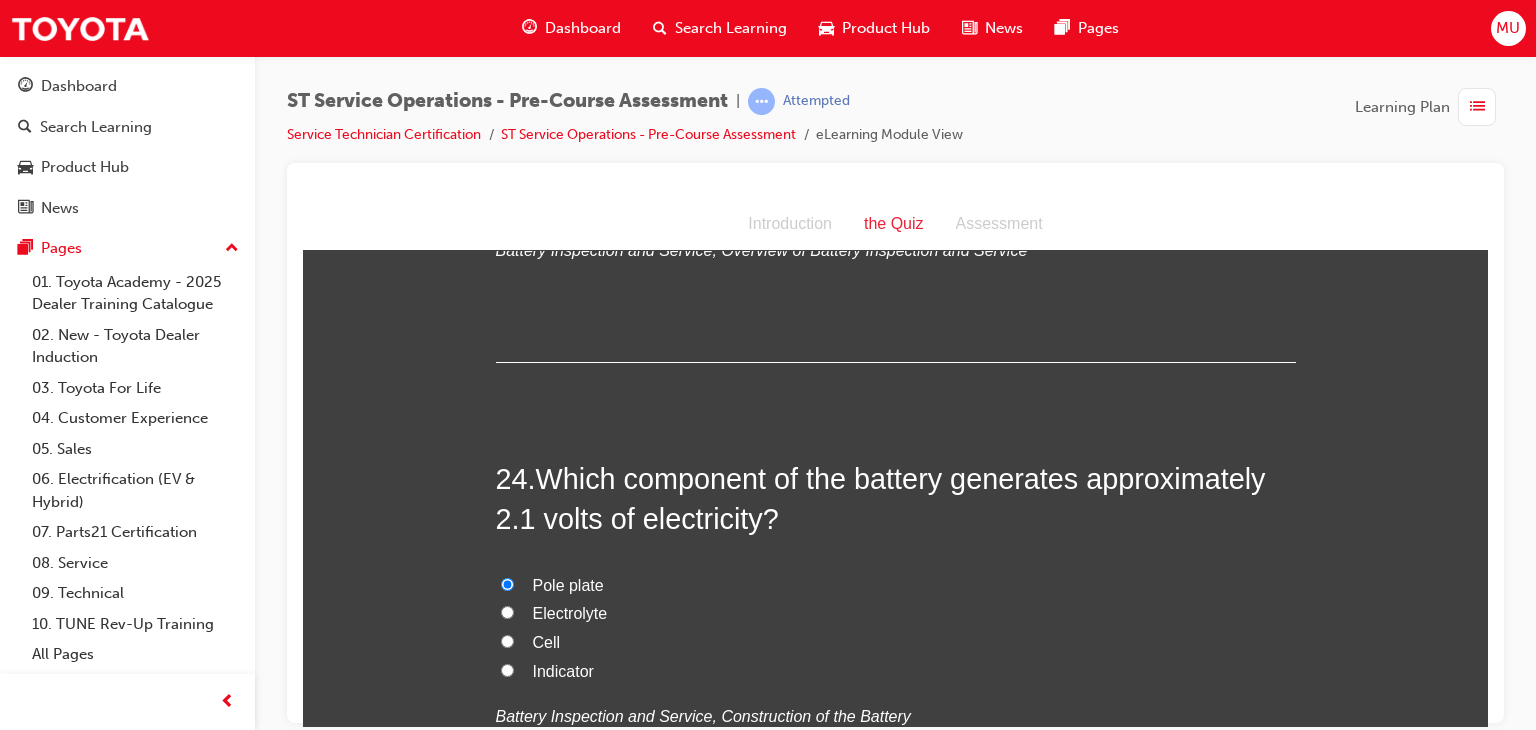 scroll, scrollTop: 9894, scrollLeft: 0, axis: vertical 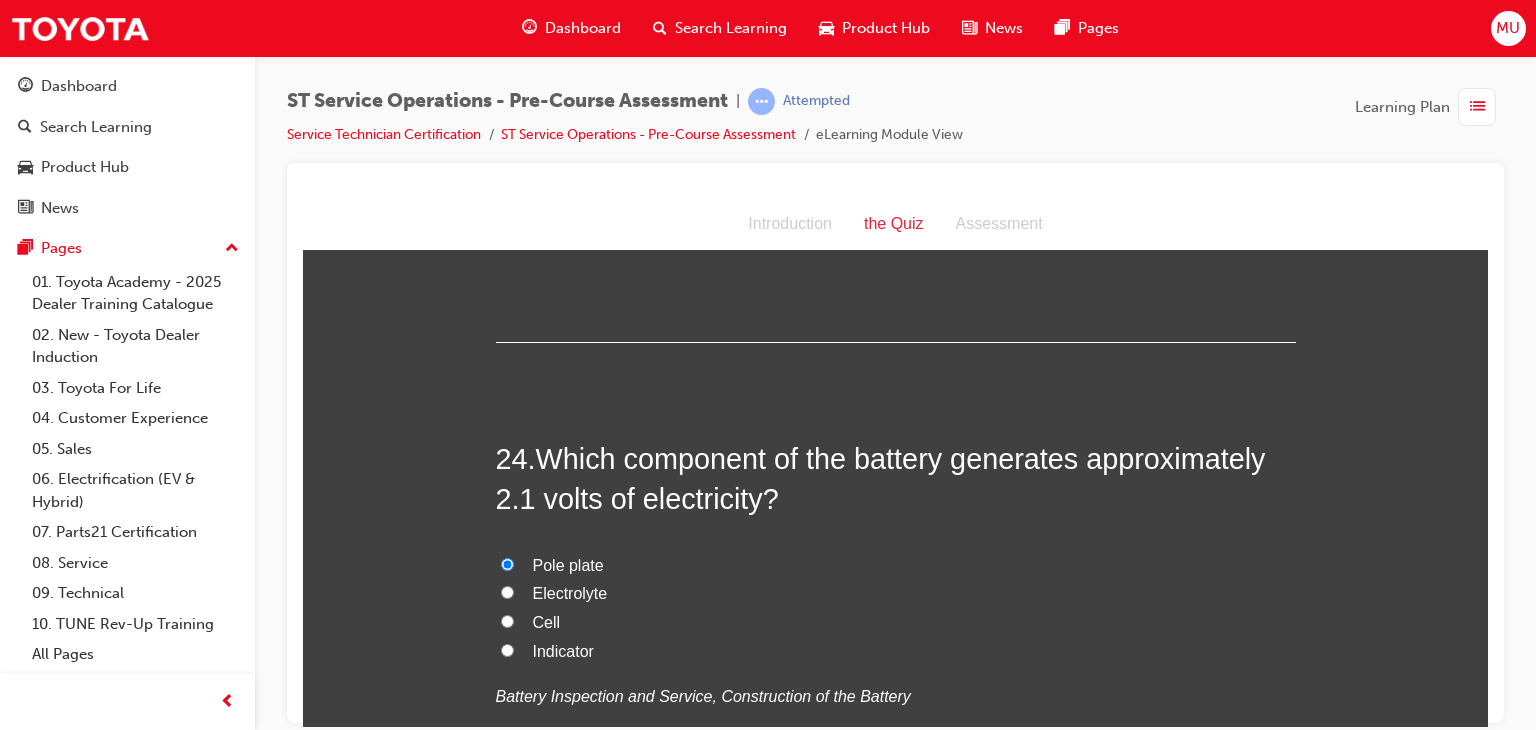 click on "Cell" at bounding box center (896, 622) 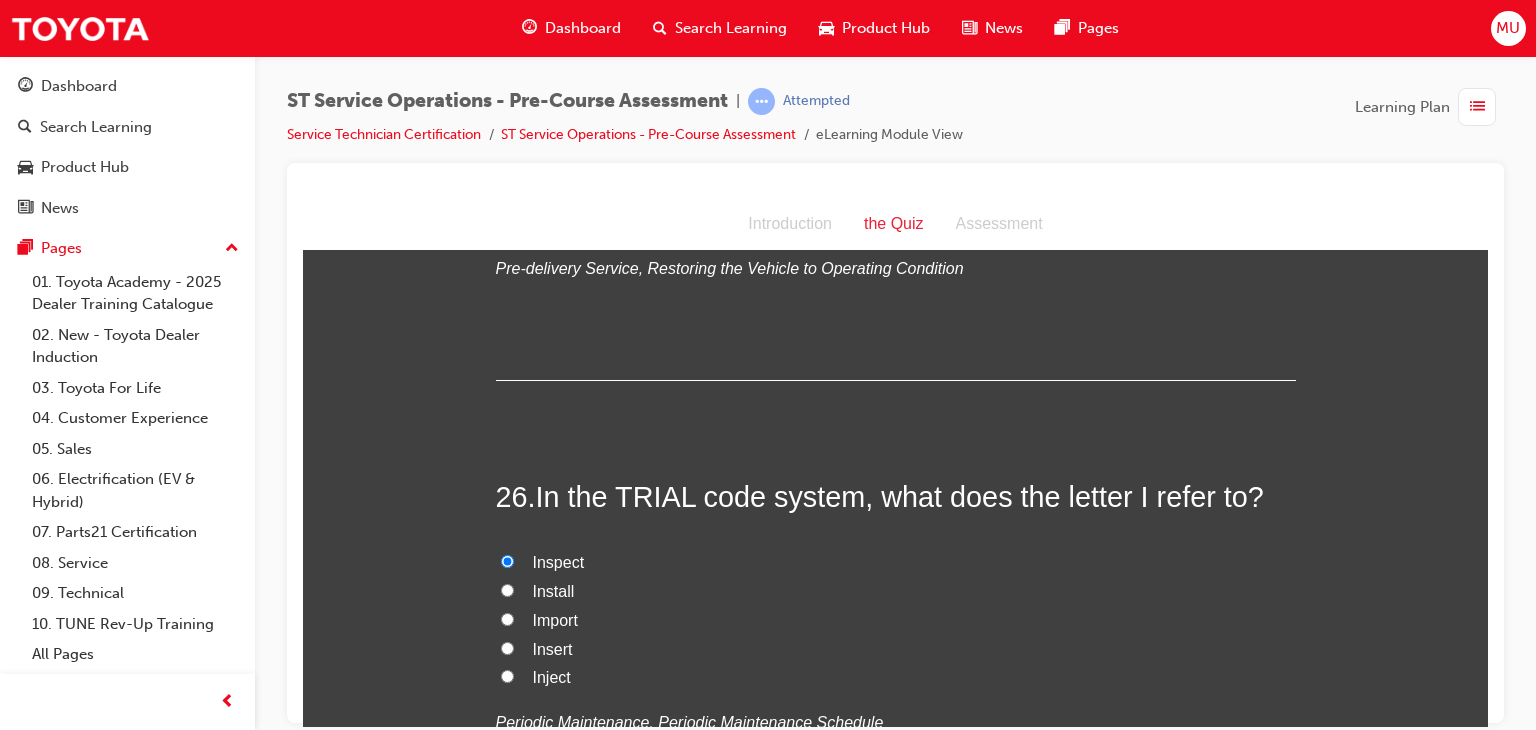scroll, scrollTop: 11489, scrollLeft: 0, axis: vertical 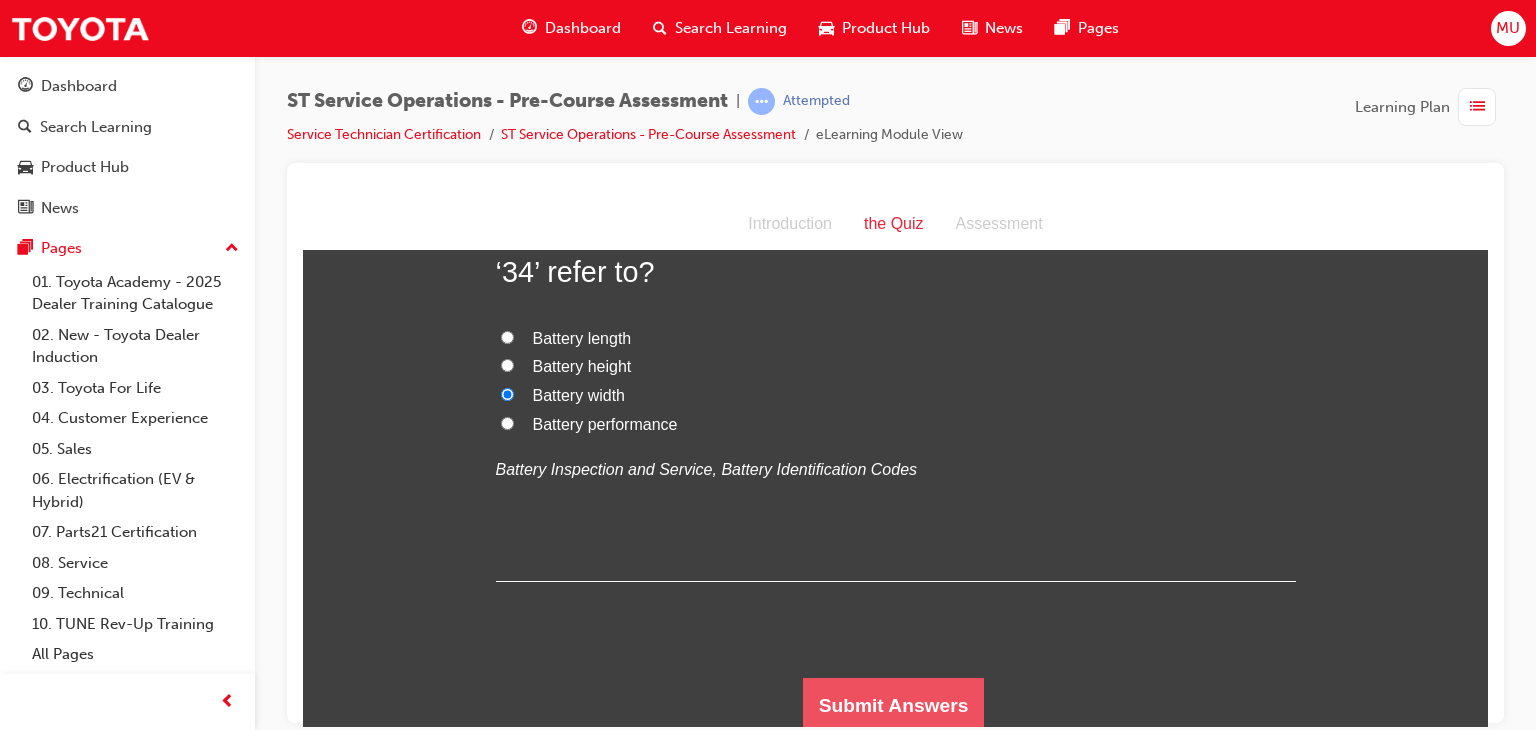 click on "Submit Answers" at bounding box center [894, 705] 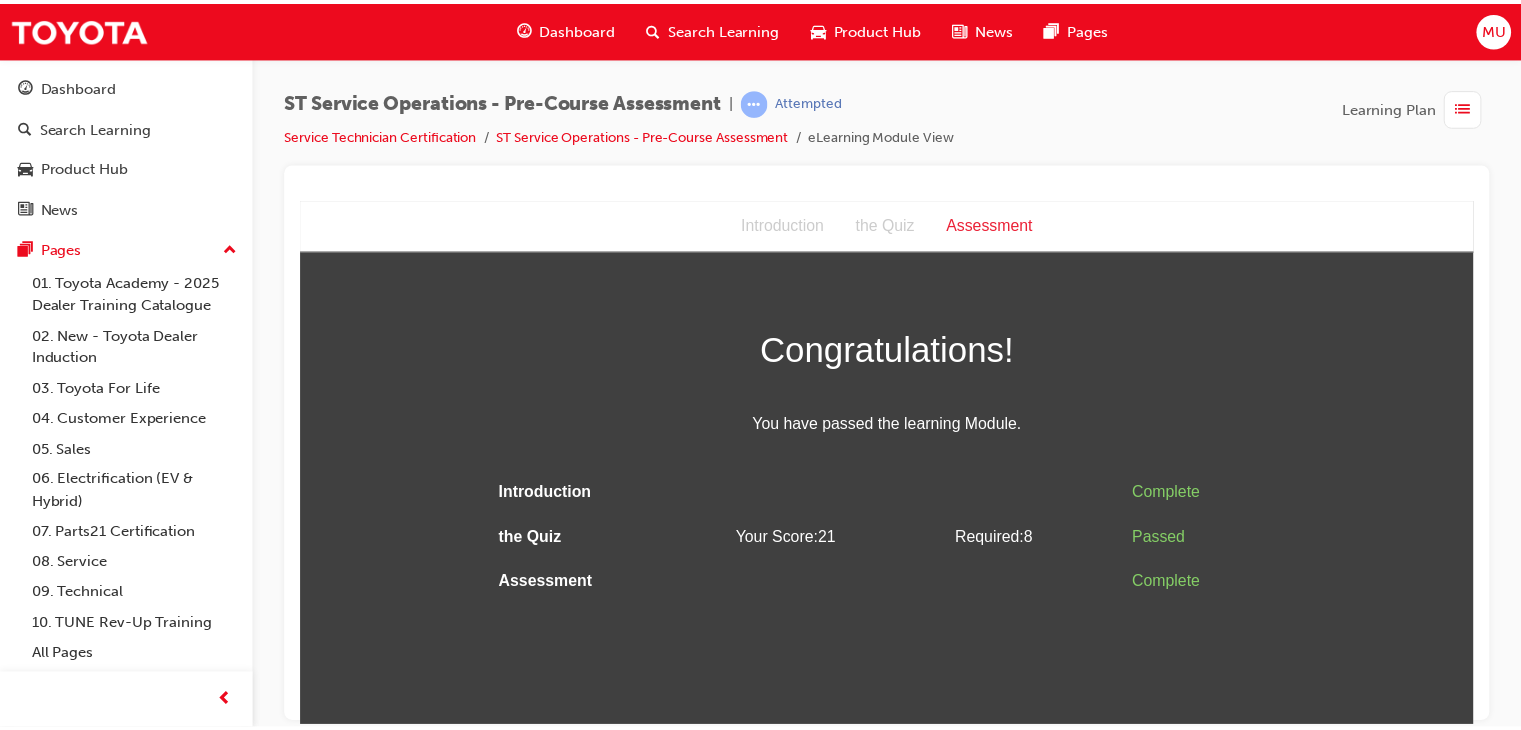 scroll, scrollTop: 0, scrollLeft: 0, axis: both 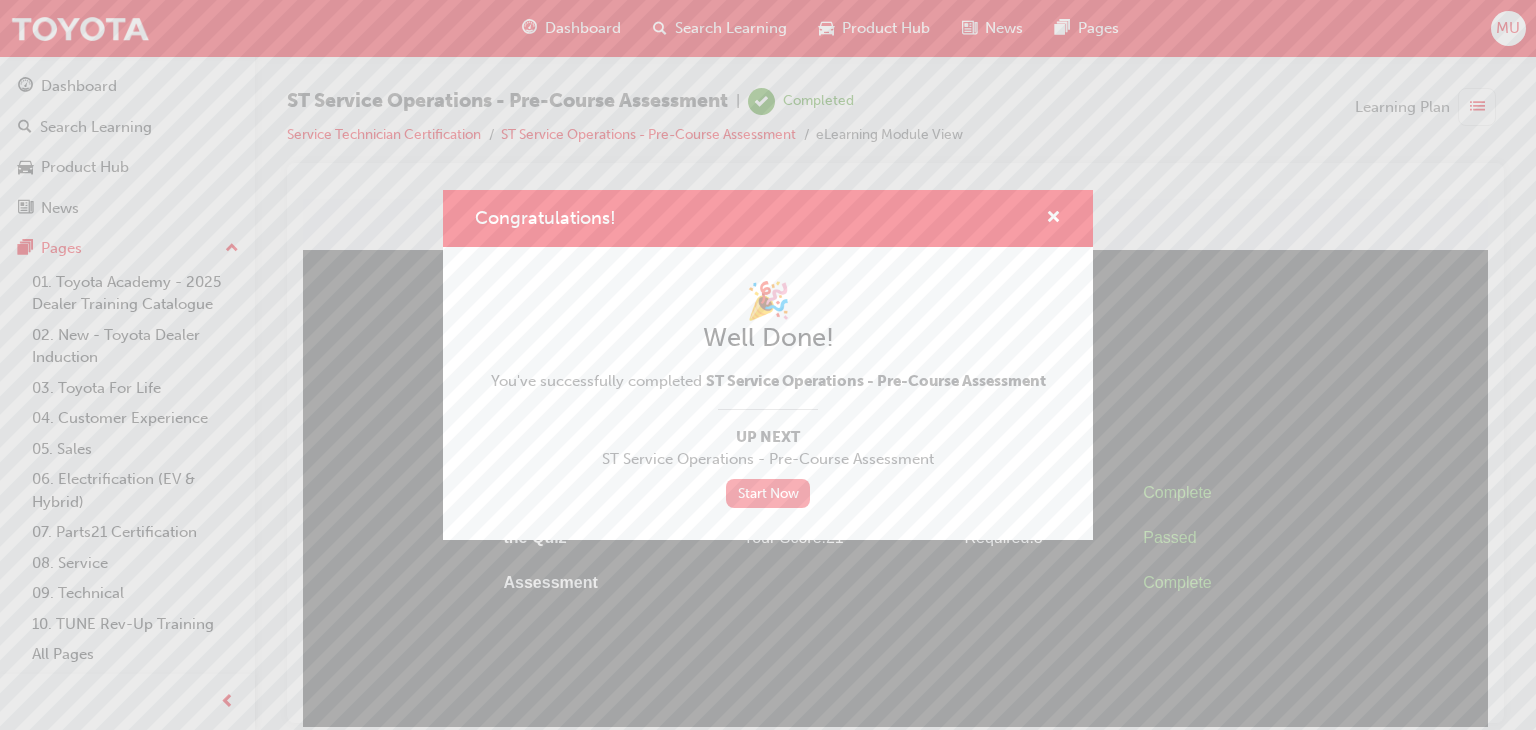 click on "Start Now" at bounding box center (768, 493) 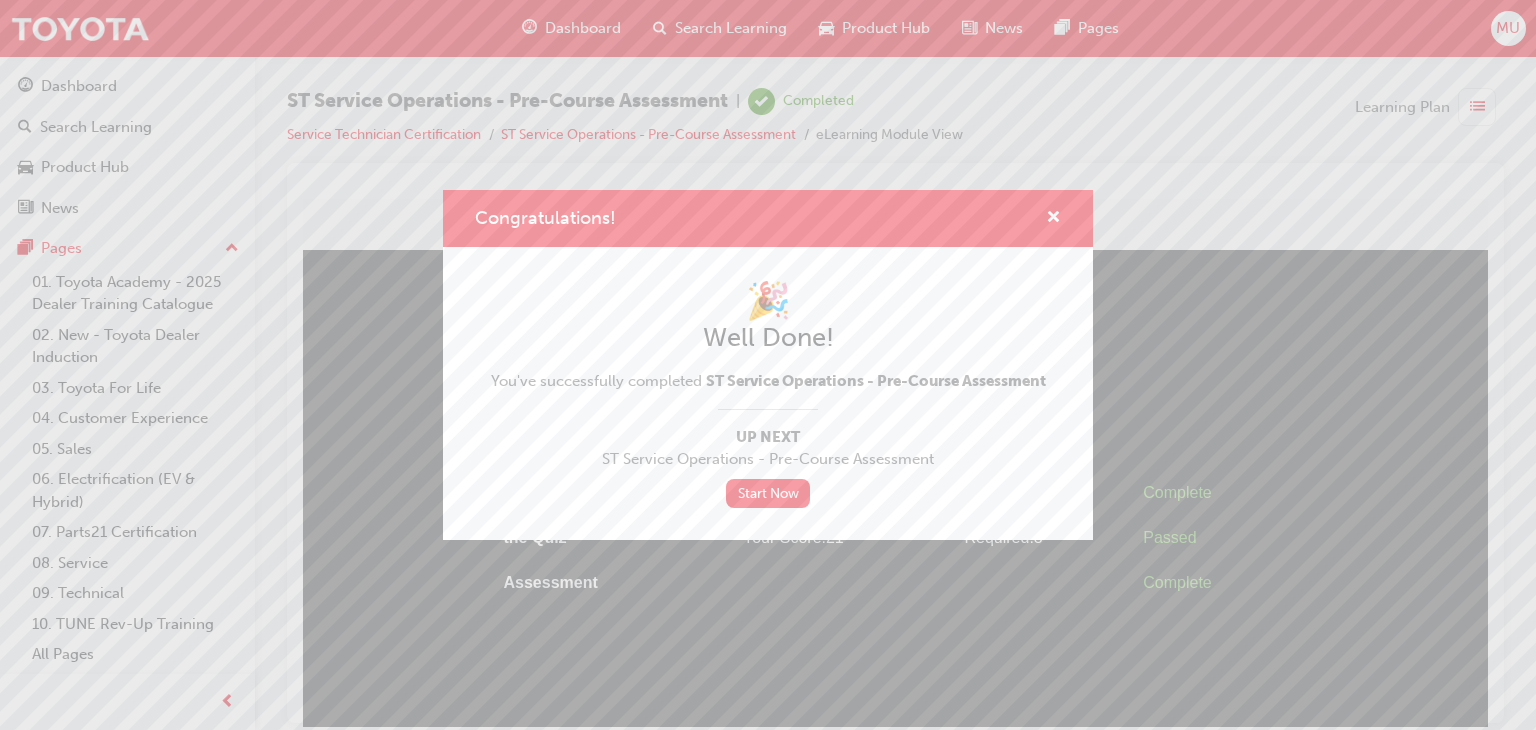 click on "Congratulations! 🎉 Well Done! You've successfully completed   ST Service Operations - Pre-Course Assessment Up Next ST Service Operations - Pre-Course Assessment Start Now" at bounding box center [768, 365] 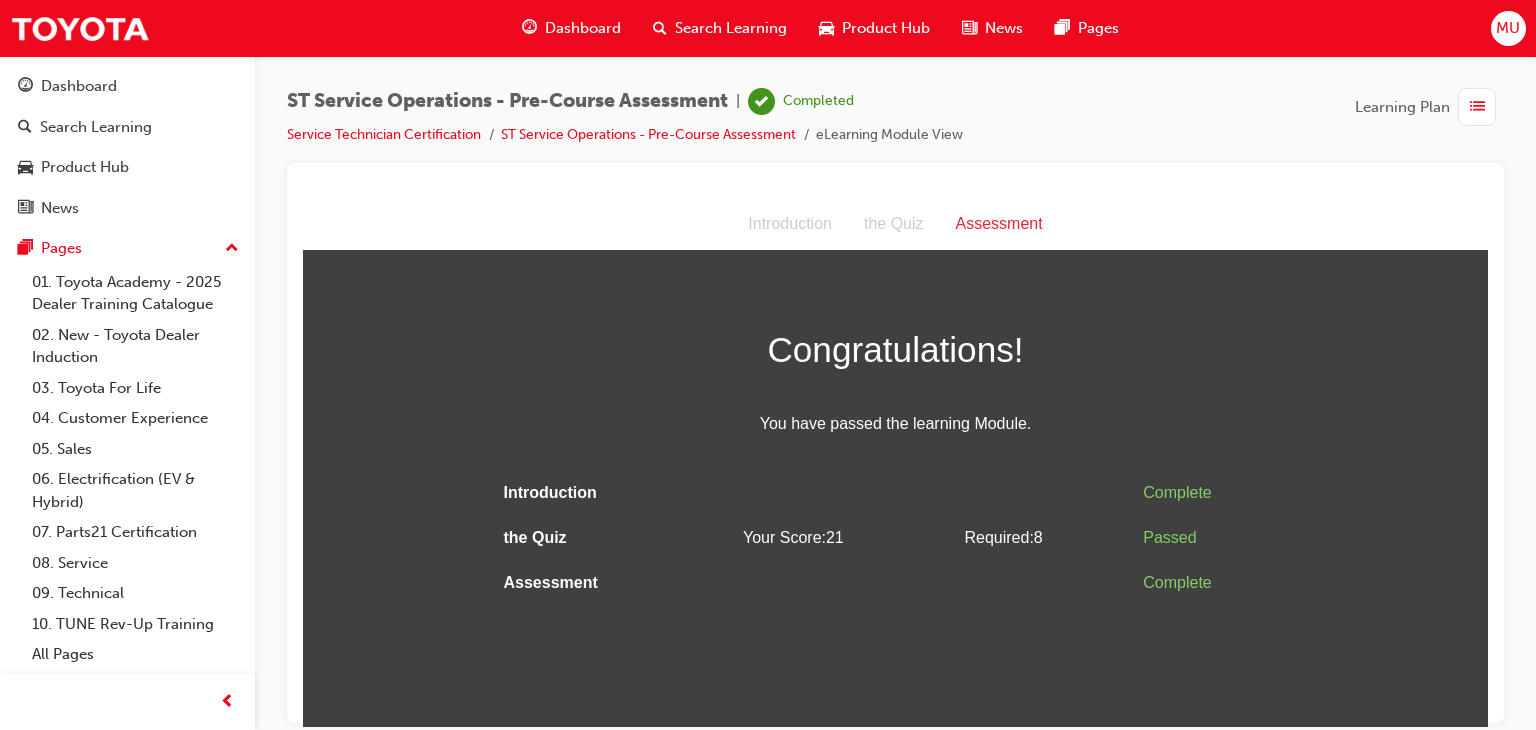 click on "Complete" at bounding box center [1215, 492] 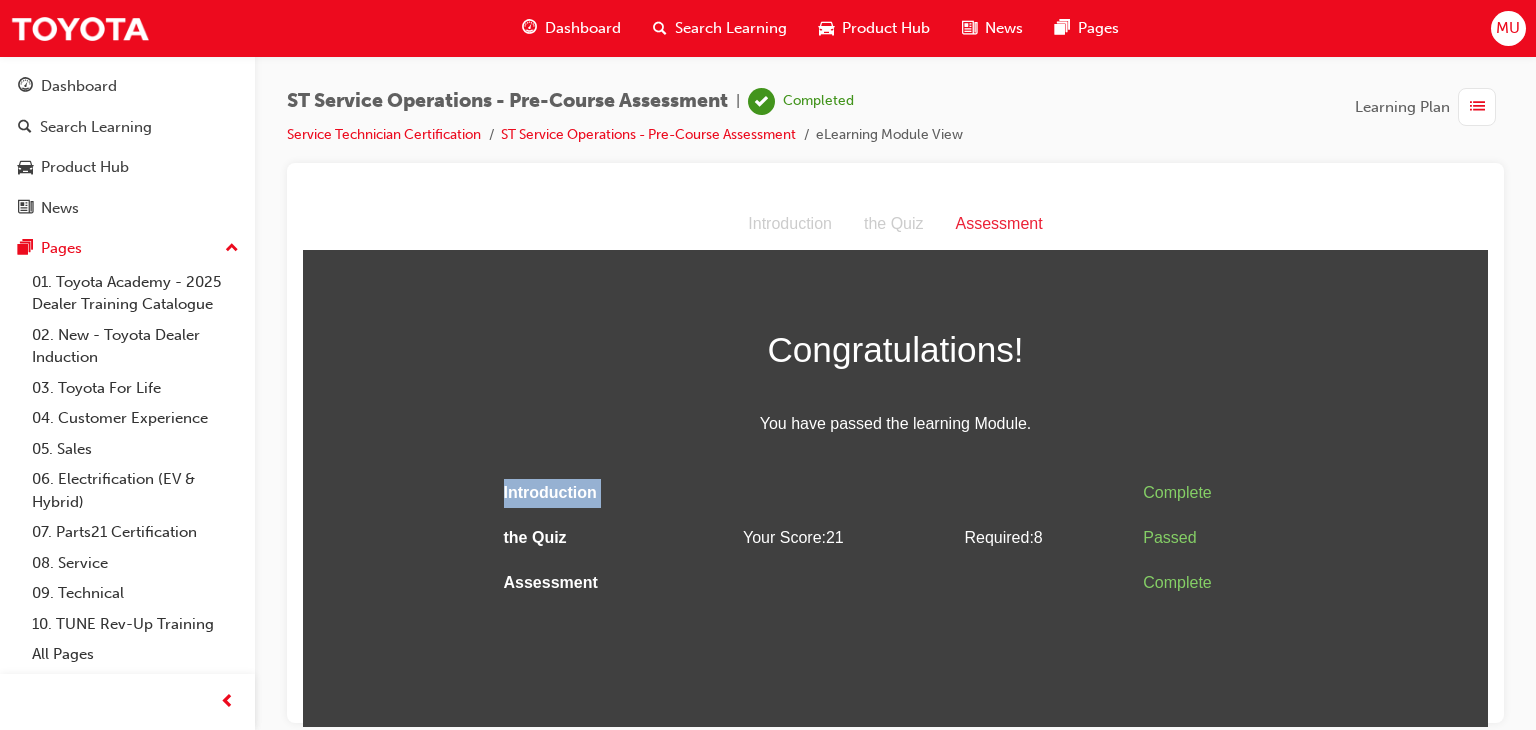 drag, startPoint x: 1143, startPoint y: 499, endPoint x: 1118, endPoint y: 439, distance: 65 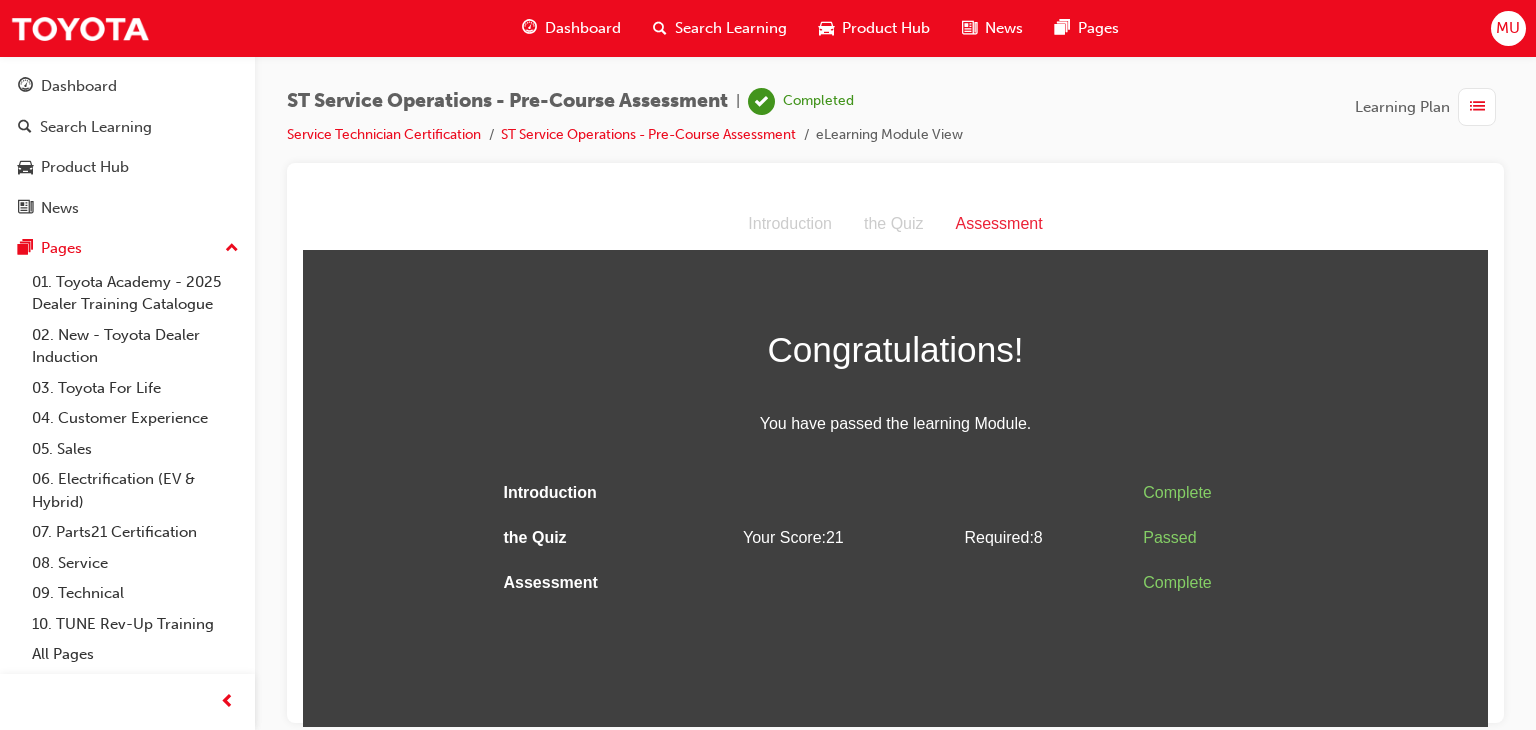 click on "Congratulations! You have passed the learning Module. Introduction   Complete the Quiz   Your Score:  21 Required:  8 Passed Assessment   Complete" at bounding box center [896, 462] 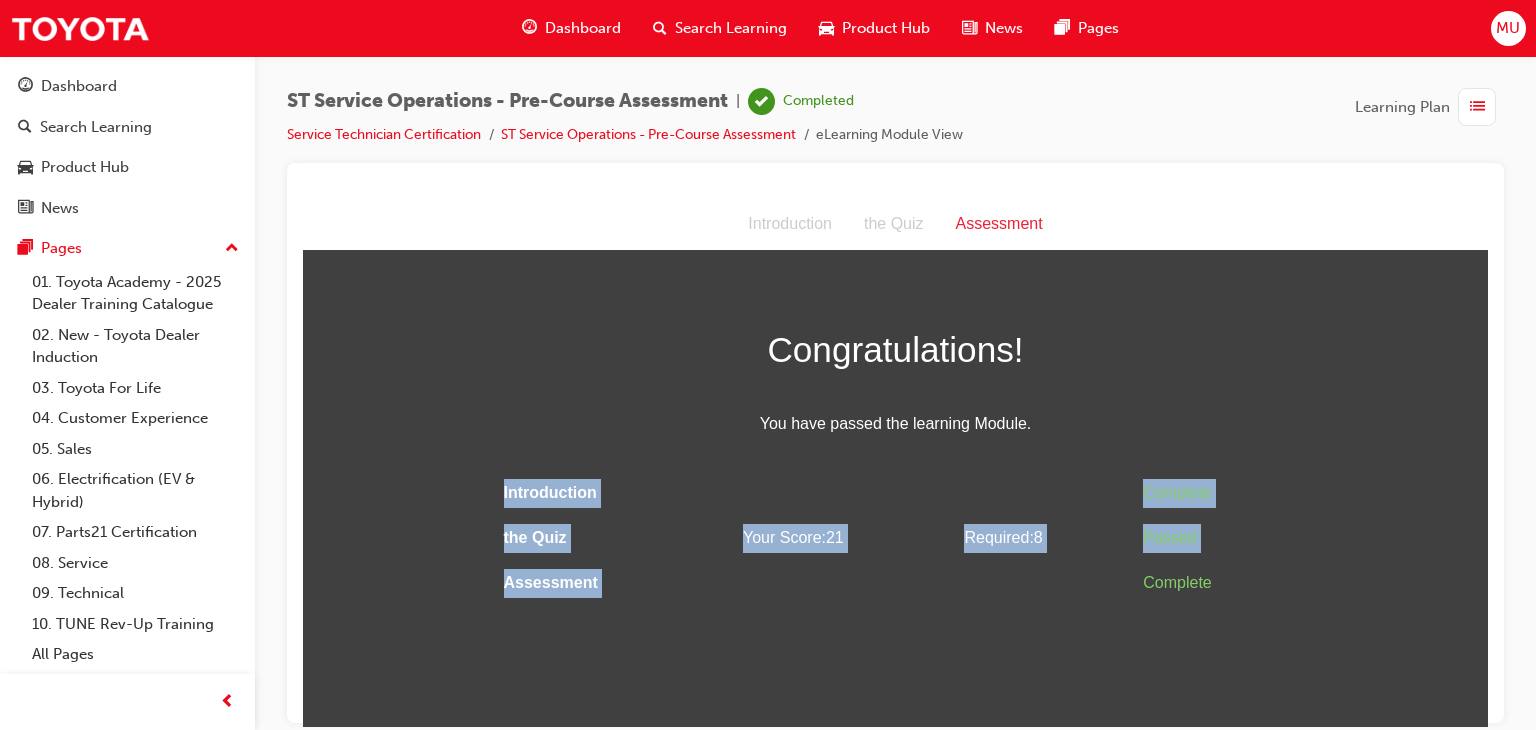 click on "Congratulations! You have passed the learning Module. Introduction   Complete the Quiz   Your Score:  21 Required:  8 Passed Assessment   Complete" at bounding box center (896, 462) 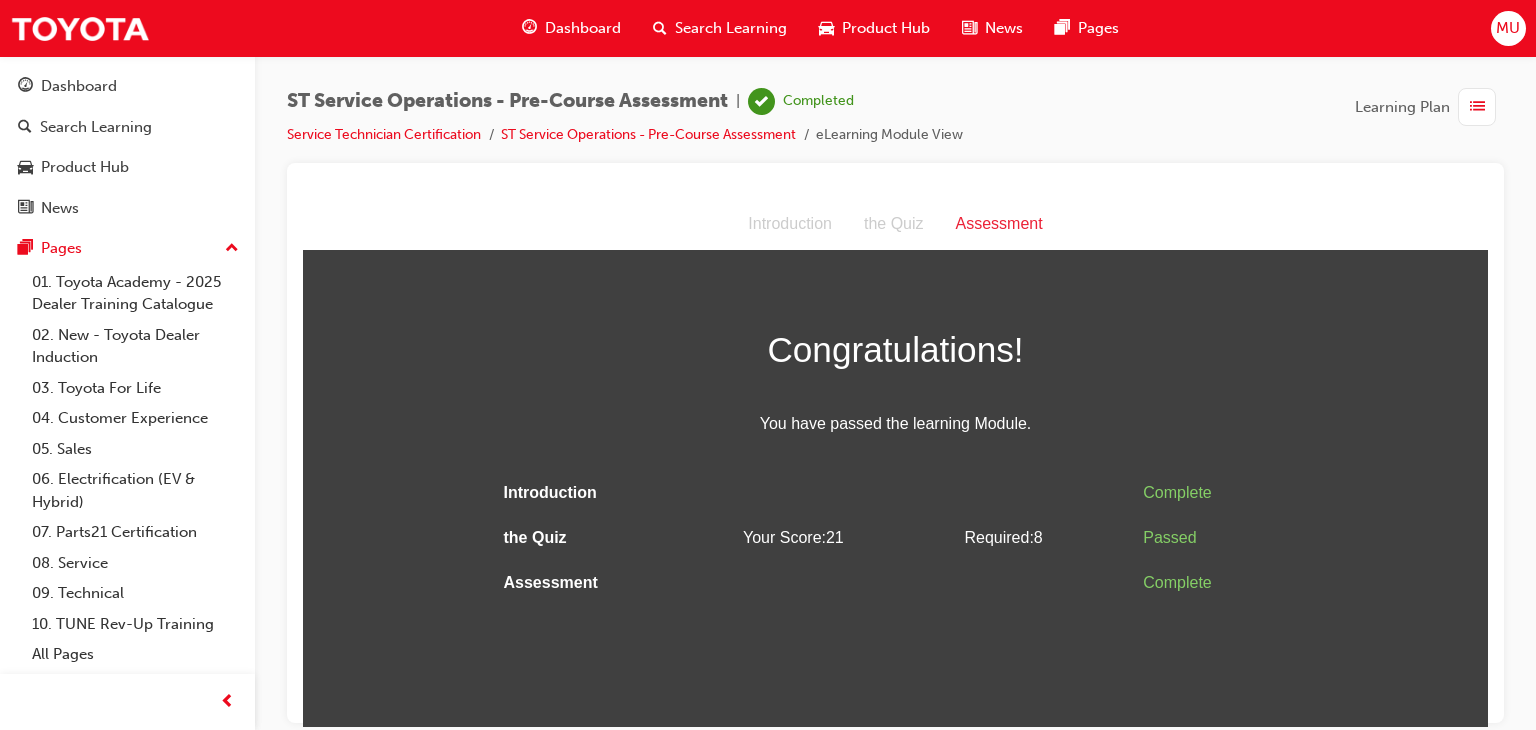 click on "Congratulations! You have passed the learning Module. Introduction   Complete the Quiz   Your Score:  21 Required:  8 Passed Assessment   Complete" at bounding box center (896, 462) 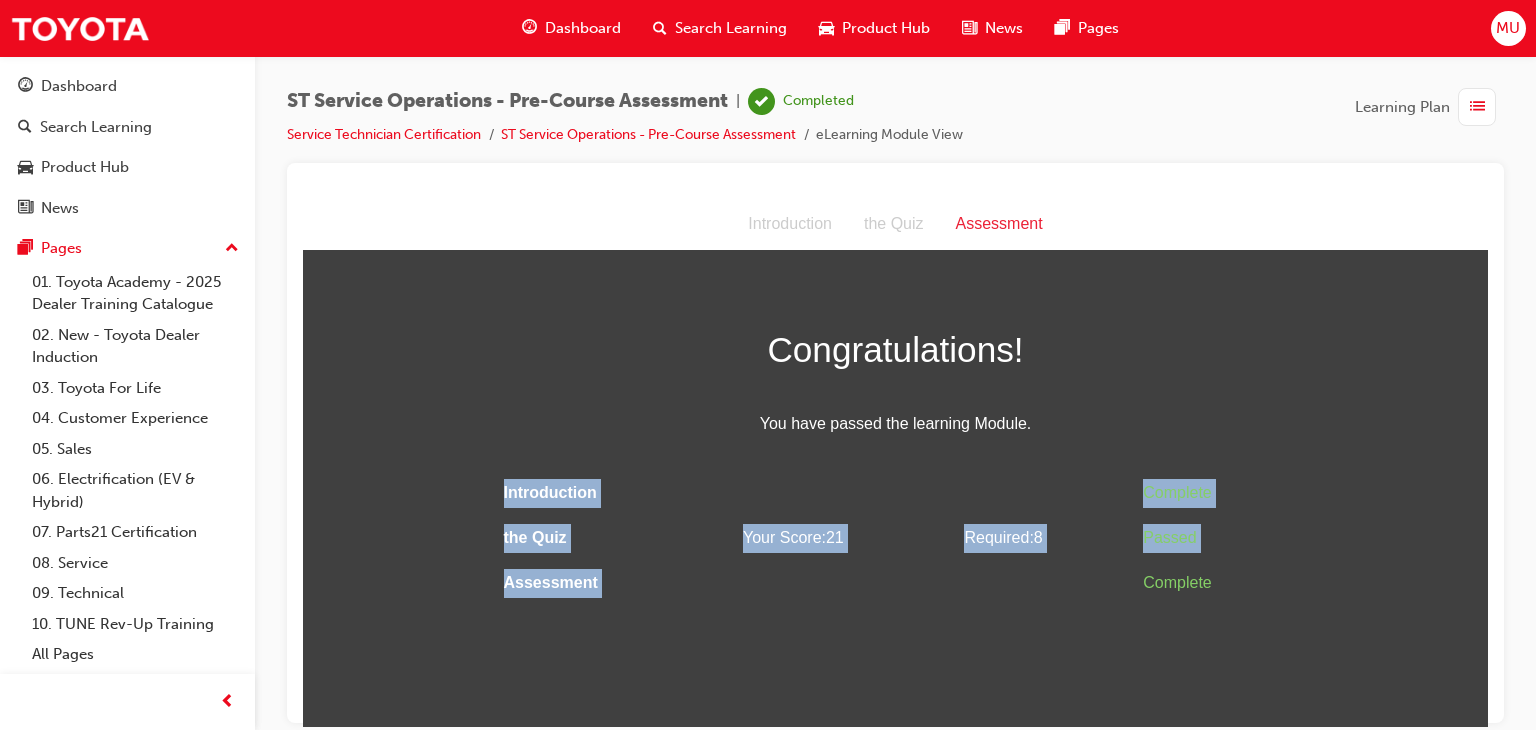click on "Assessment Introduction   the Quiz   Assessment   Congratulations! You have passed the learning Module. Introduction   Complete the Quiz   Your Score:  21 Required:  8 Passed Assessment   Complete" at bounding box center [895, 462] 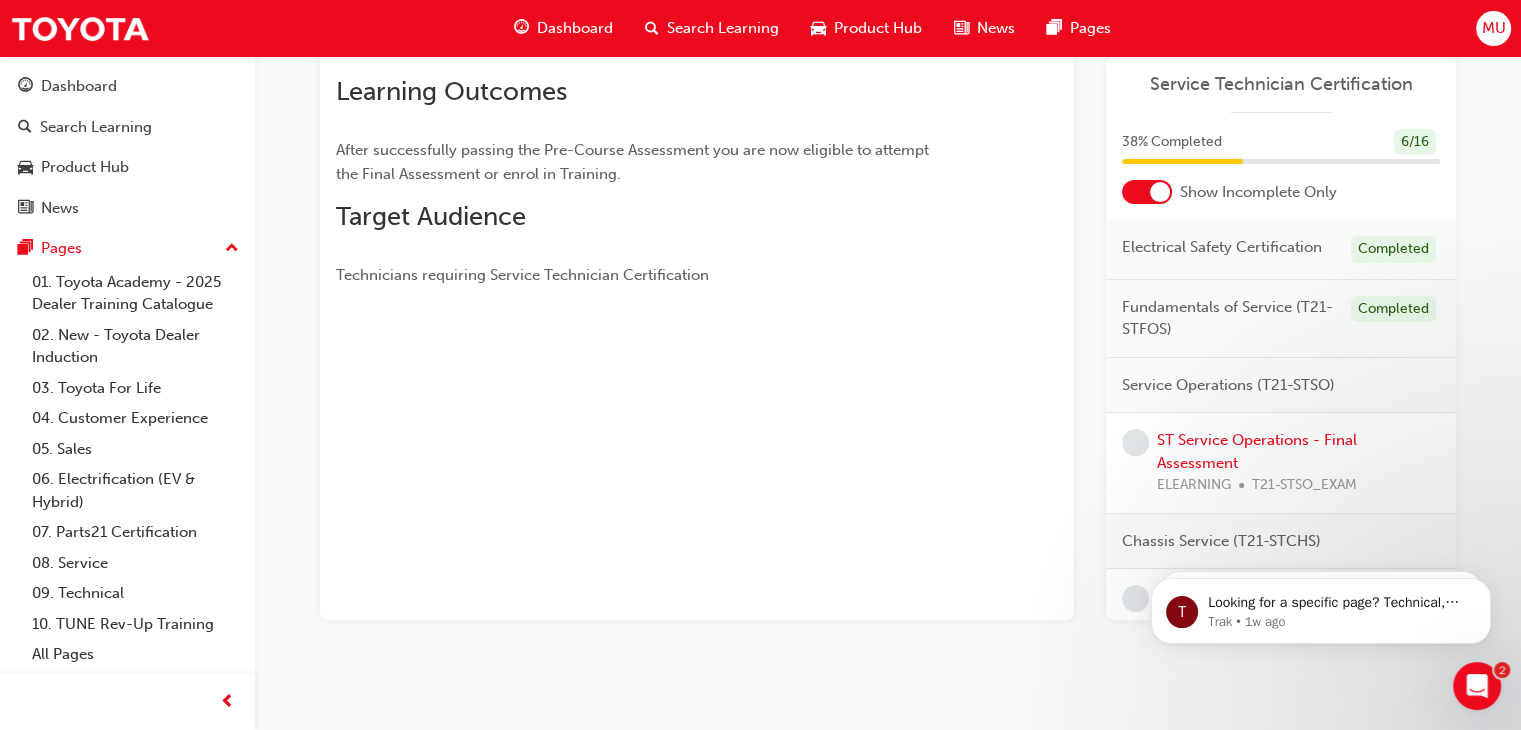 scroll, scrollTop: 340, scrollLeft: 0, axis: vertical 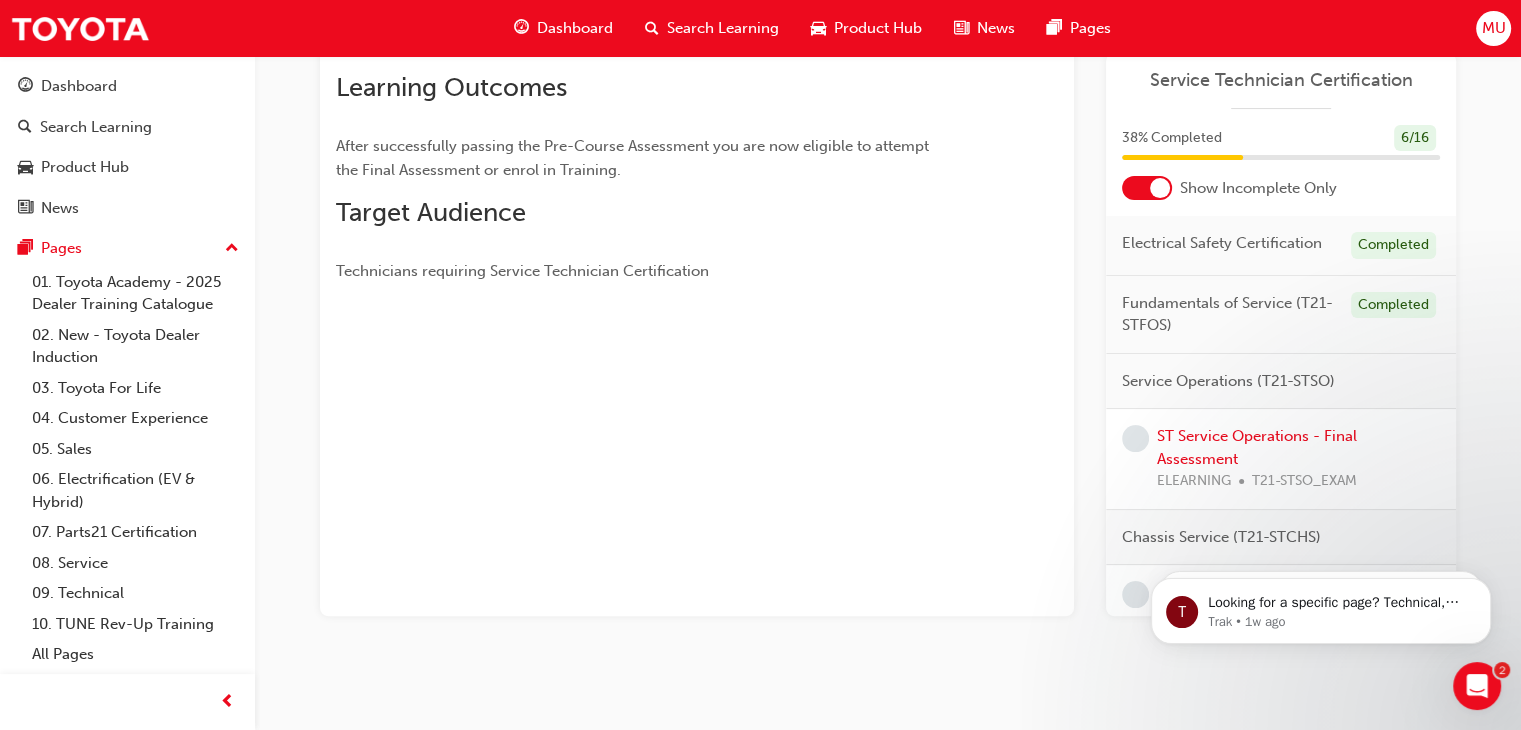 drag, startPoint x: 1526, startPoint y: 314, endPoint x: 384, endPoint y: 70, distance: 1167.7756 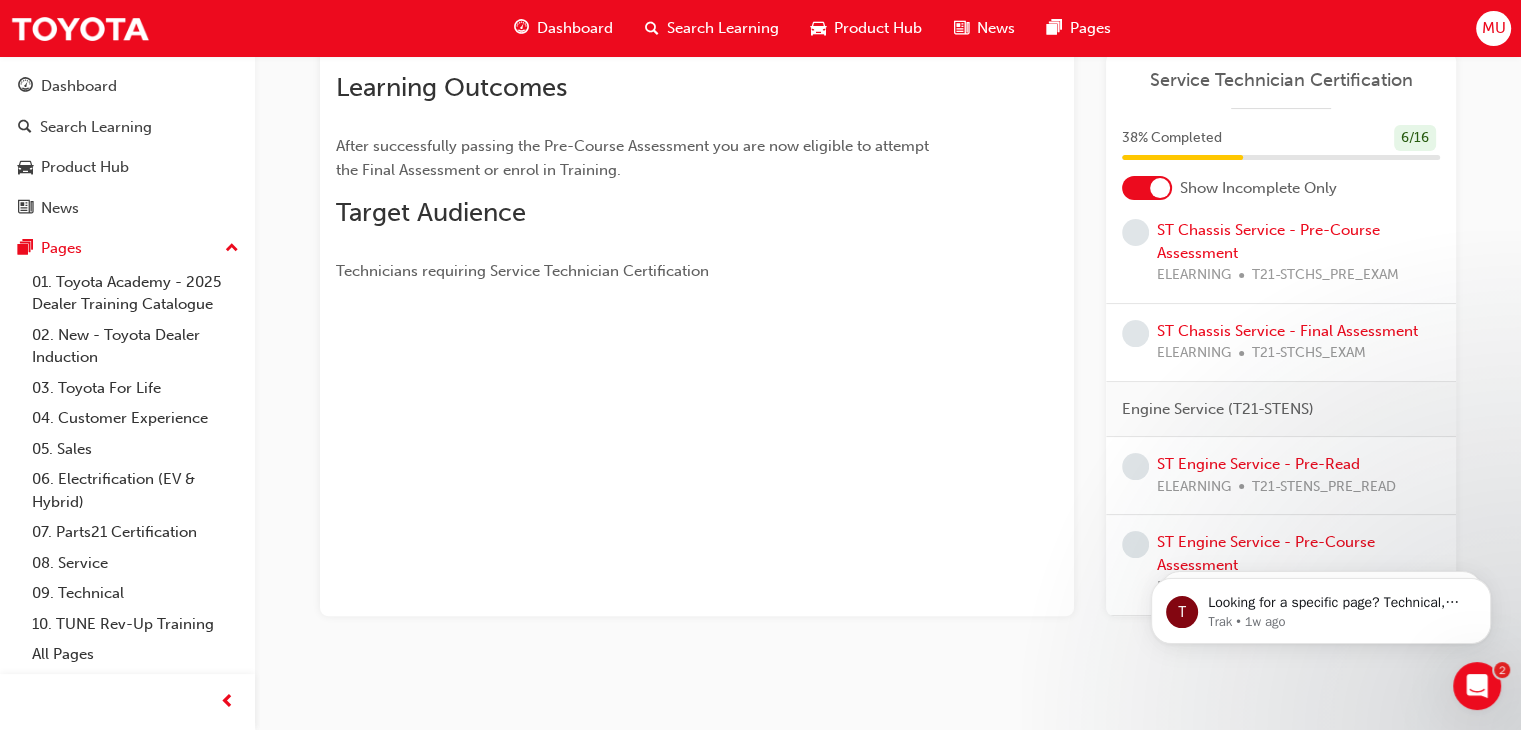 scroll, scrollTop: 0, scrollLeft: 0, axis: both 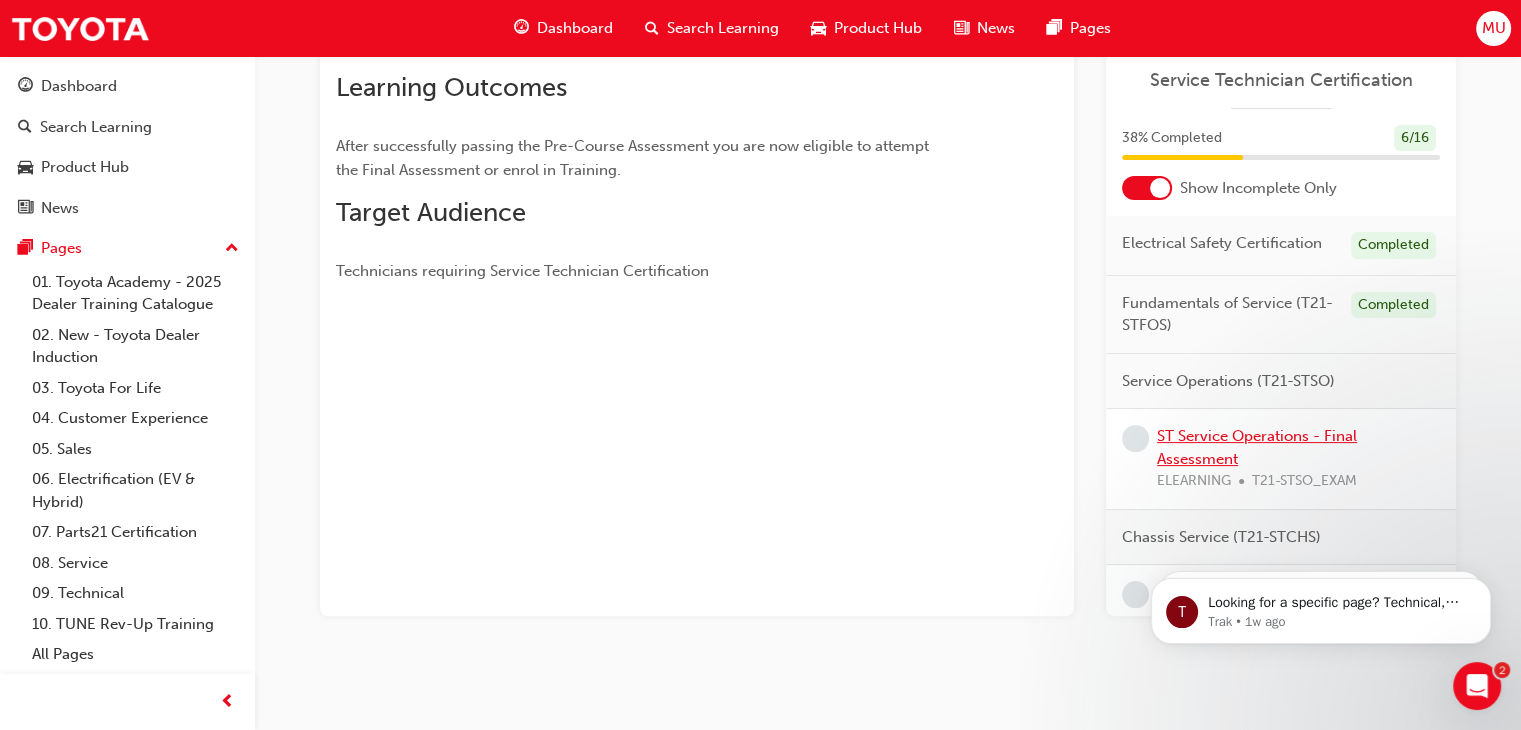 click on "ST Service Operations - Final Assessment" at bounding box center [1257, 447] 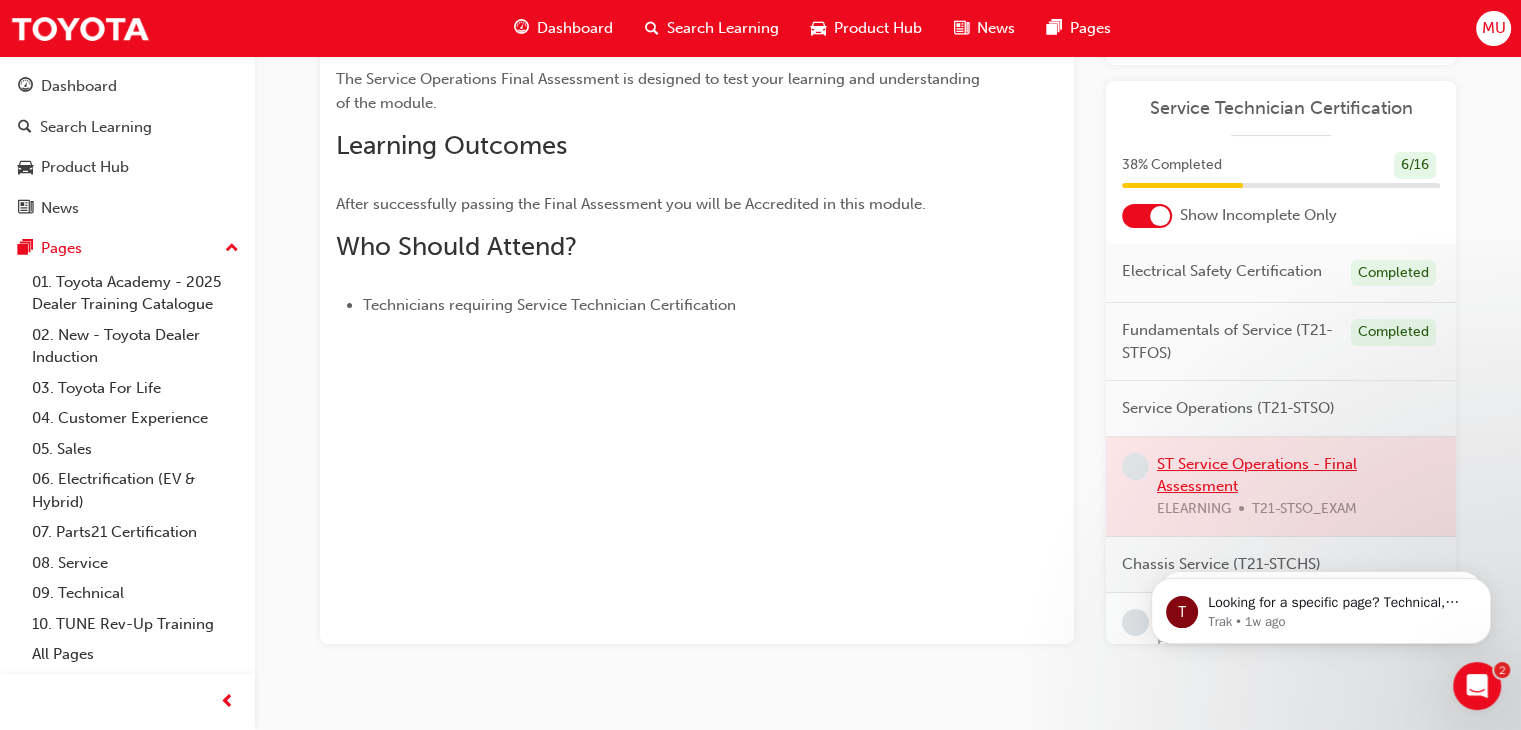 scroll, scrollTop: 309, scrollLeft: 0, axis: vertical 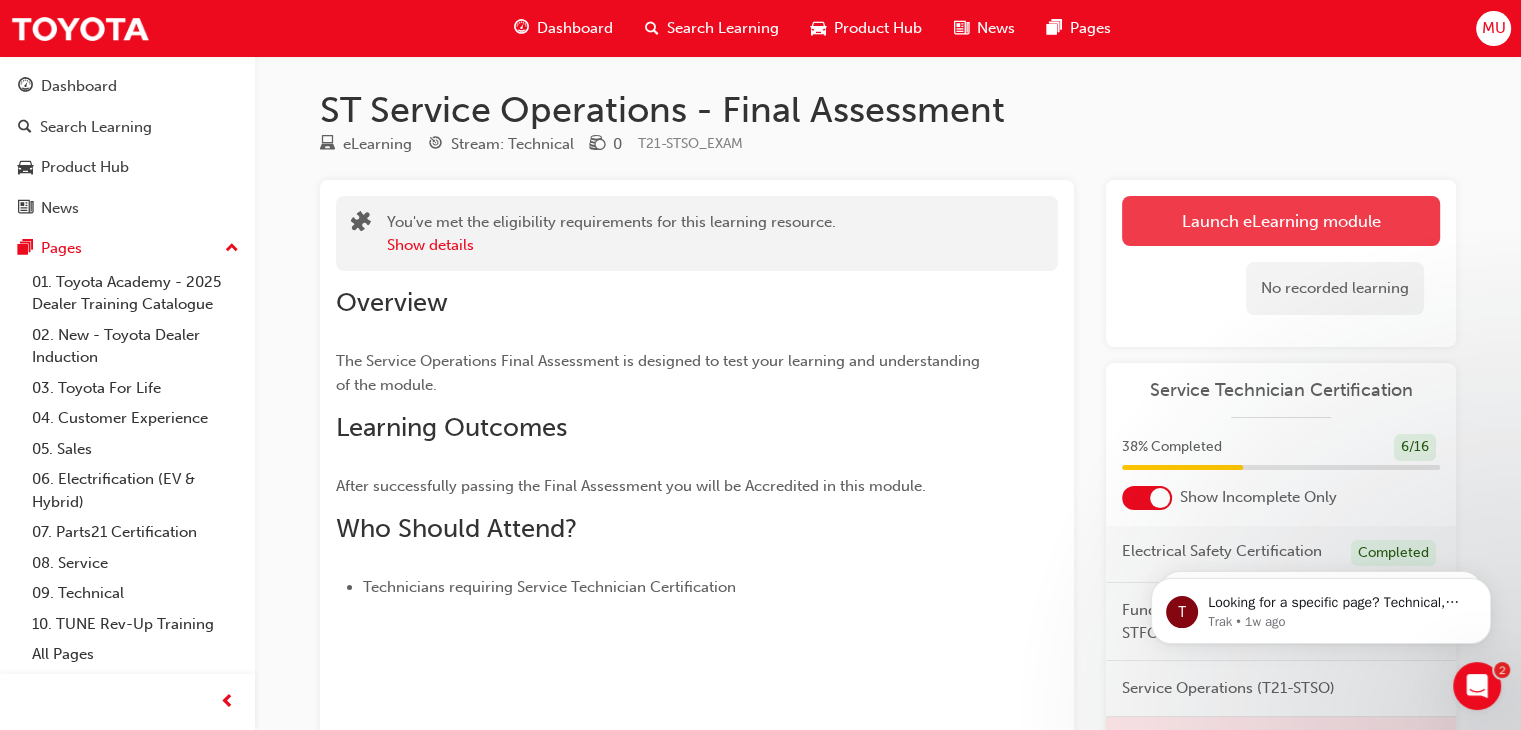 click on "Launch eLearning module" at bounding box center (1281, 221) 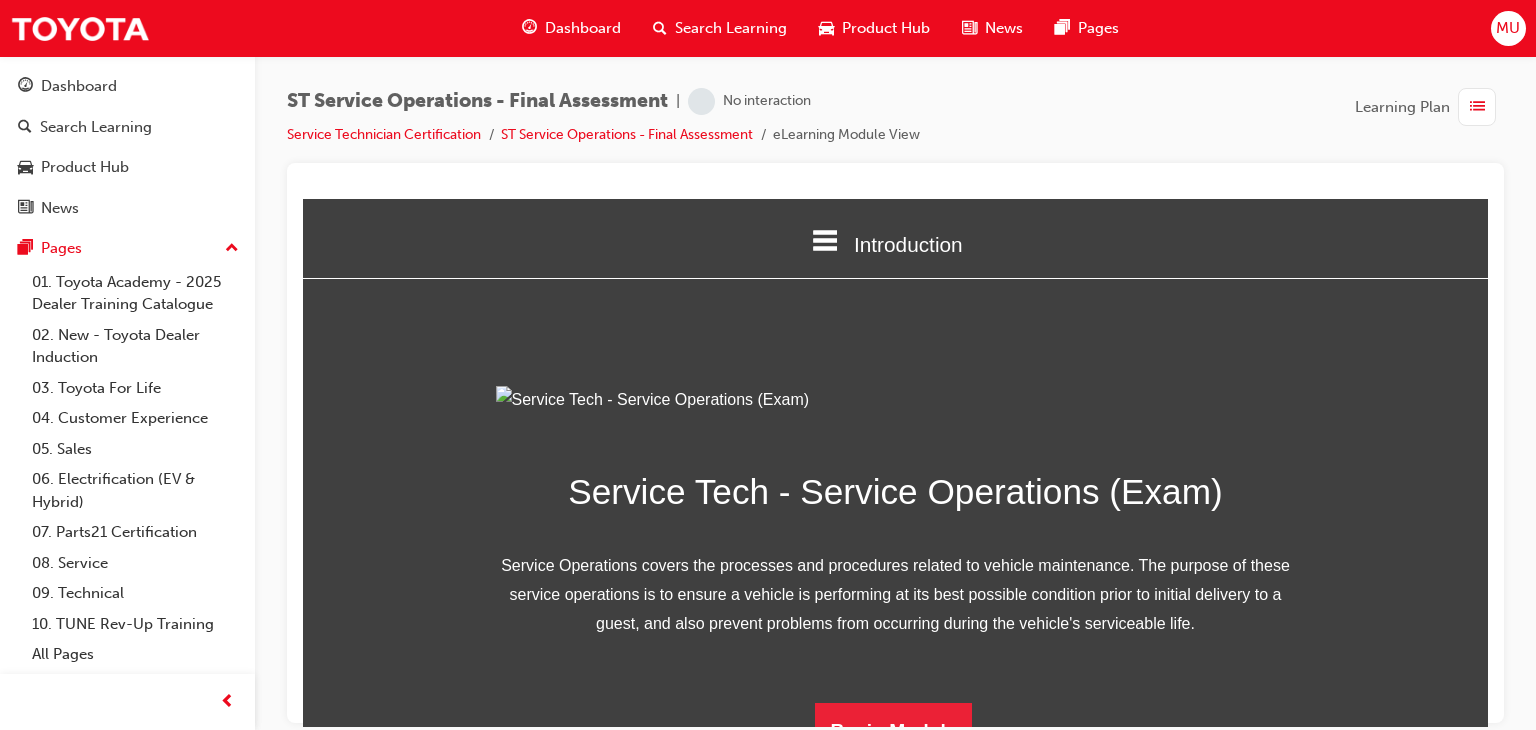 scroll, scrollTop: 0, scrollLeft: 0, axis: both 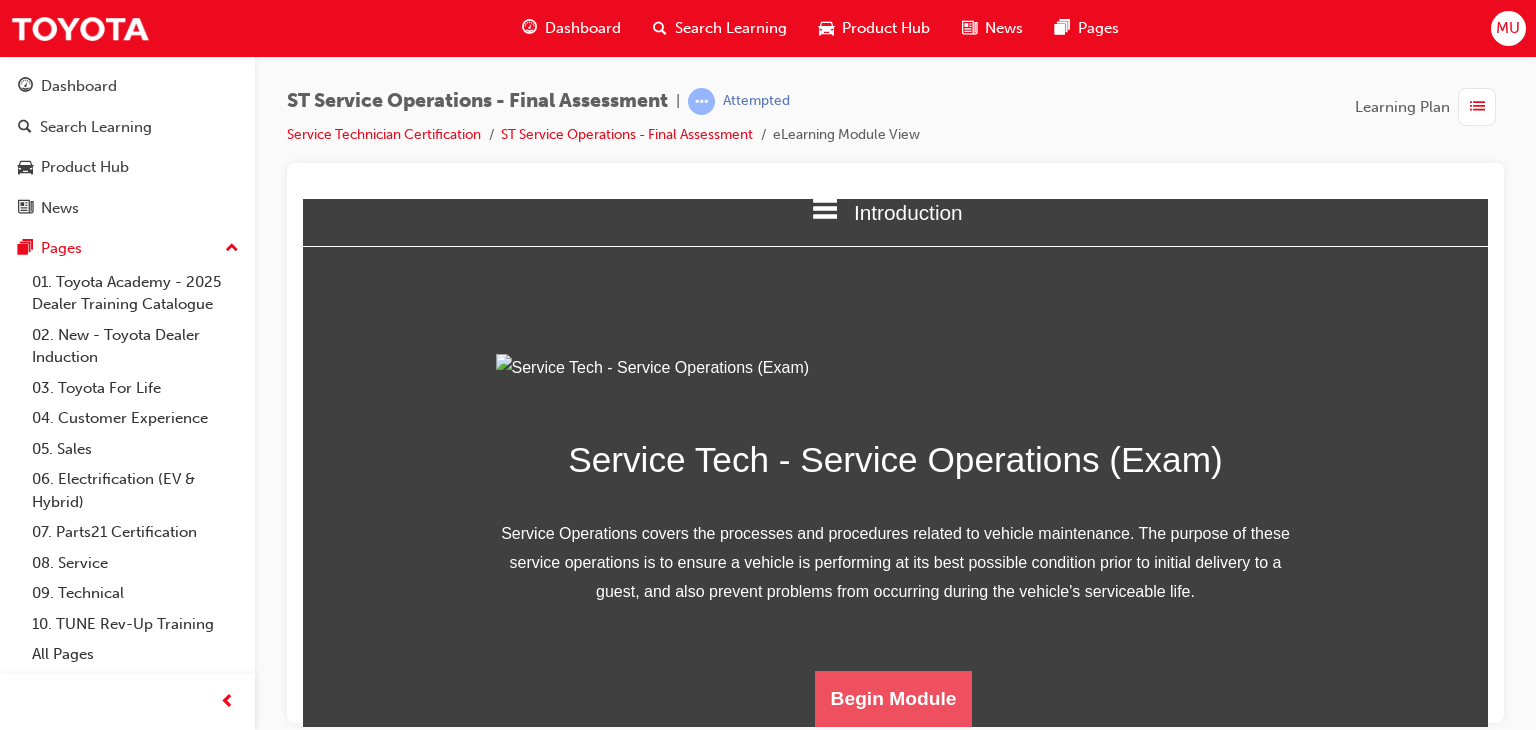 click on "Begin Module" at bounding box center (894, 698) 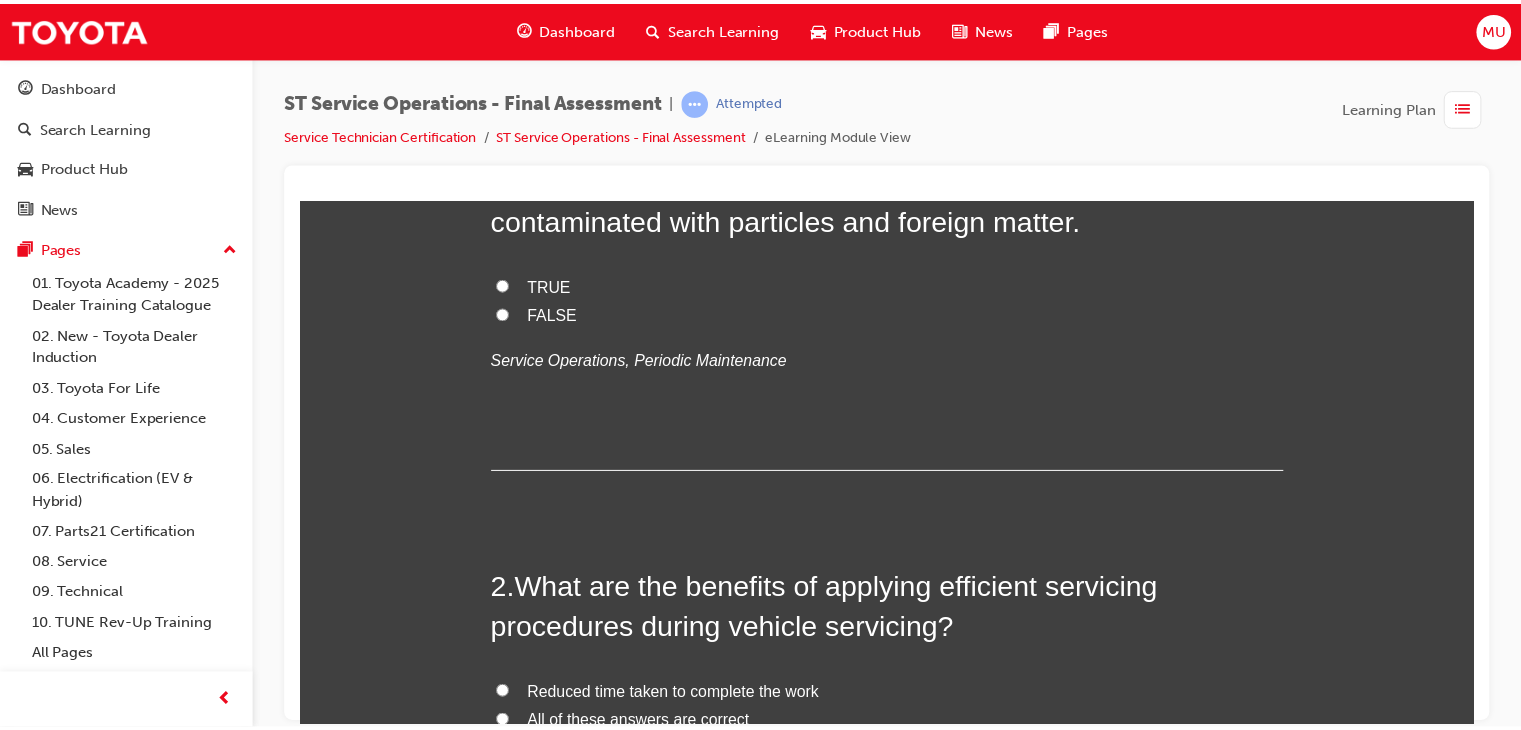 scroll, scrollTop: 0, scrollLeft: 0, axis: both 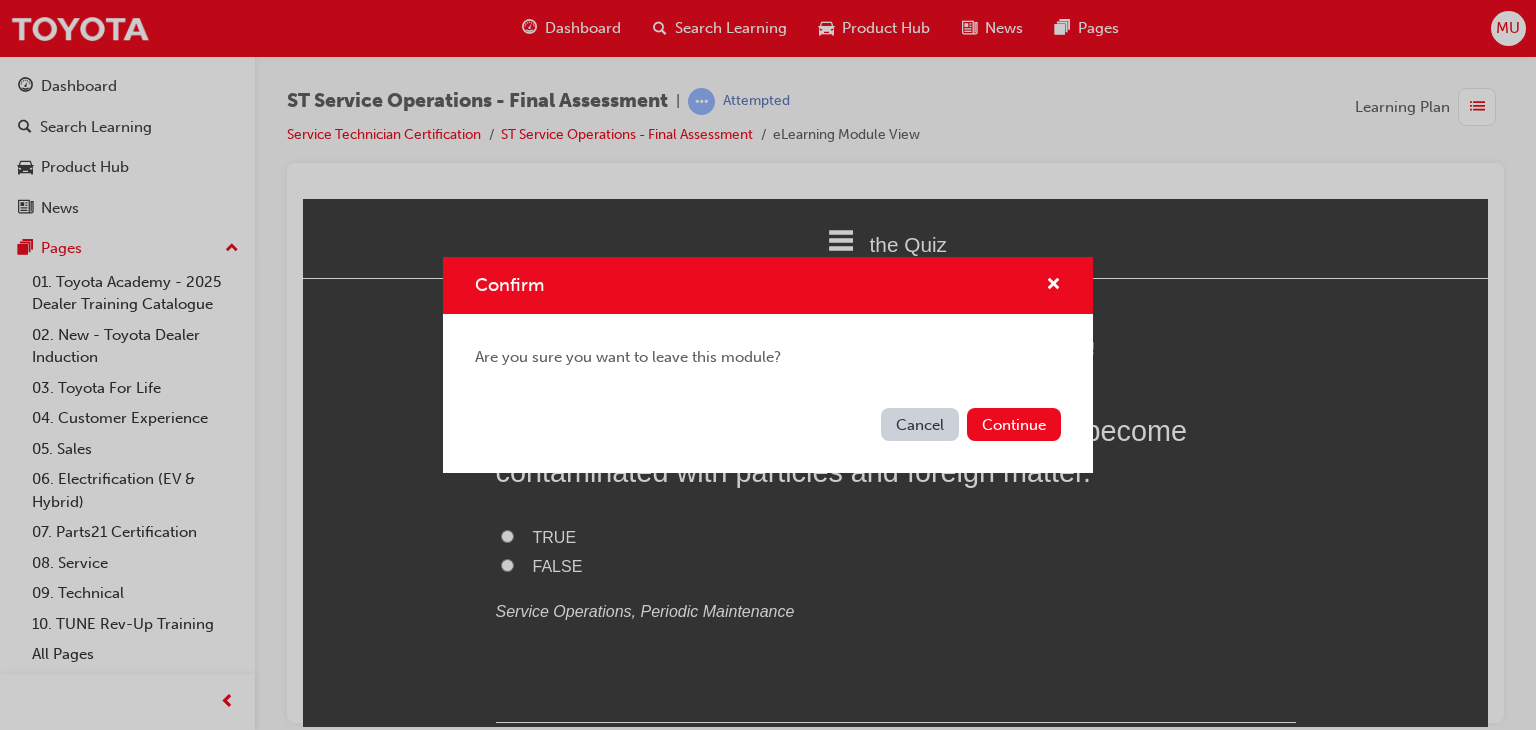 click on "Cancel" at bounding box center [920, 424] 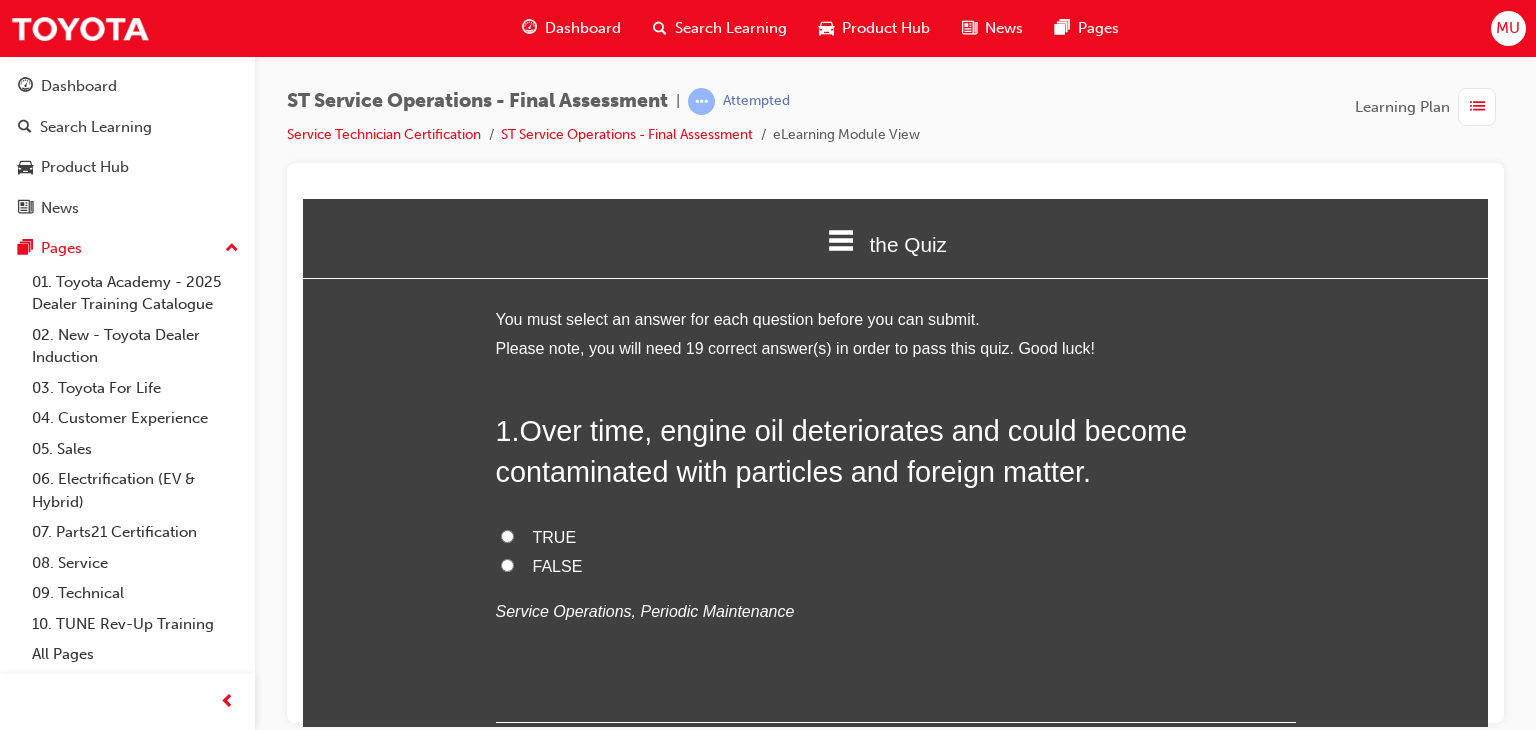 click on "1 .  Over time, engine oil deteriorates and could become contaminated with particles and foreign matter. TRUE FALSE
Service Operations, Periodic Maintenance" at bounding box center (896, 566) 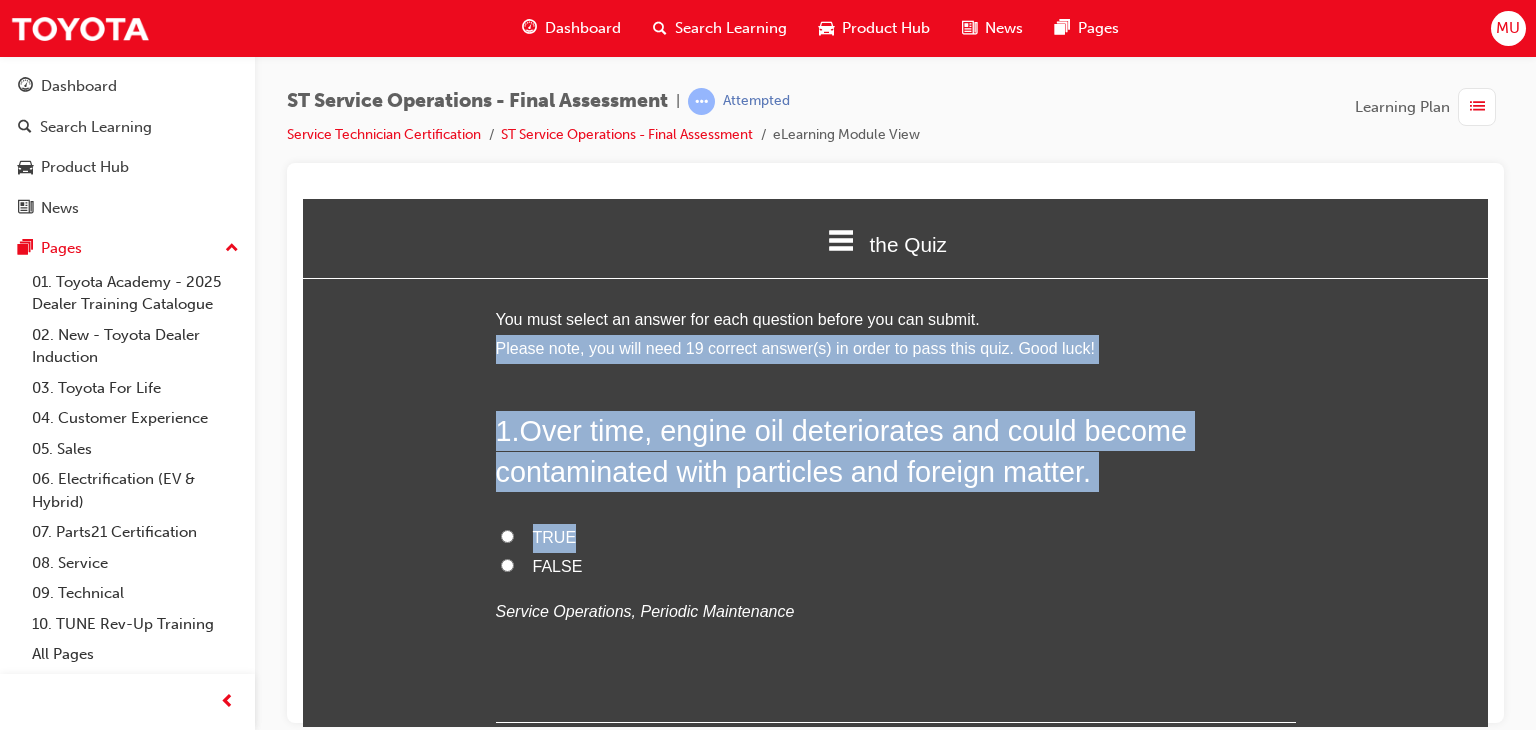 drag, startPoint x: 1186, startPoint y: 495, endPoint x: 1535, endPoint y: 255, distance: 423.55756 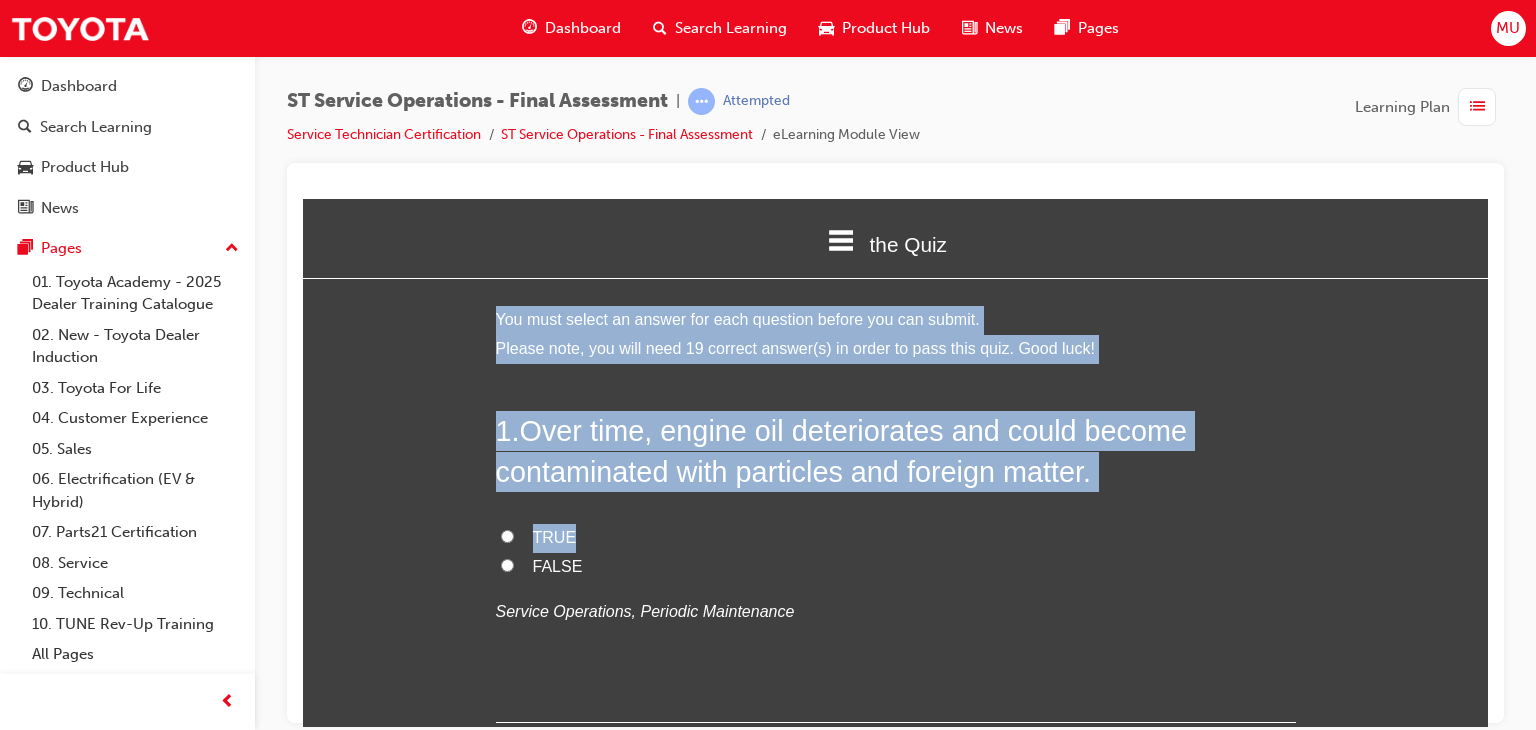 click on "You must select an answer for each question before you can submit. Please note, you will need 19 correct answer(s) in order to pass this quiz. Good luck! 1 .  Over time, engine oil deteriorates and could become contaminated with particles and foreign matter. TRUE FALSE
Service Operations, Periodic Maintenance 2 .  What are the benefits of applying efficient servicing procedures during vehicle servicing? Reduced time taken to complete the work All of these answers are correct Improved and consistent quality of work Reduced effort and stress by the Technician
Service Operations, Periodic Maintenance 3 .  When testing a battery with the battery tester, what is required if the result shows CHARGE & RETEST? Fully charge the battery and retest Recharge the battery tester and carry out a self-test on the battery tester Recharge the battery tester and retest Apply a 5 minute charge to the battery and retest
Service Operations, Batteries 4 .
Service Operations, Batteries 5 .  Series Inverted Parallel
6" at bounding box center (895, 5918) 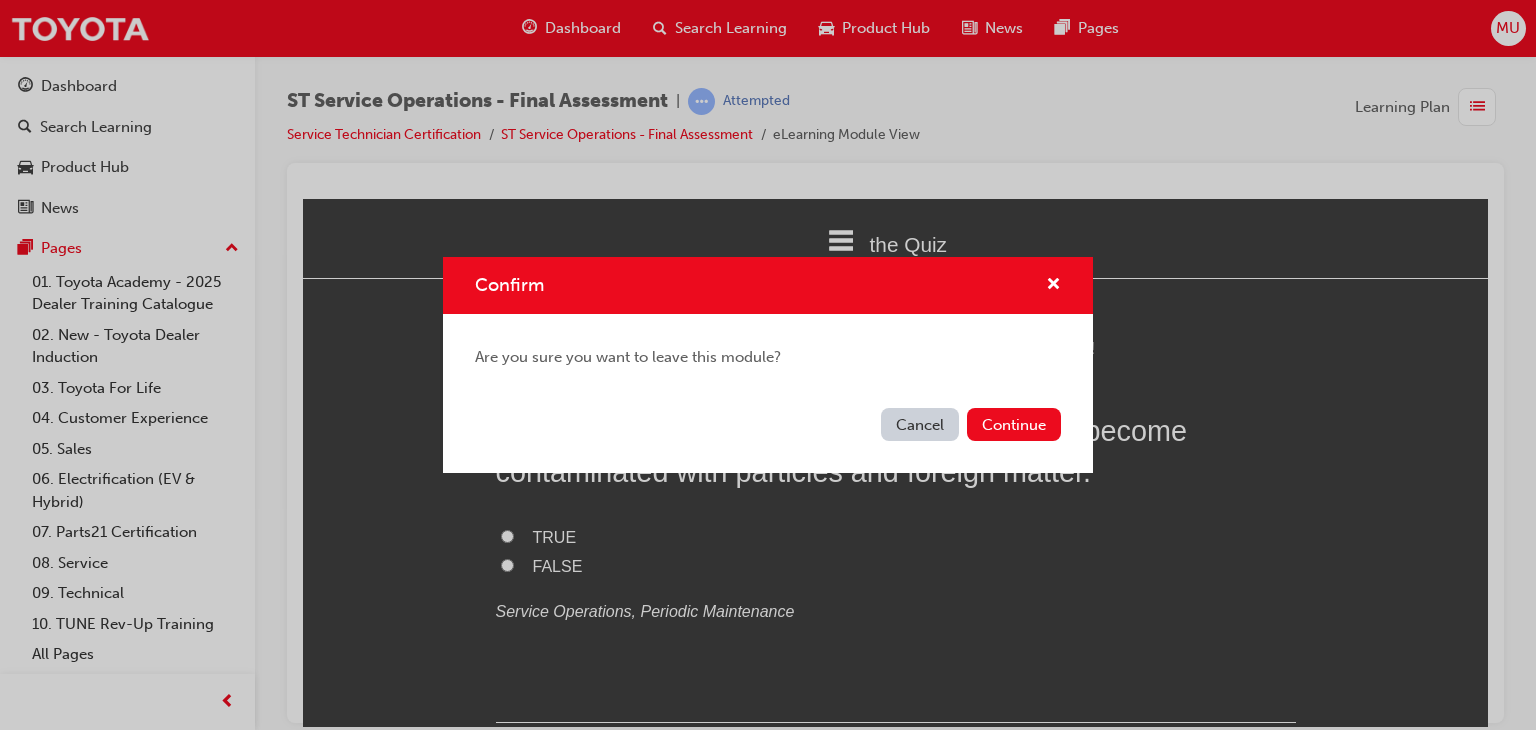 click on "Cancel" at bounding box center [920, 424] 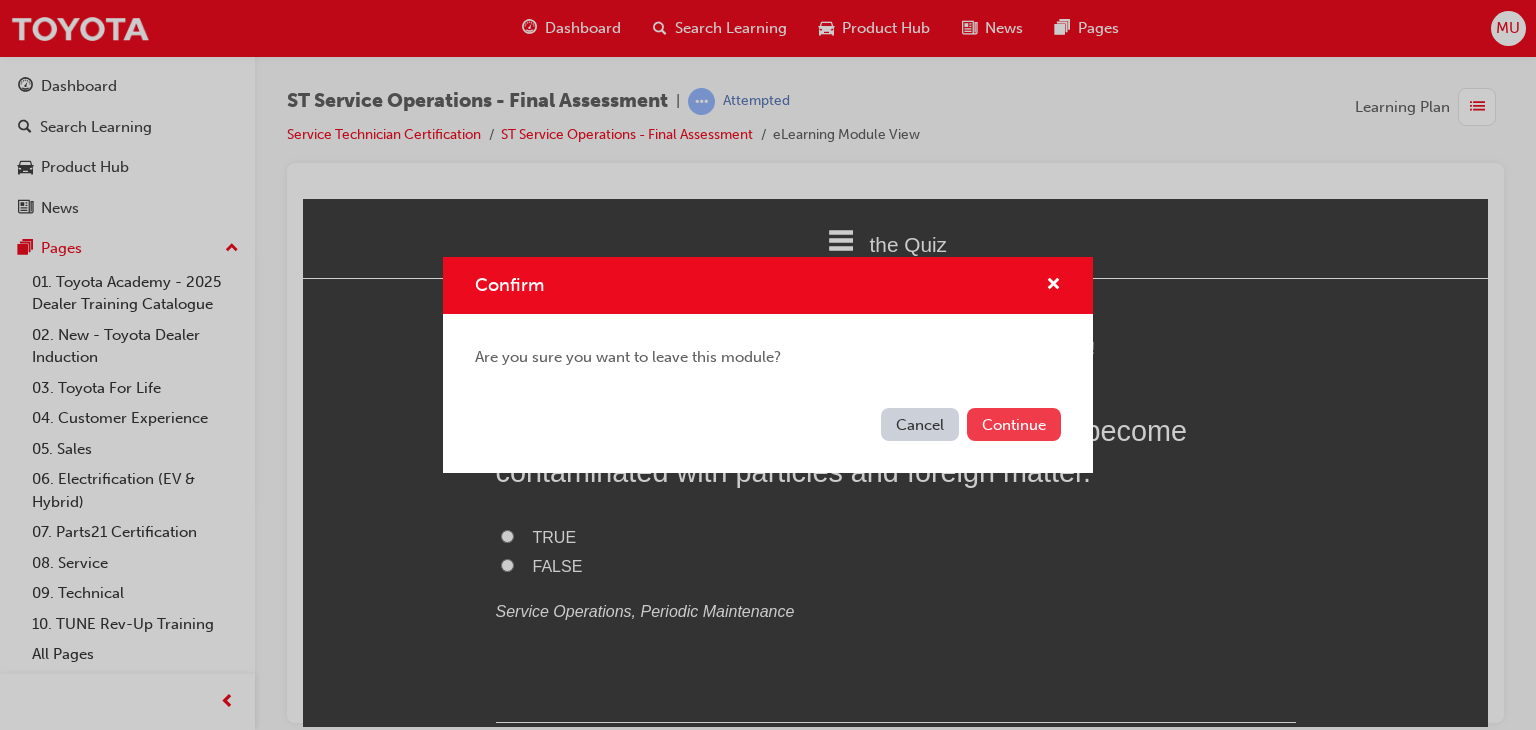 click on "Continue" at bounding box center (1014, 424) 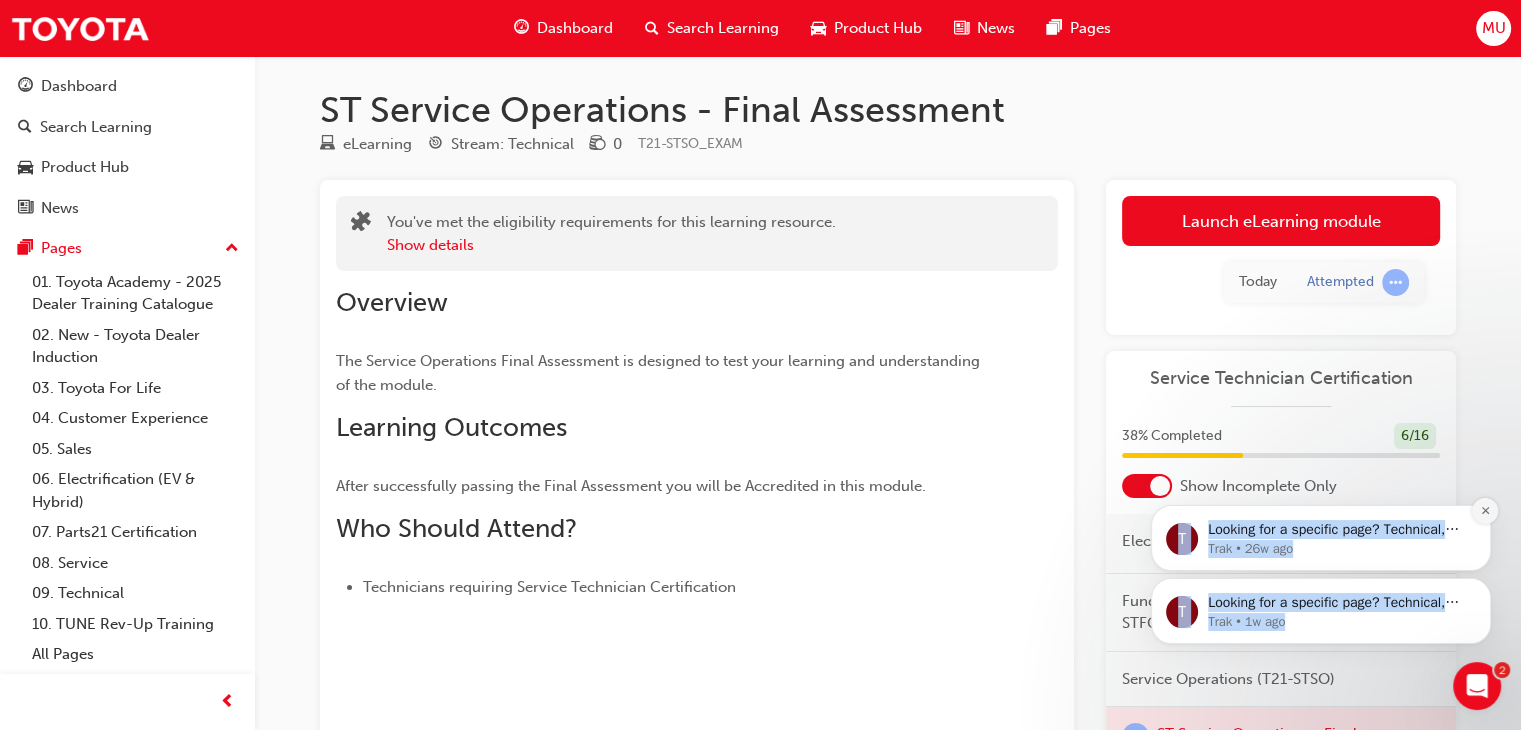 drag, startPoint x: 1434, startPoint y: 393, endPoint x: 1487, endPoint y: 515, distance: 133.01503 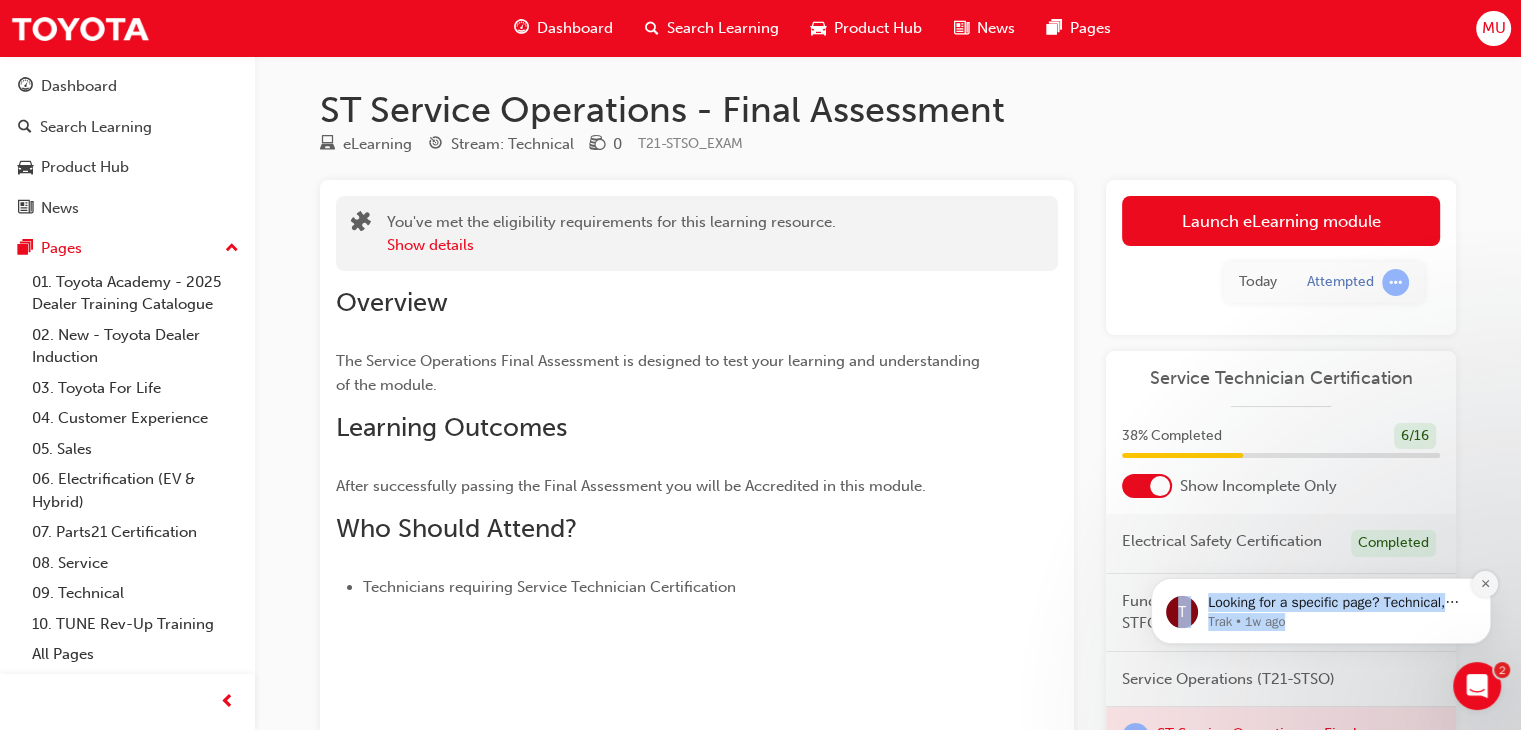 click 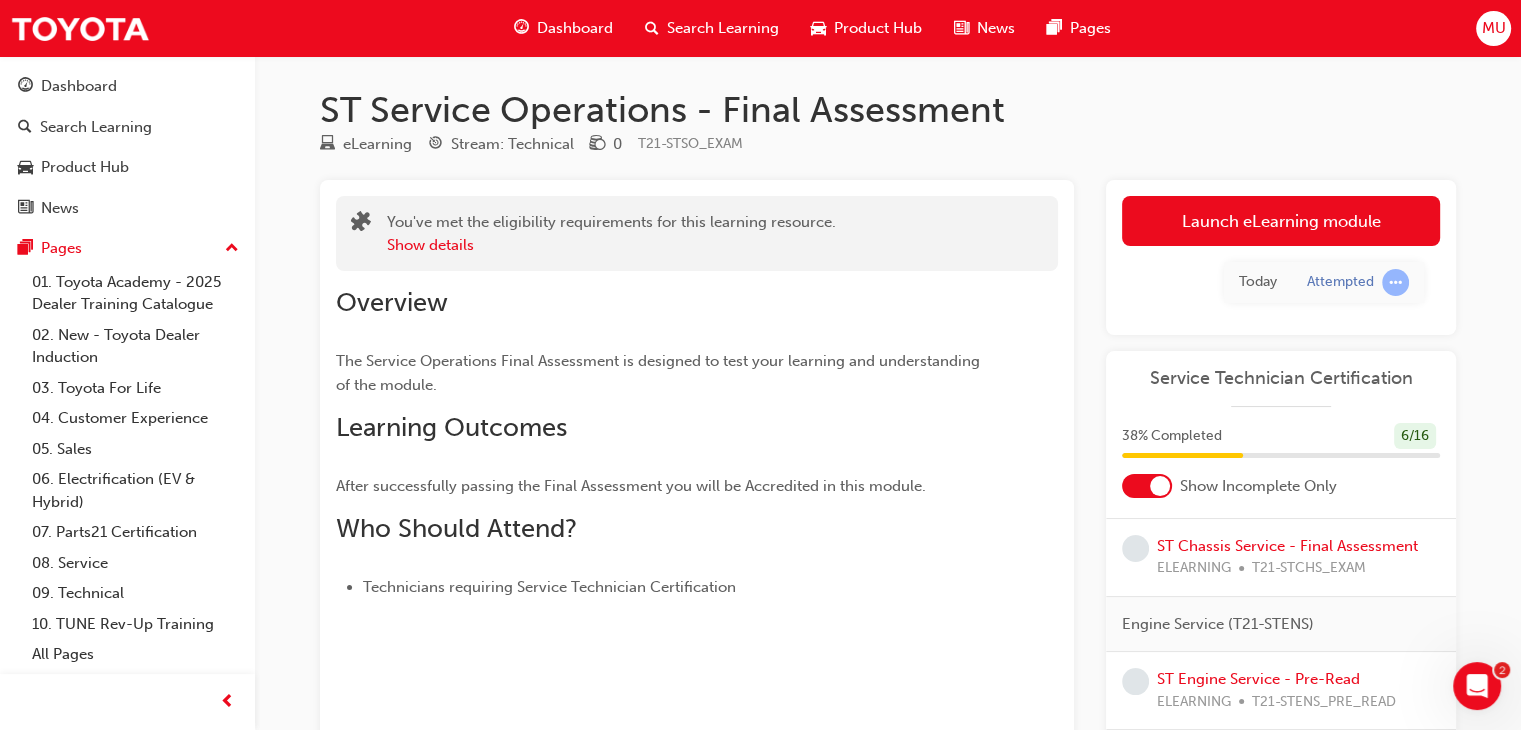 scroll, scrollTop: 0, scrollLeft: 0, axis: both 